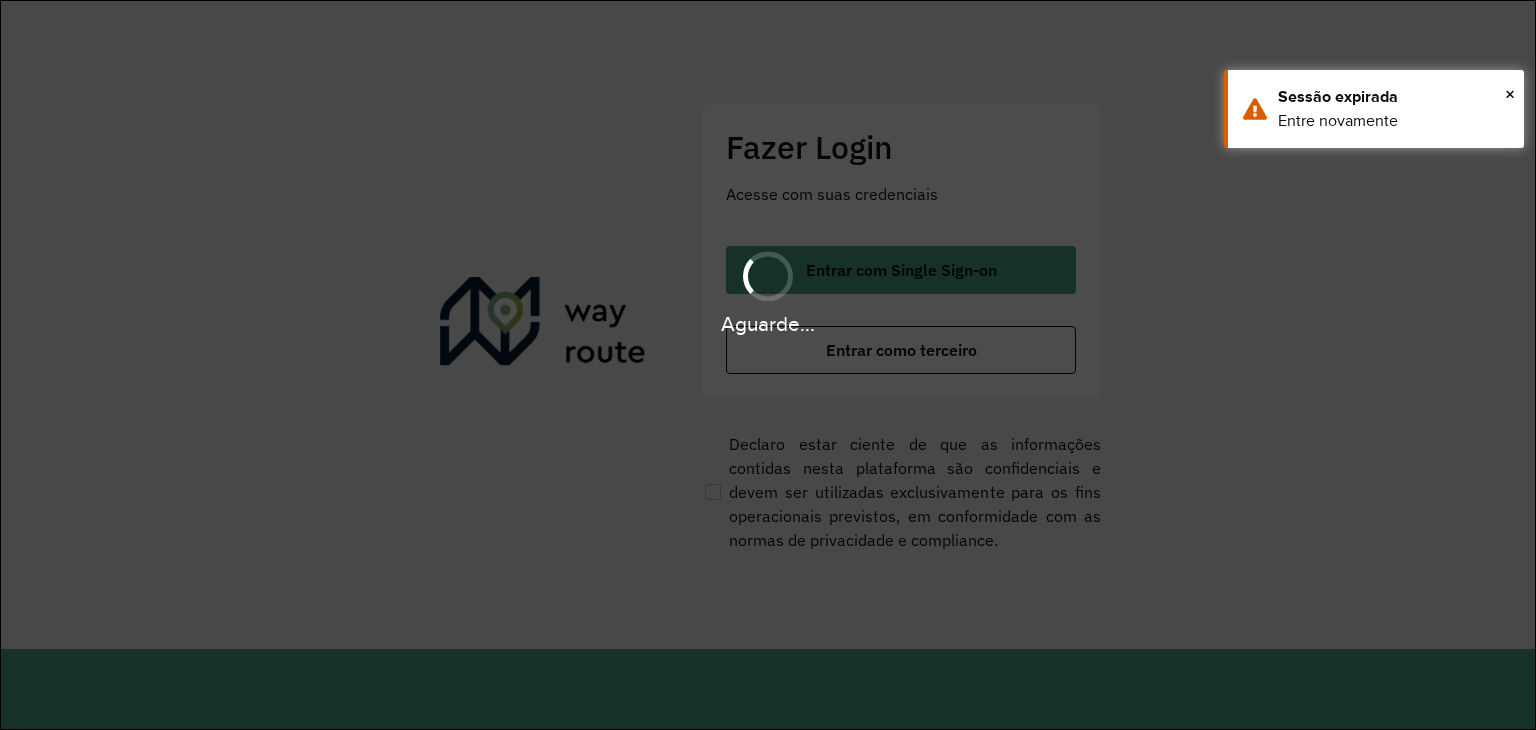 scroll, scrollTop: 0, scrollLeft: 0, axis: both 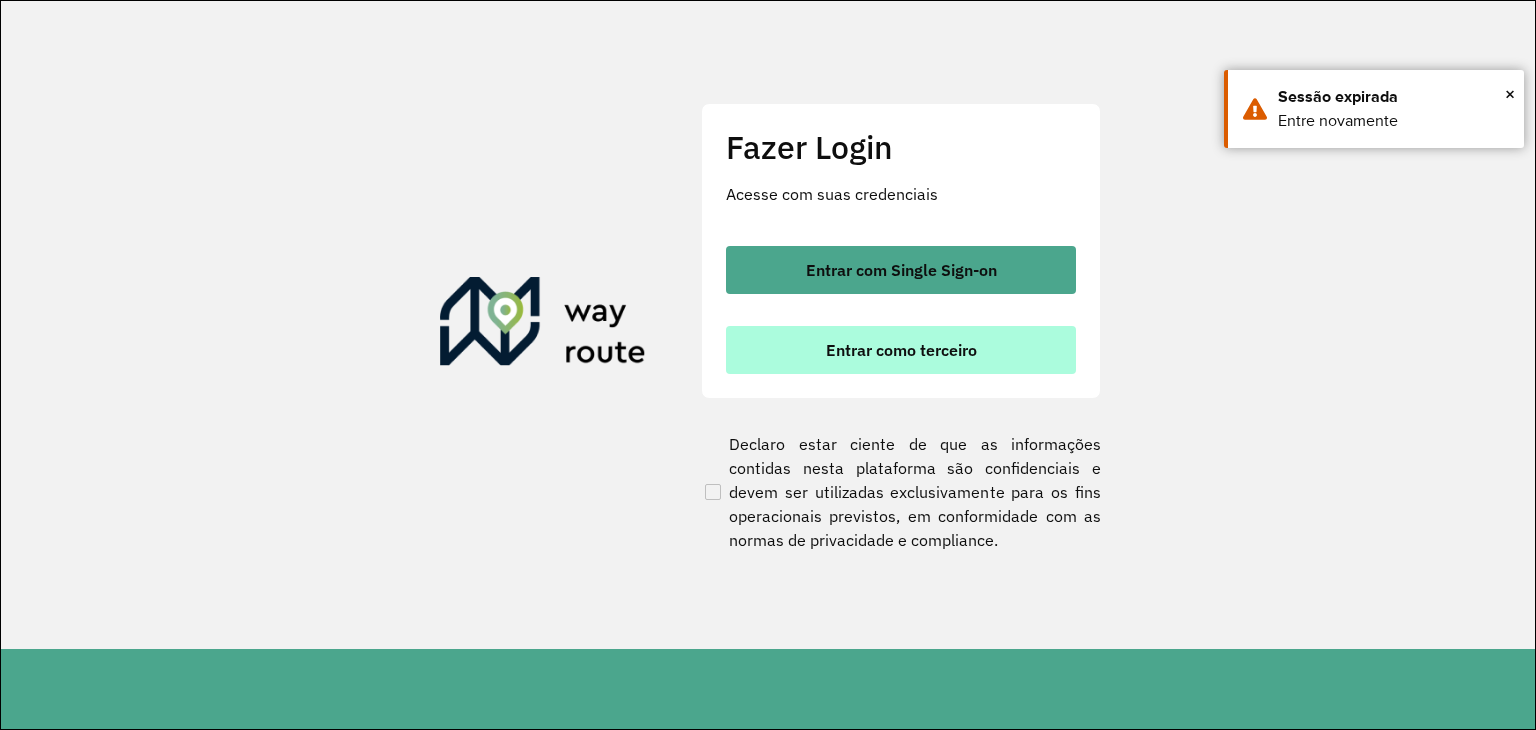 click on "Entrar como terceiro" at bounding box center (901, 350) 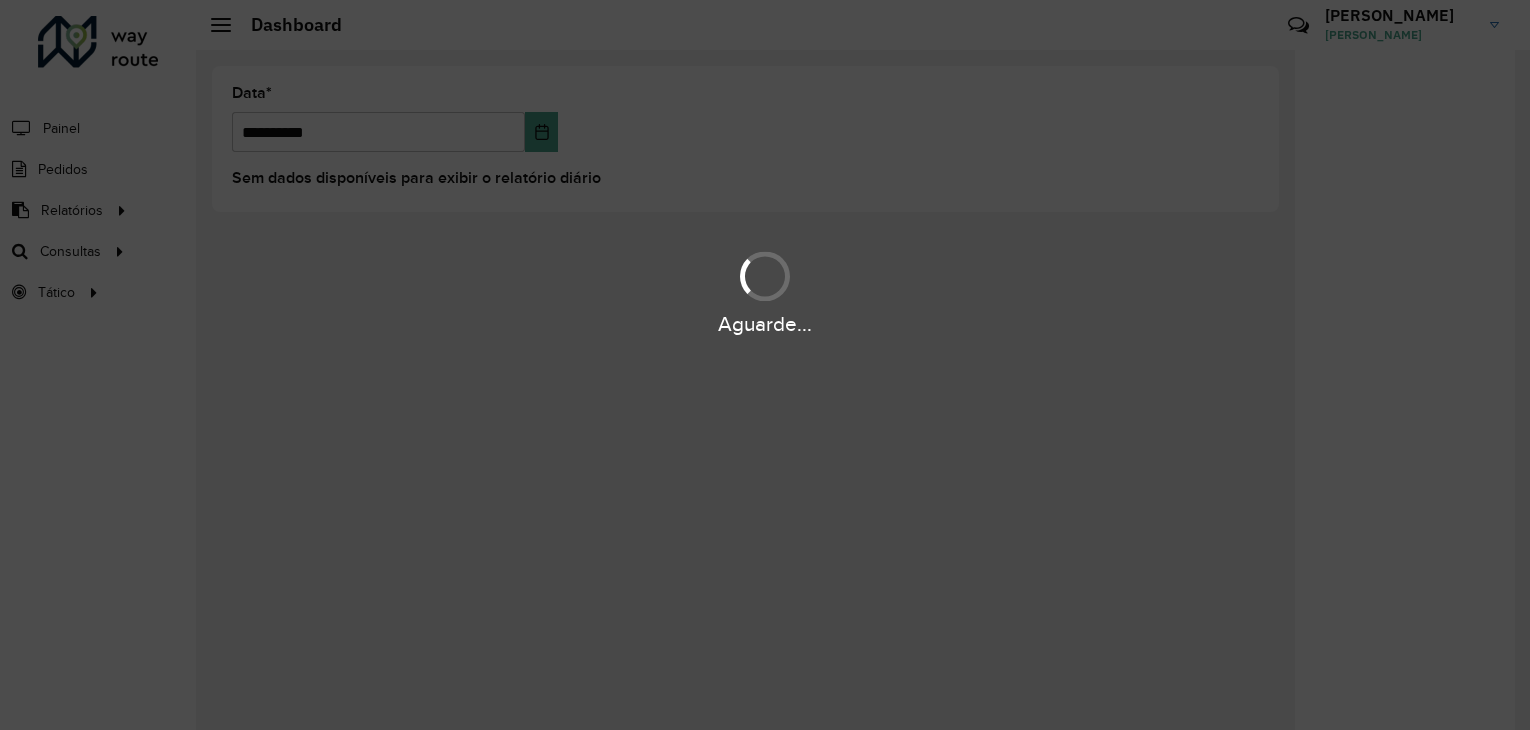 scroll, scrollTop: 0, scrollLeft: 0, axis: both 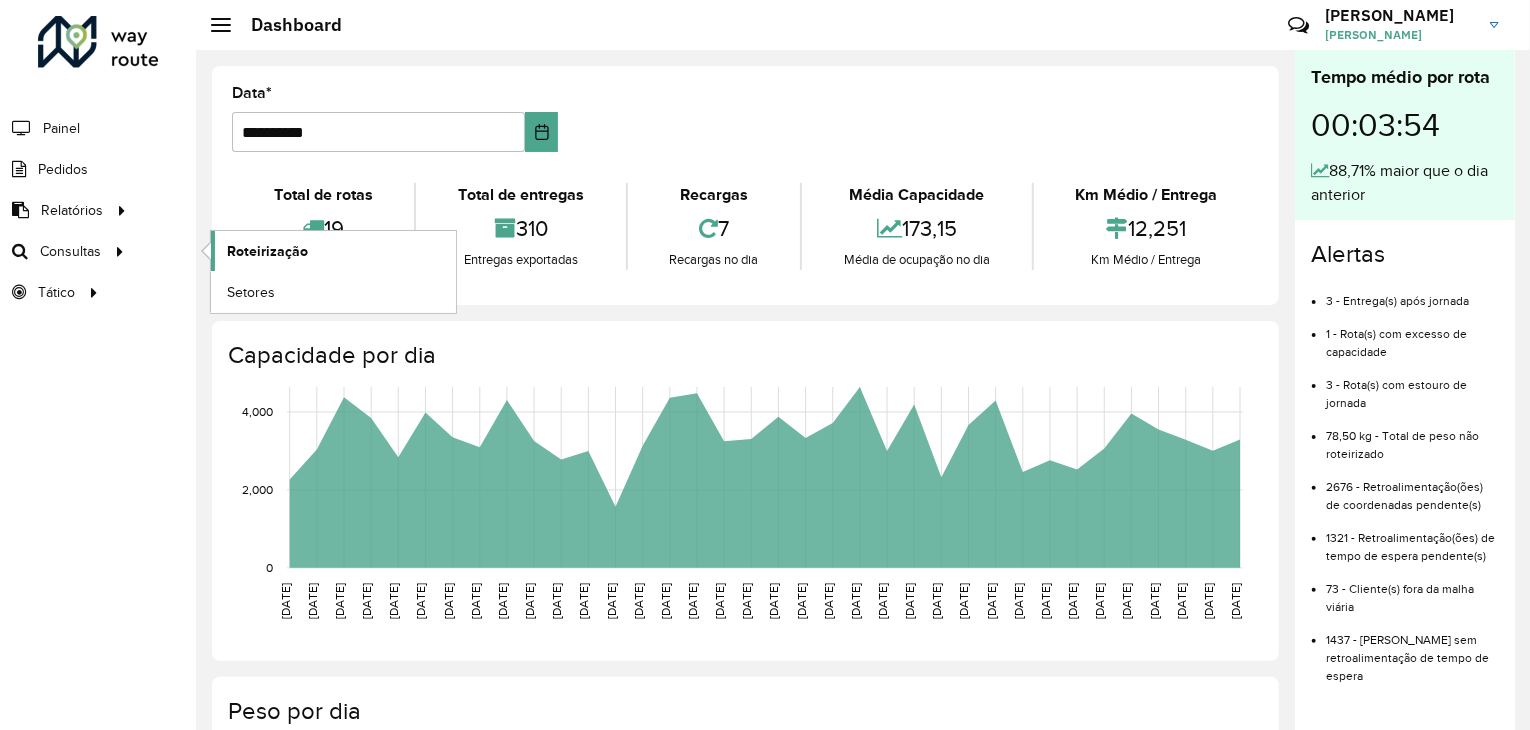 click on "Roteirização" 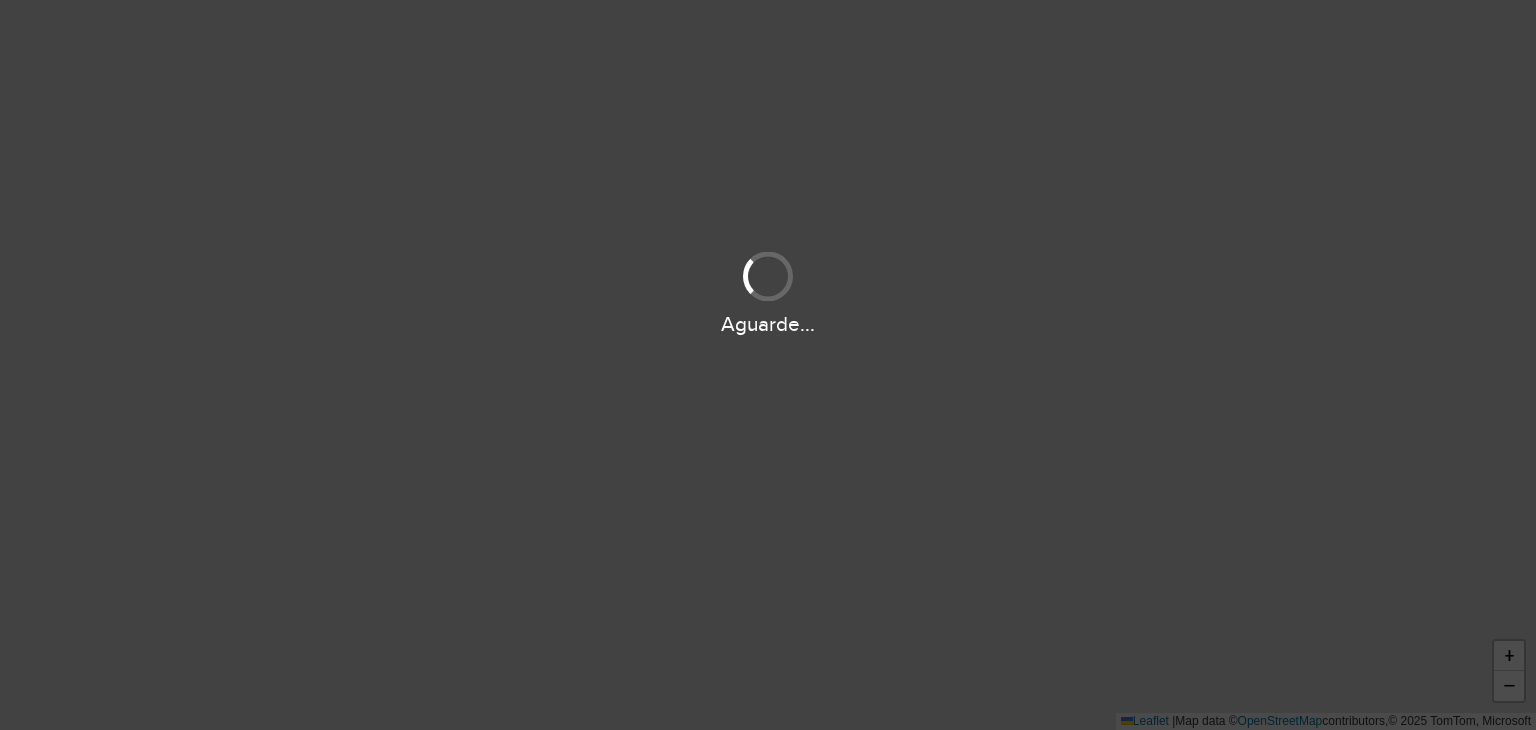 scroll, scrollTop: 0, scrollLeft: 0, axis: both 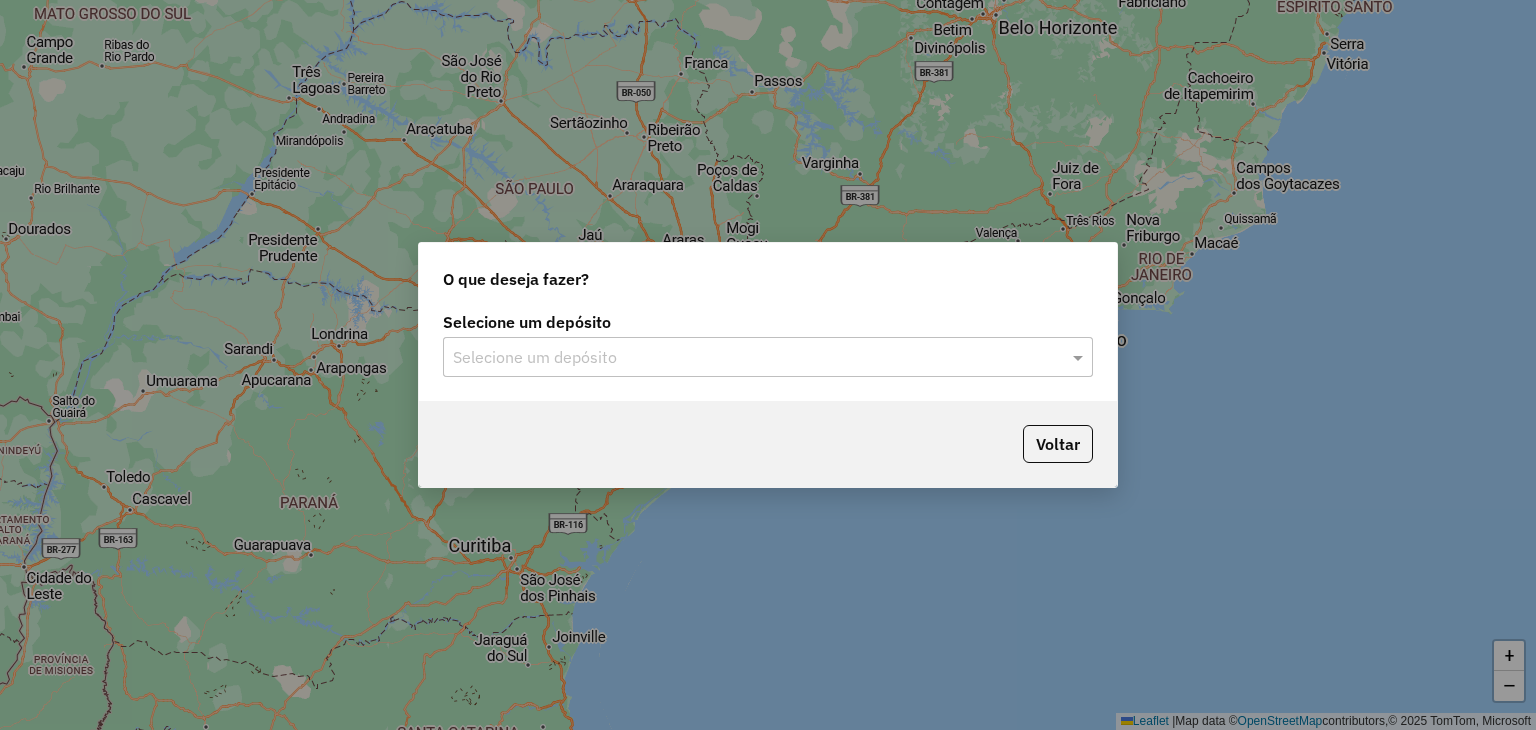 click 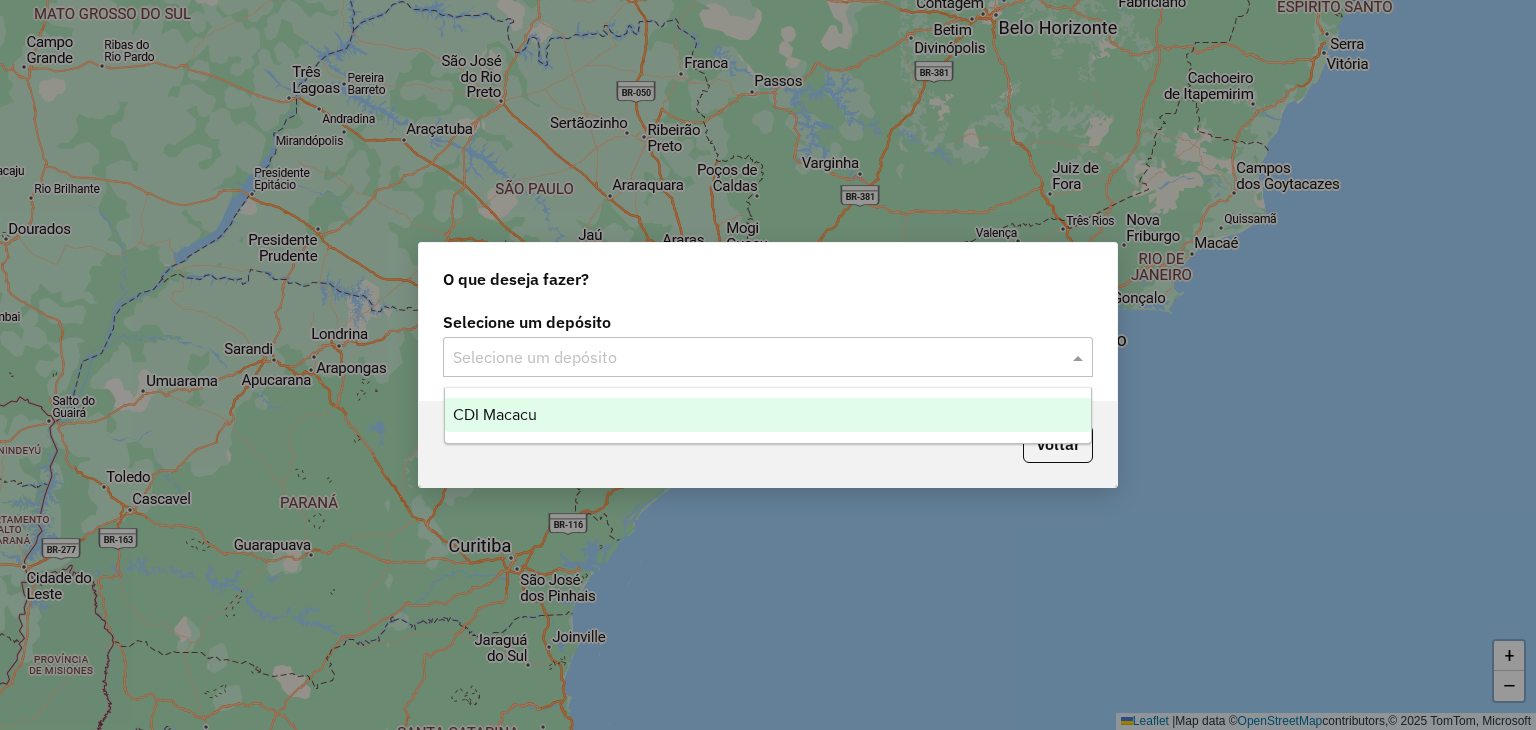 click on "CDI Macacu" at bounding box center (768, 415) 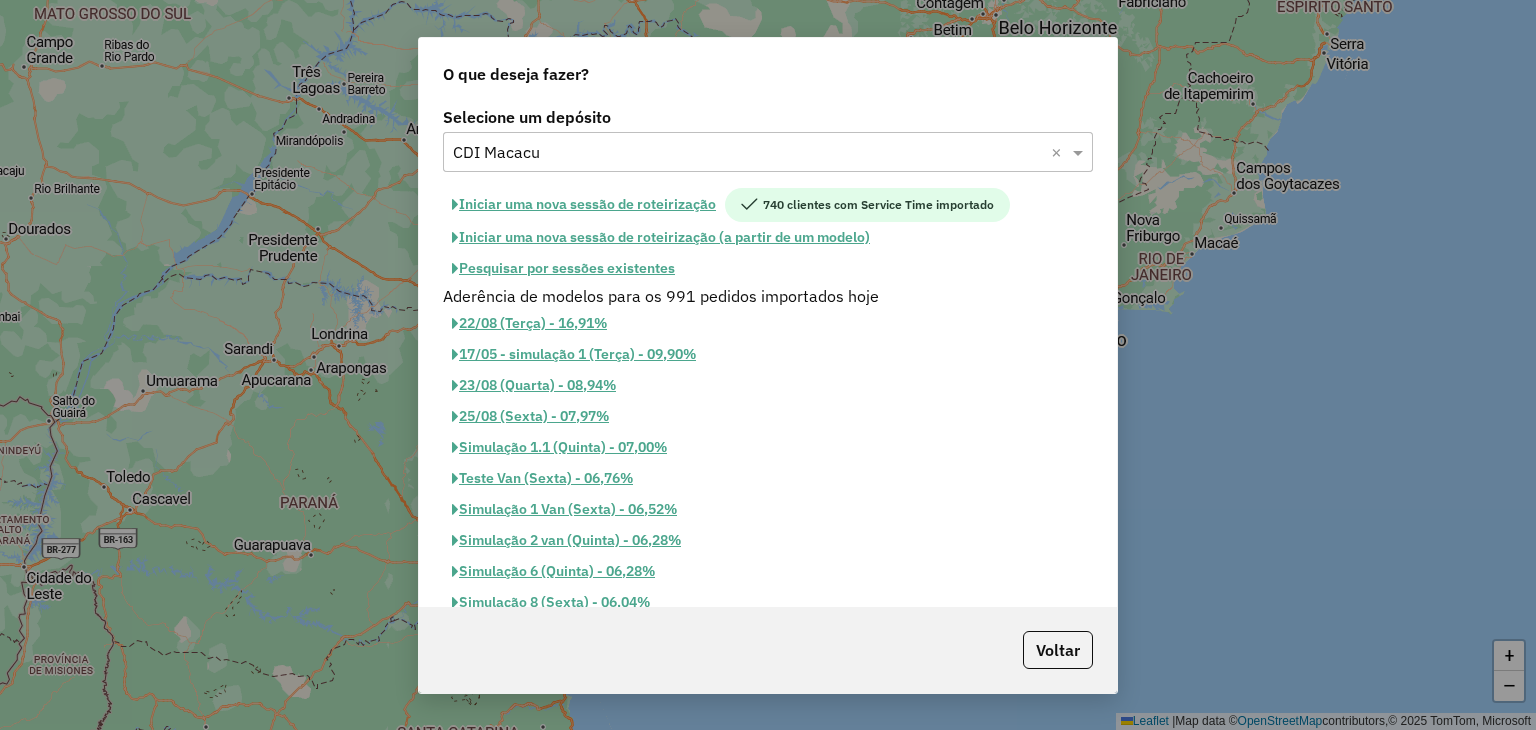 click on "Pesquisar por sessões existentes" 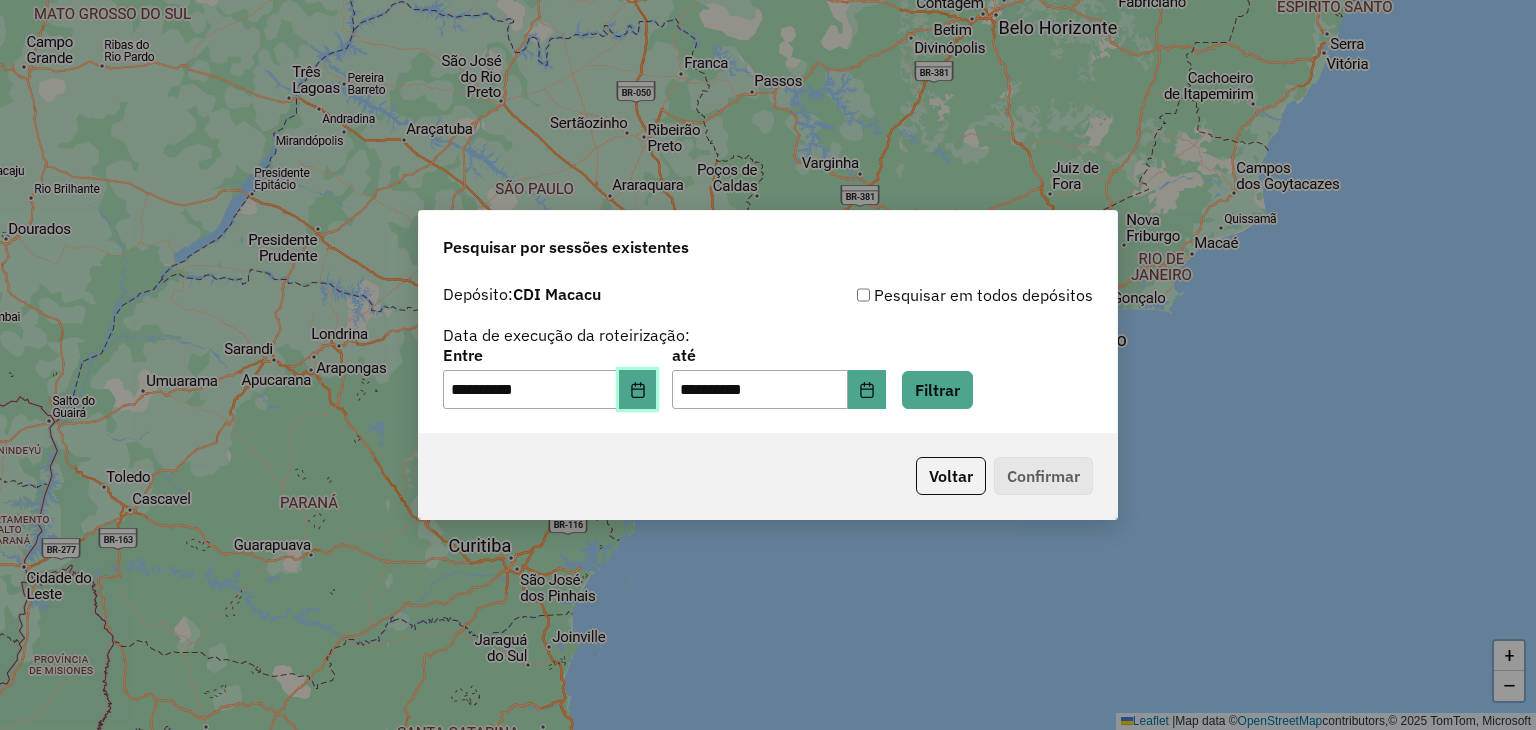 click at bounding box center [638, 390] 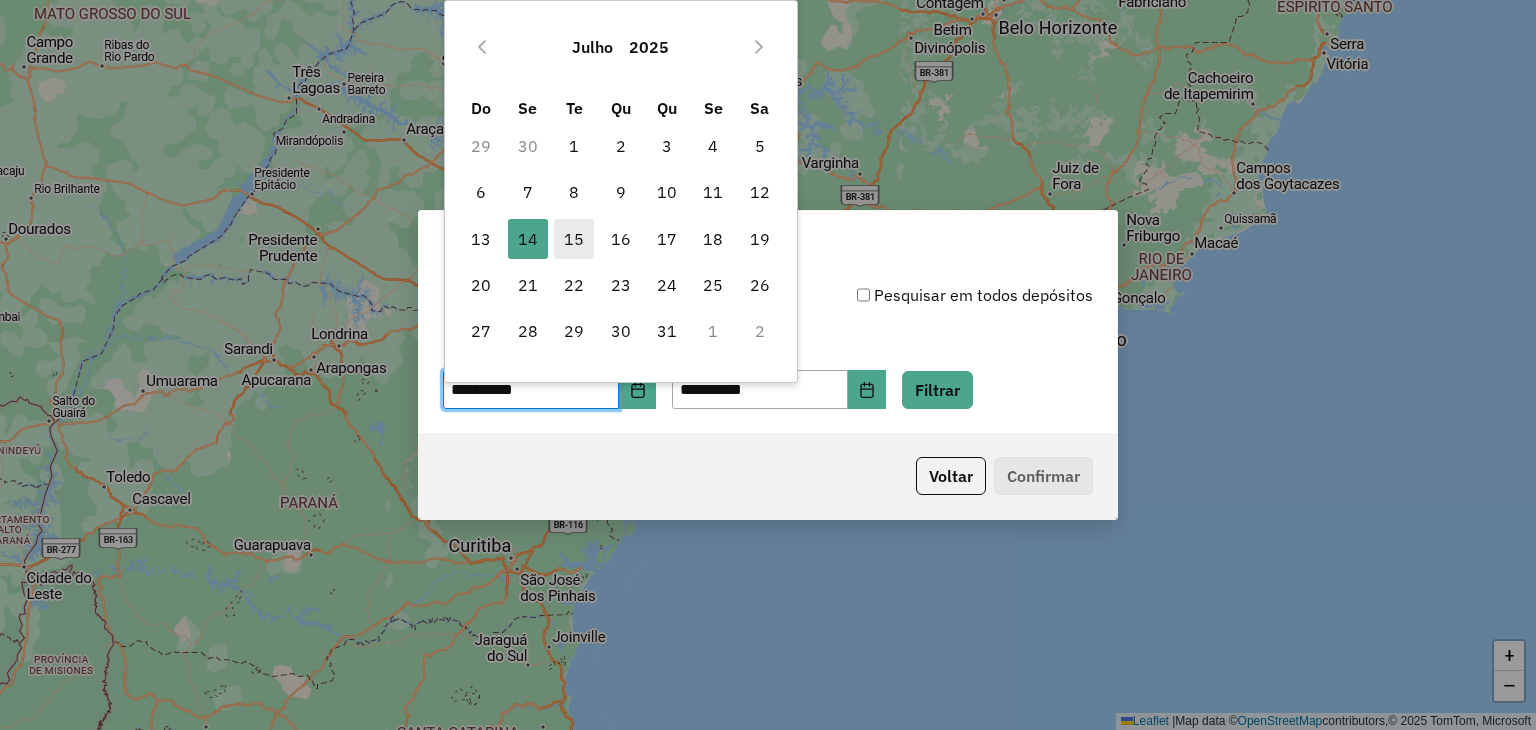 click on "15" at bounding box center (574, 239) 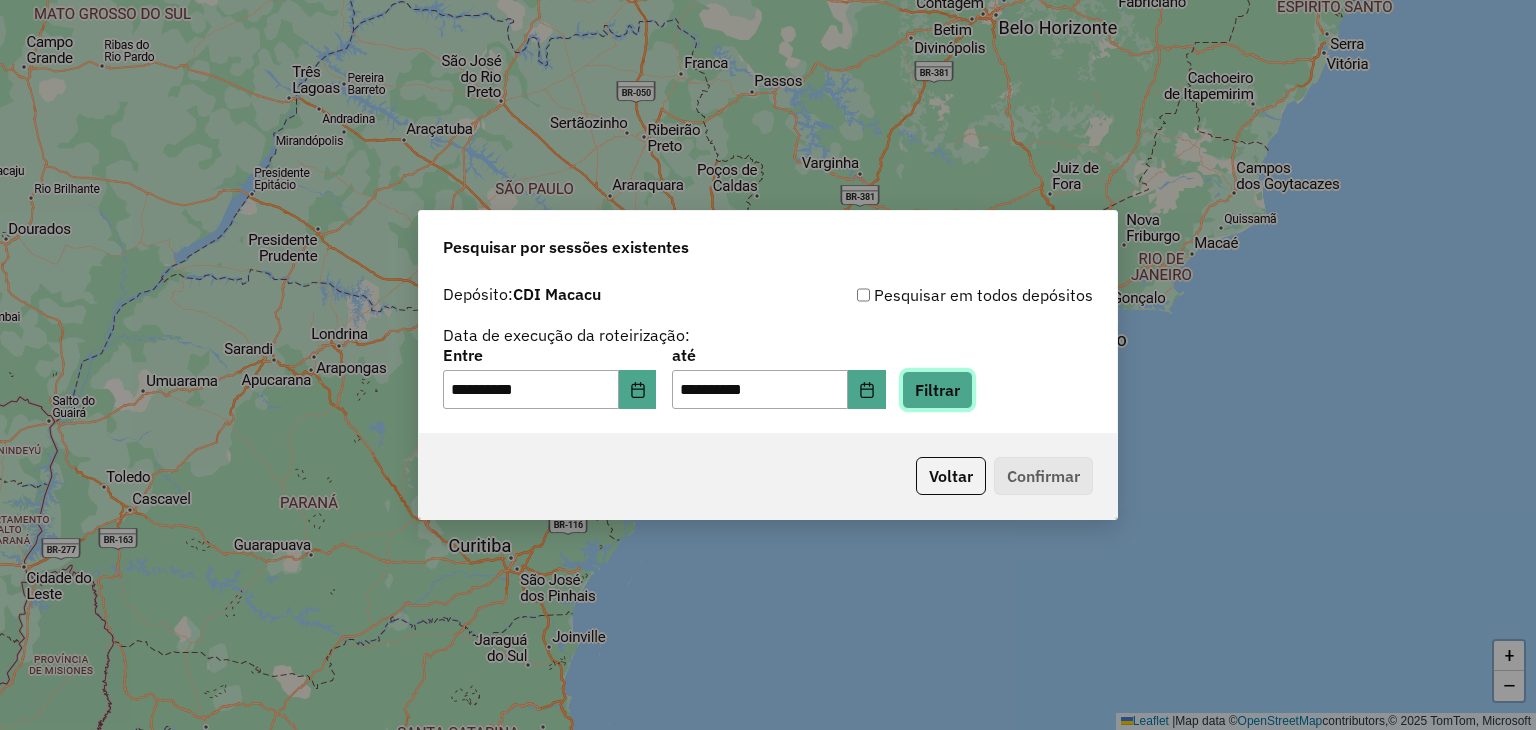 click on "Filtrar" 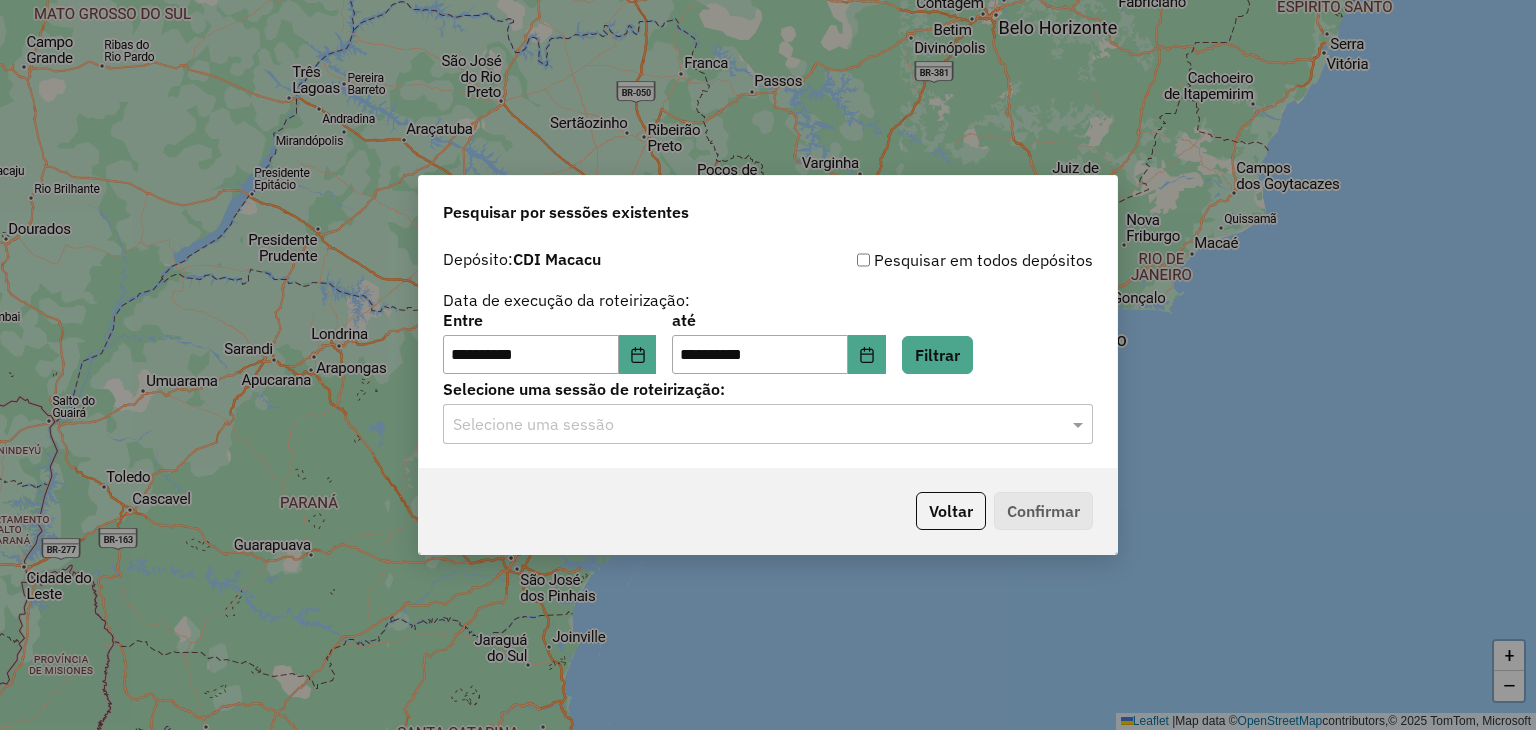 drag, startPoint x: 791, startPoint y: 396, endPoint x: 776, endPoint y: 405, distance: 17.492855 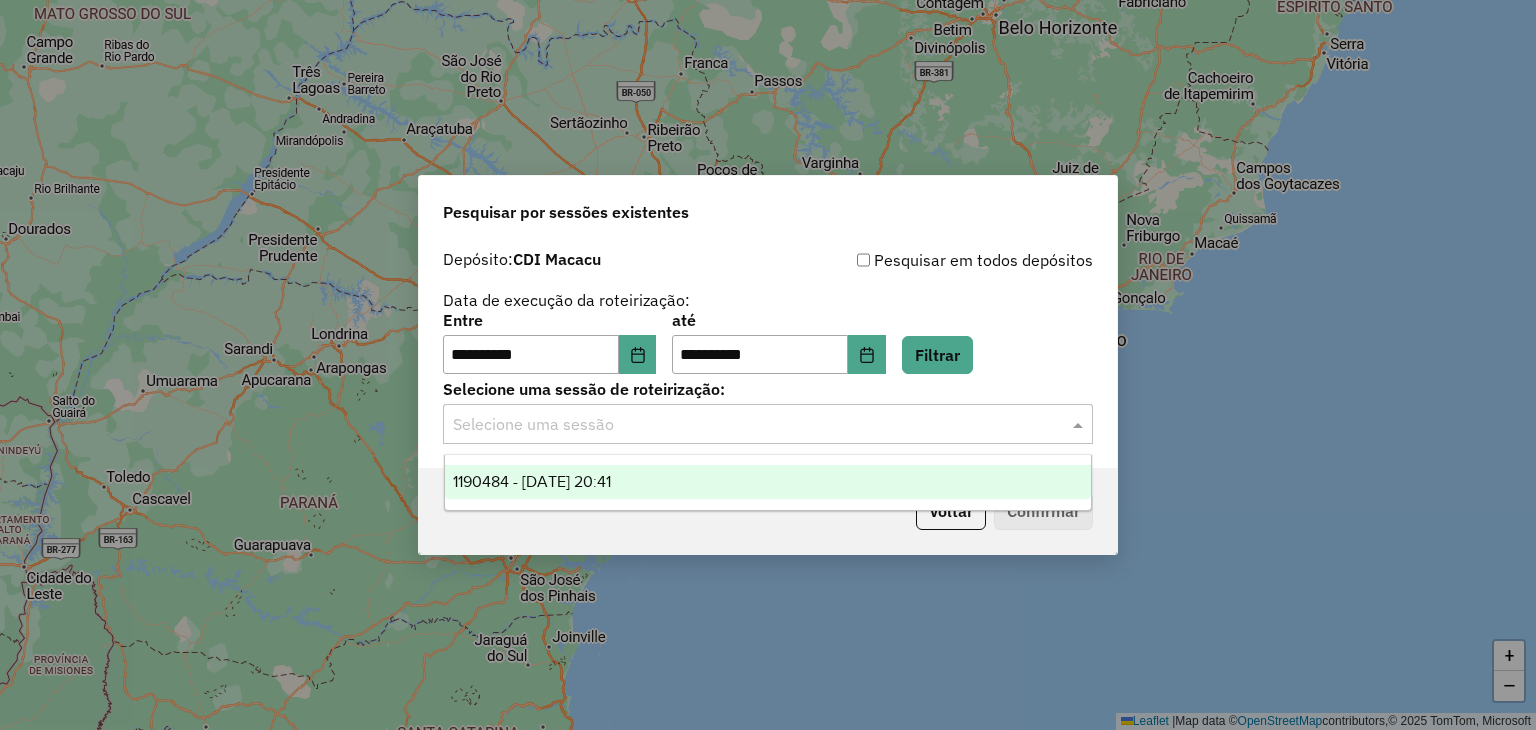 drag, startPoint x: 755, startPoint y: 413, endPoint x: 696, endPoint y: 440, distance: 64.884514 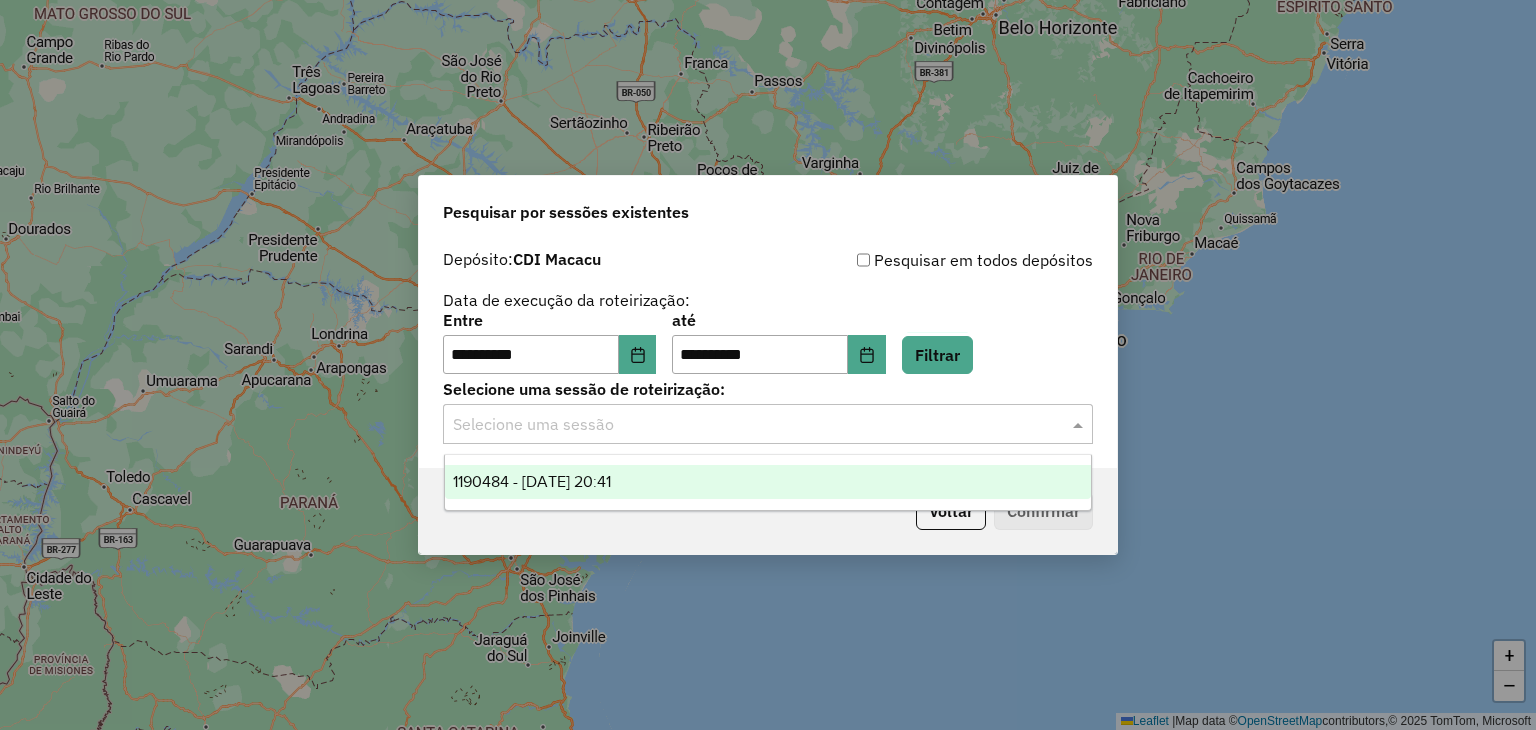 click on "1190484 - 15/07/2025 20:41" at bounding box center [768, 482] 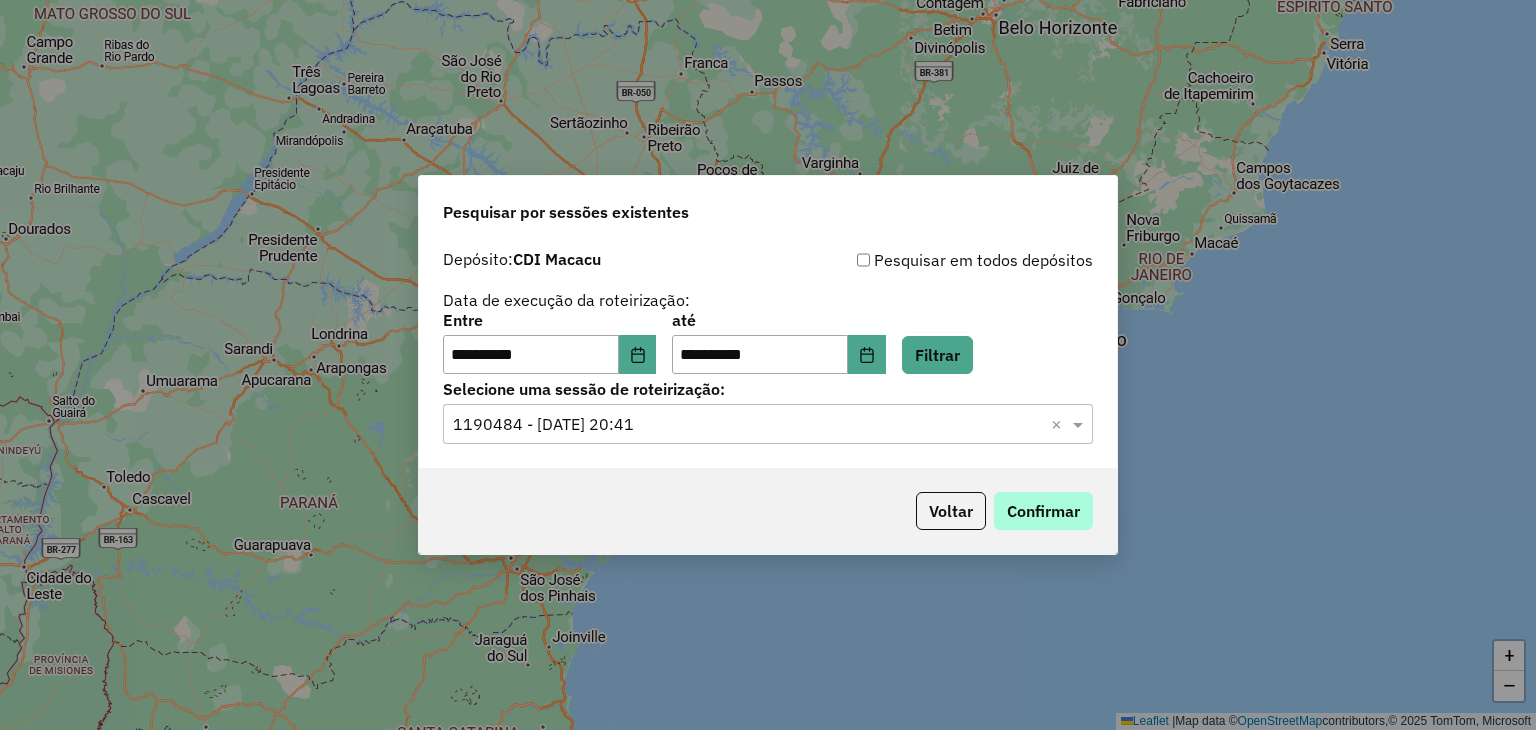 click on "Voltar   Confirmar" 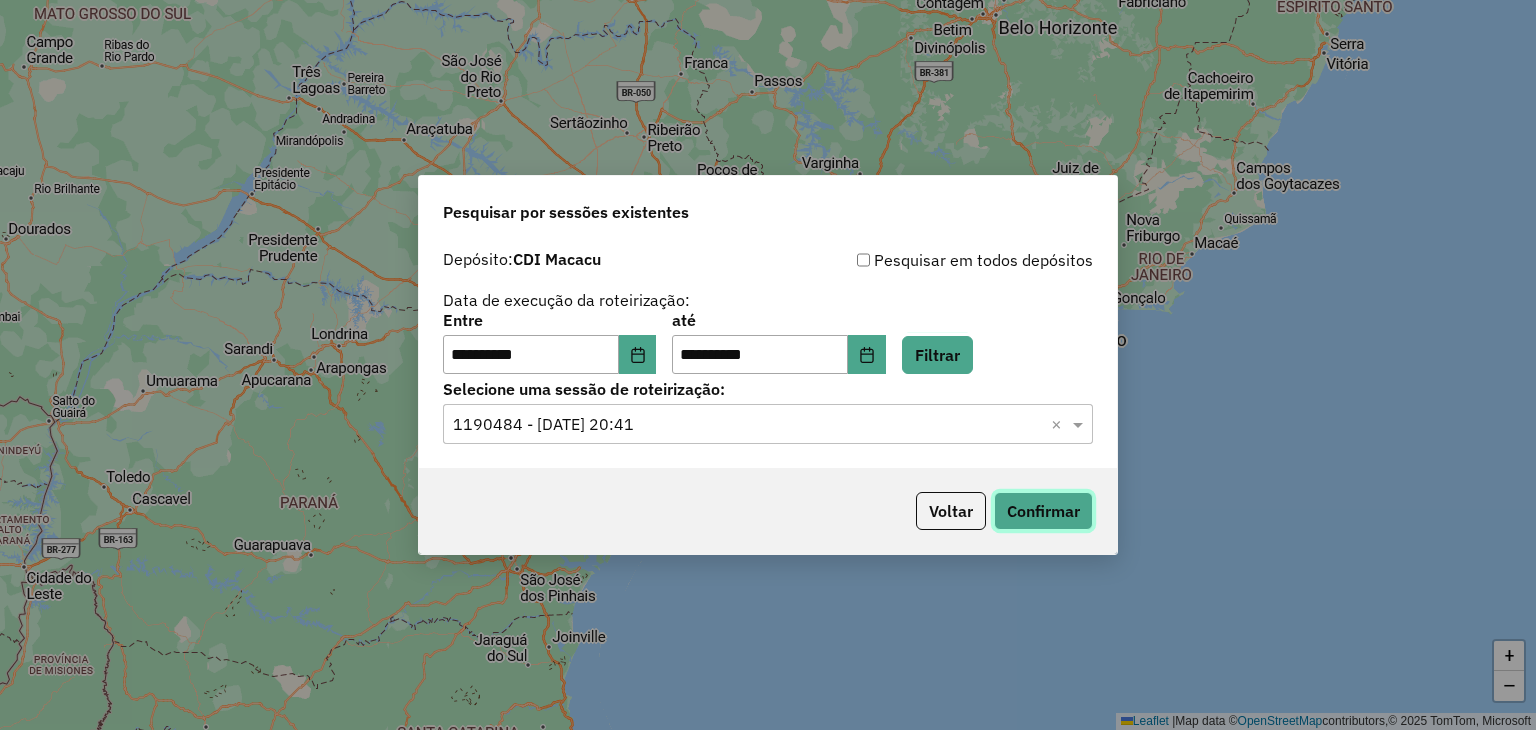 click on "Confirmar" 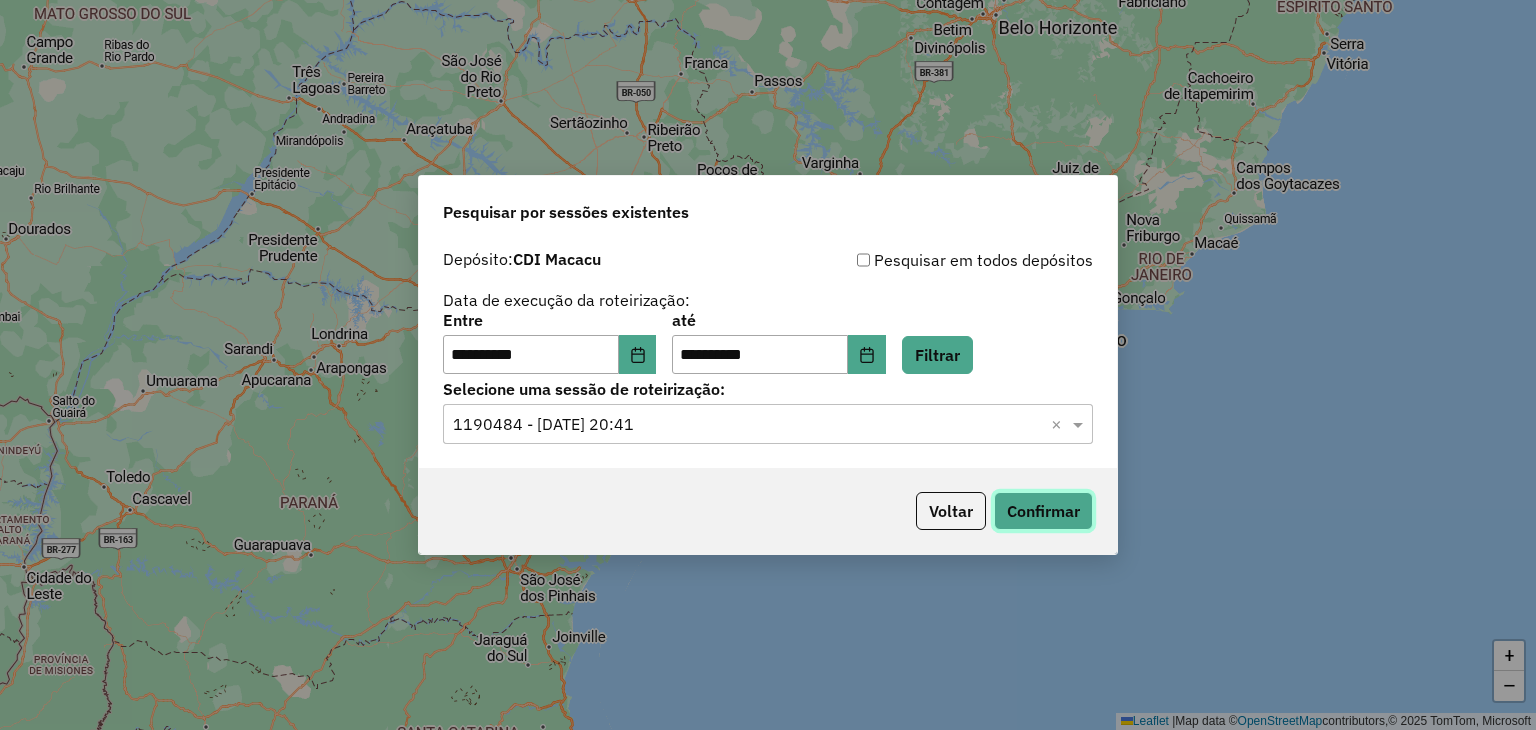 click on "Confirmar" 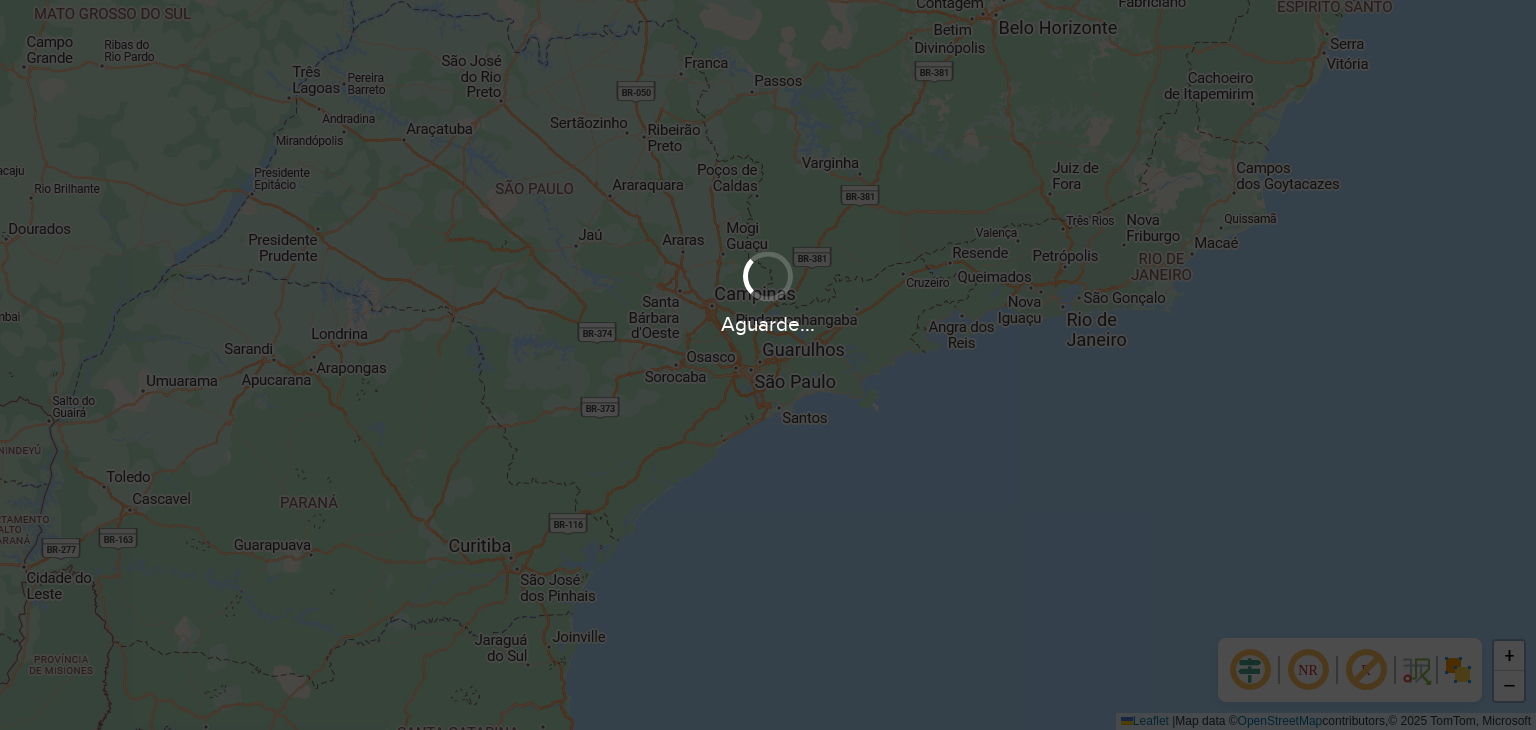 scroll, scrollTop: 0, scrollLeft: 0, axis: both 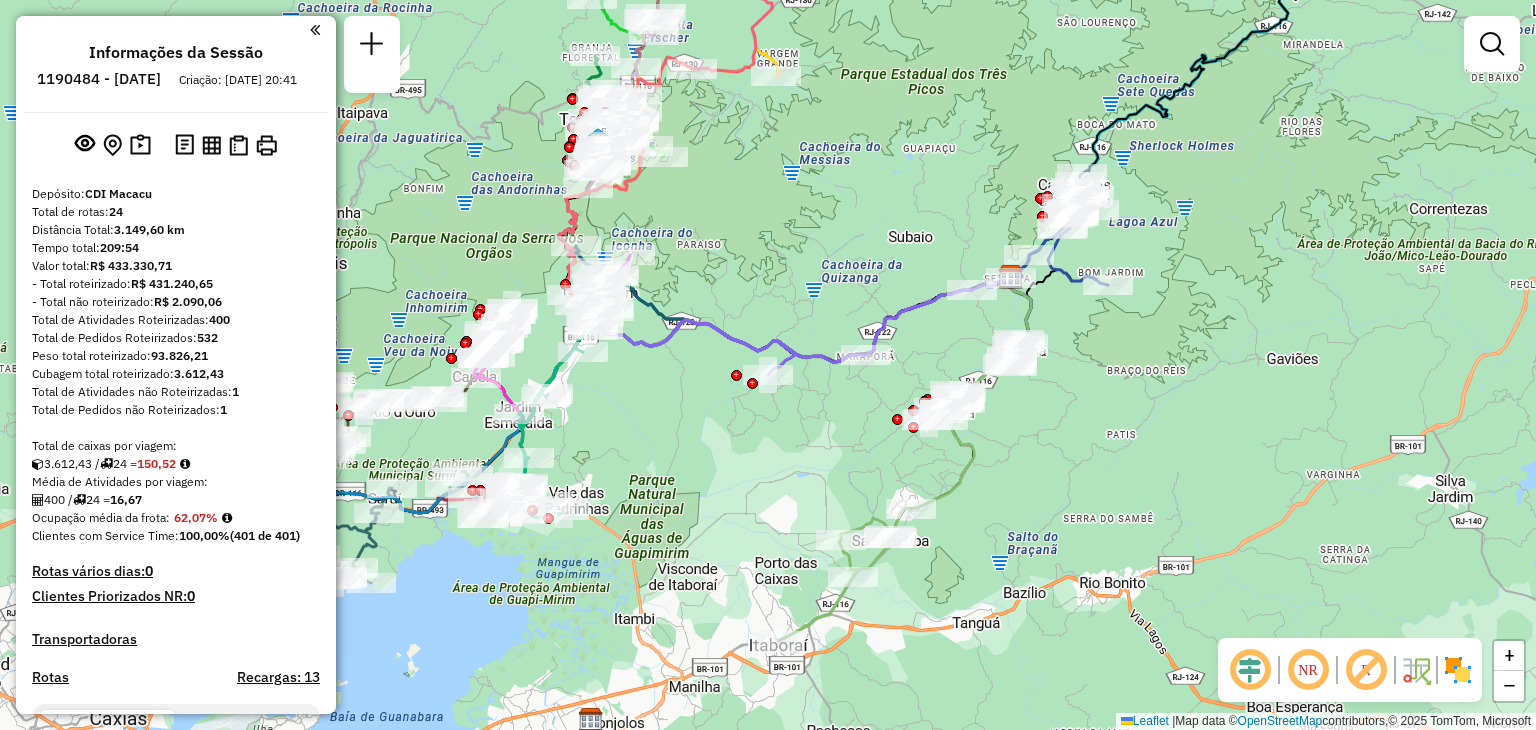 drag, startPoint x: 580, startPoint y: 326, endPoint x: 668, endPoint y: 342, distance: 89.44272 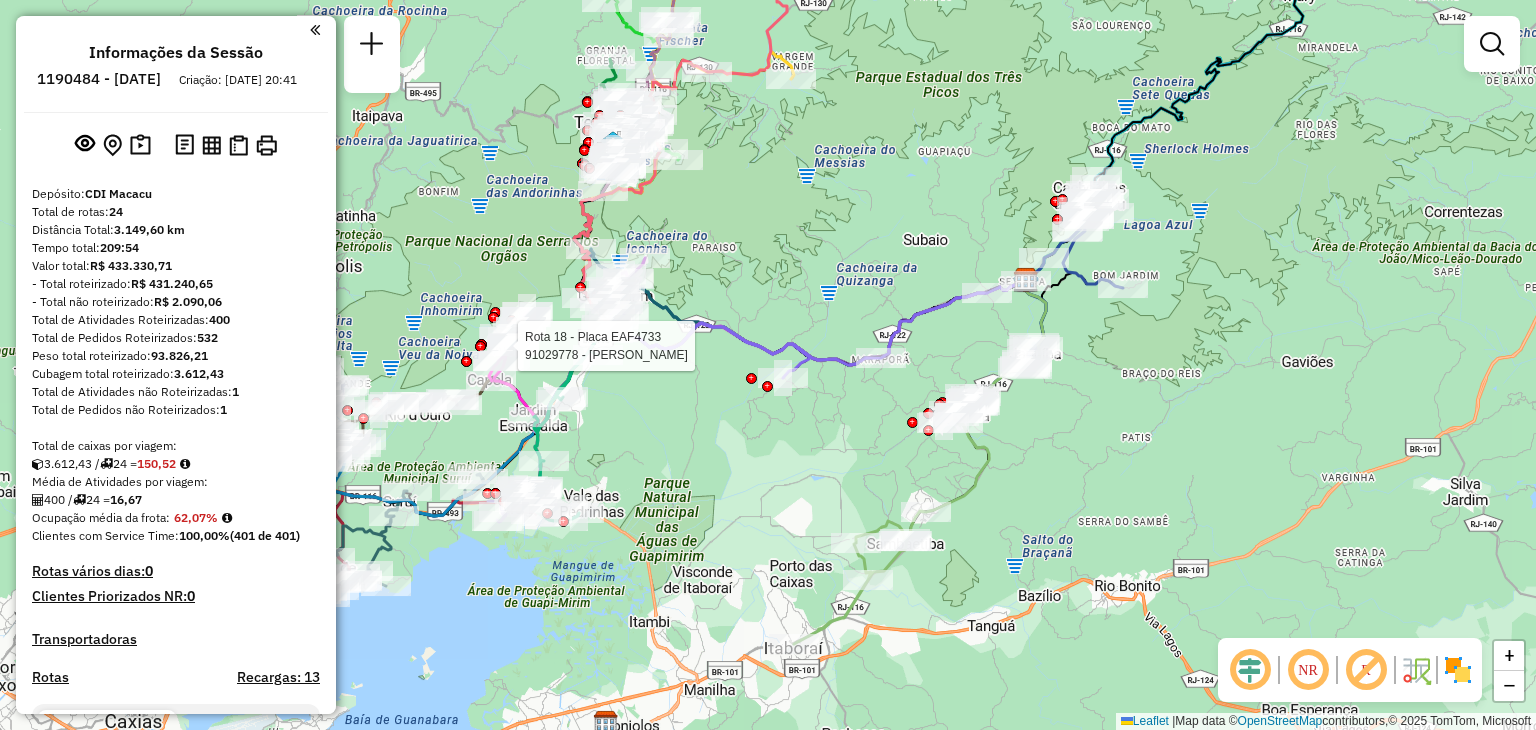 select on "**********" 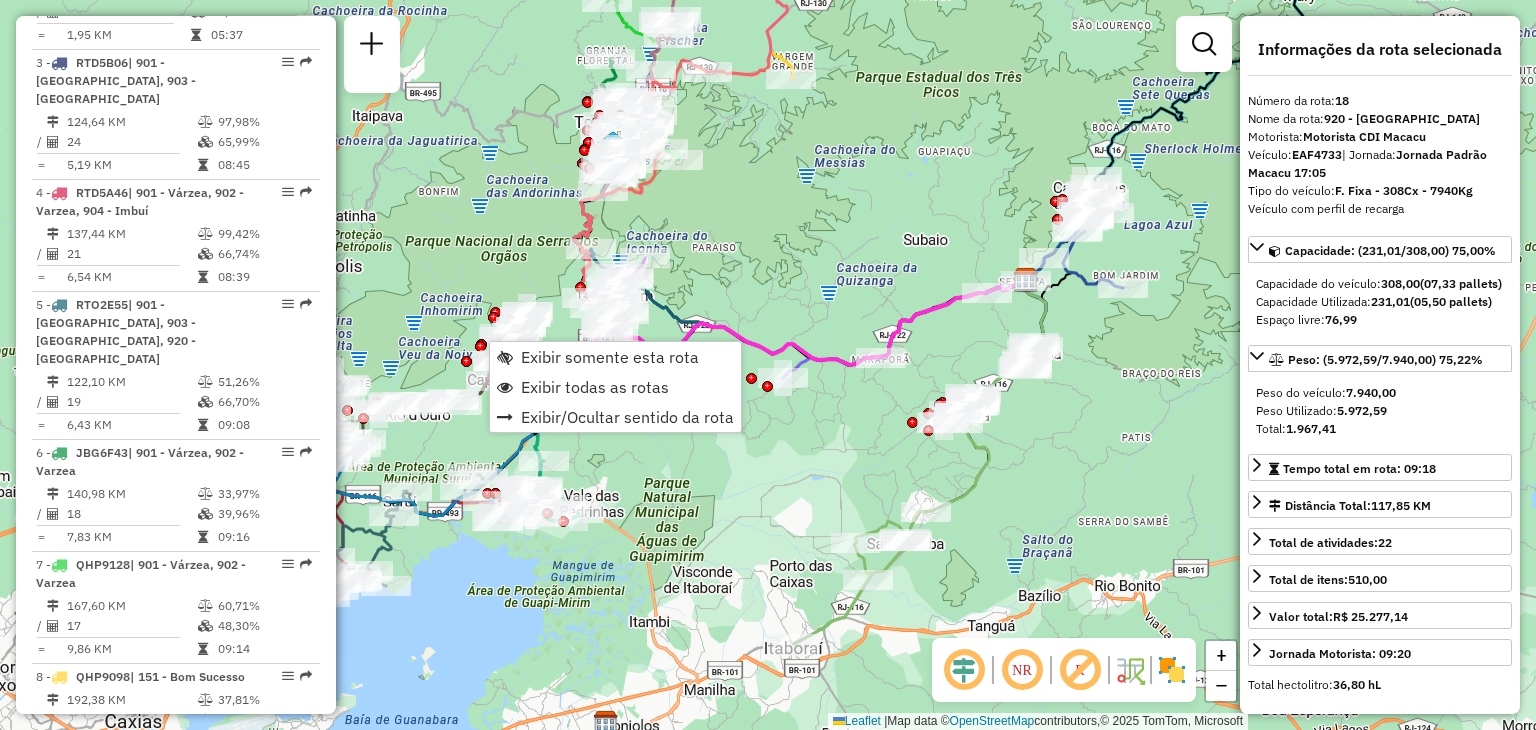 scroll, scrollTop: 2635, scrollLeft: 0, axis: vertical 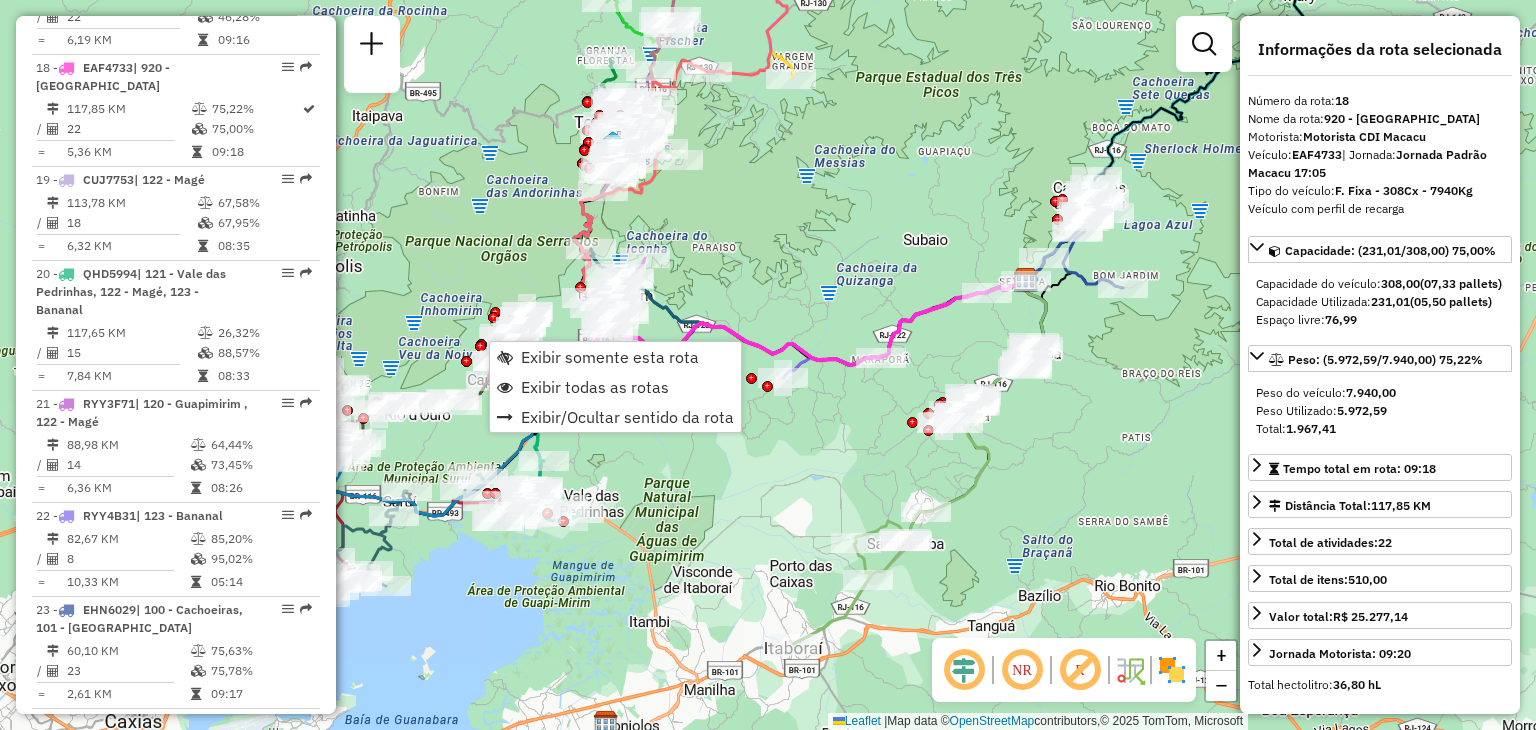 click on "Rota 18 - Placa EAF4733  91023101 - [PERSON_NAME] S Janela de atendimento Grade de atendimento Capacidade Transportadoras Veículos Cliente Pedidos  Rotas Selecione os dias de semana para filtrar as janelas de atendimento  Seg   Ter   Qua   Qui   Sex   Sáb   Dom  Informe o período da janela de atendimento: De: Até:  Filtrar exatamente a janela do cliente  Considerar janela de atendimento padrão  Selecione os dias de semana para filtrar as grades de atendimento  Seg   Ter   Qua   Qui   Sex   Sáb   Dom   Considerar clientes sem dia de atendimento cadastrado  Clientes fora do dia de atendimento selecionado Filtrar as atividades entre os valores definidos abaixo:  Peso mínimo:   Peso máximo:   Cubagem mínima:   Cubagem máxima:   De:   Até:  Filtrar as atividades entre o tempo de atendimento definido abaixo:  De:   Até:   Considerar capacidade total dos clientes não roteirizados Transportadora: Selecione um ou mais itens Tipo de veículo: Selecione um ou mais itens Veículo: Motorista: Nome: Tipo:" 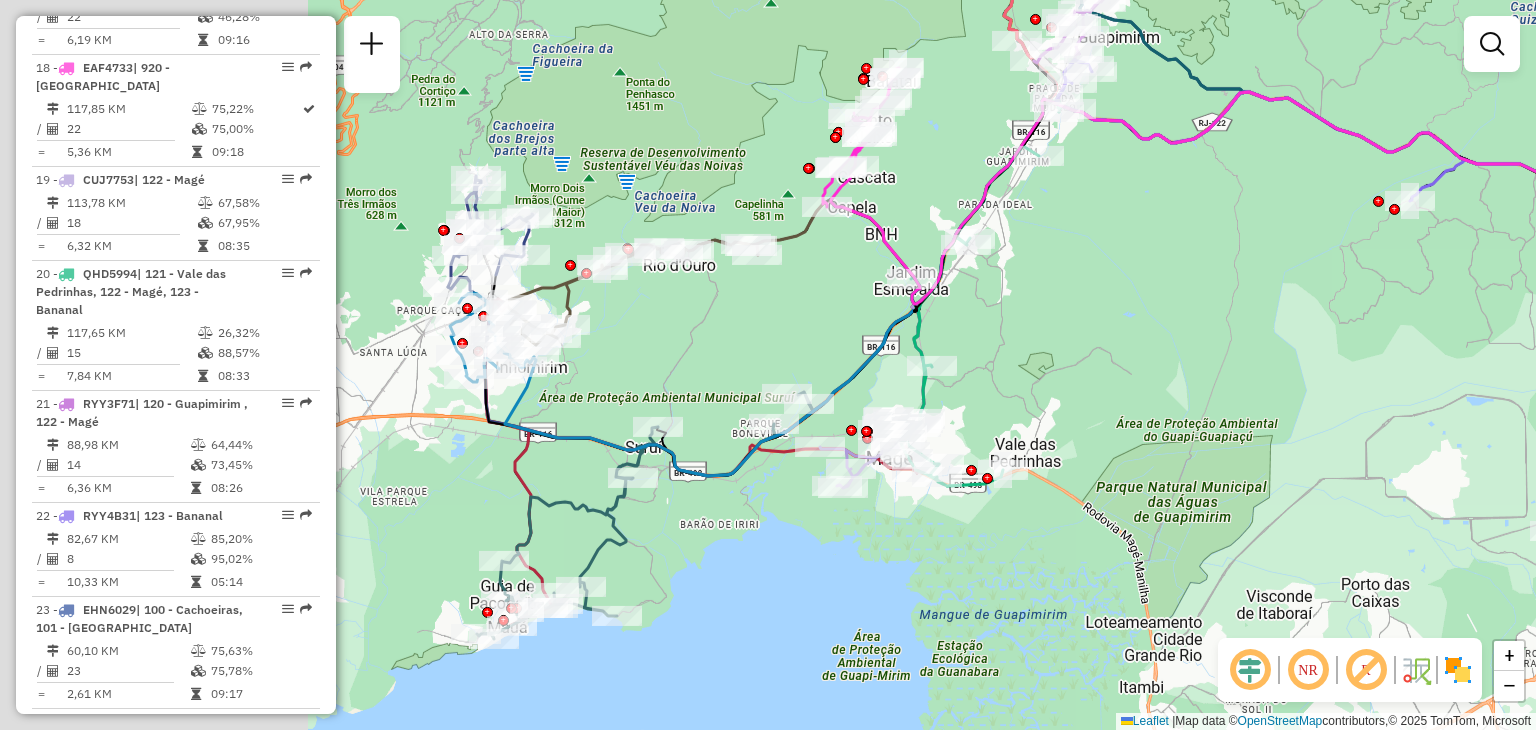 drag, startPoint x: 409, startPoint y: 476, endPoint x: 860, endPoint y: 301, distance: 483.76233 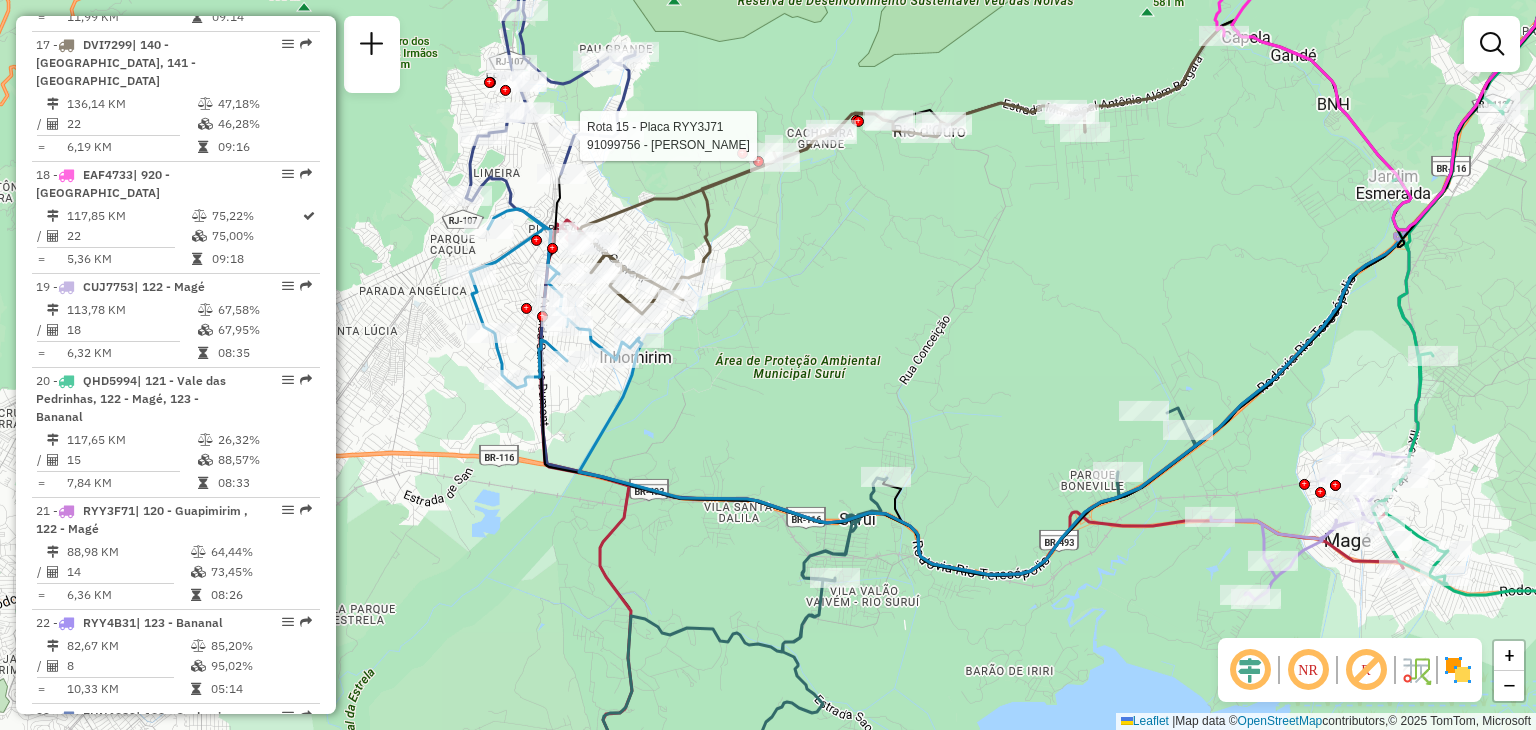 select on "**********" 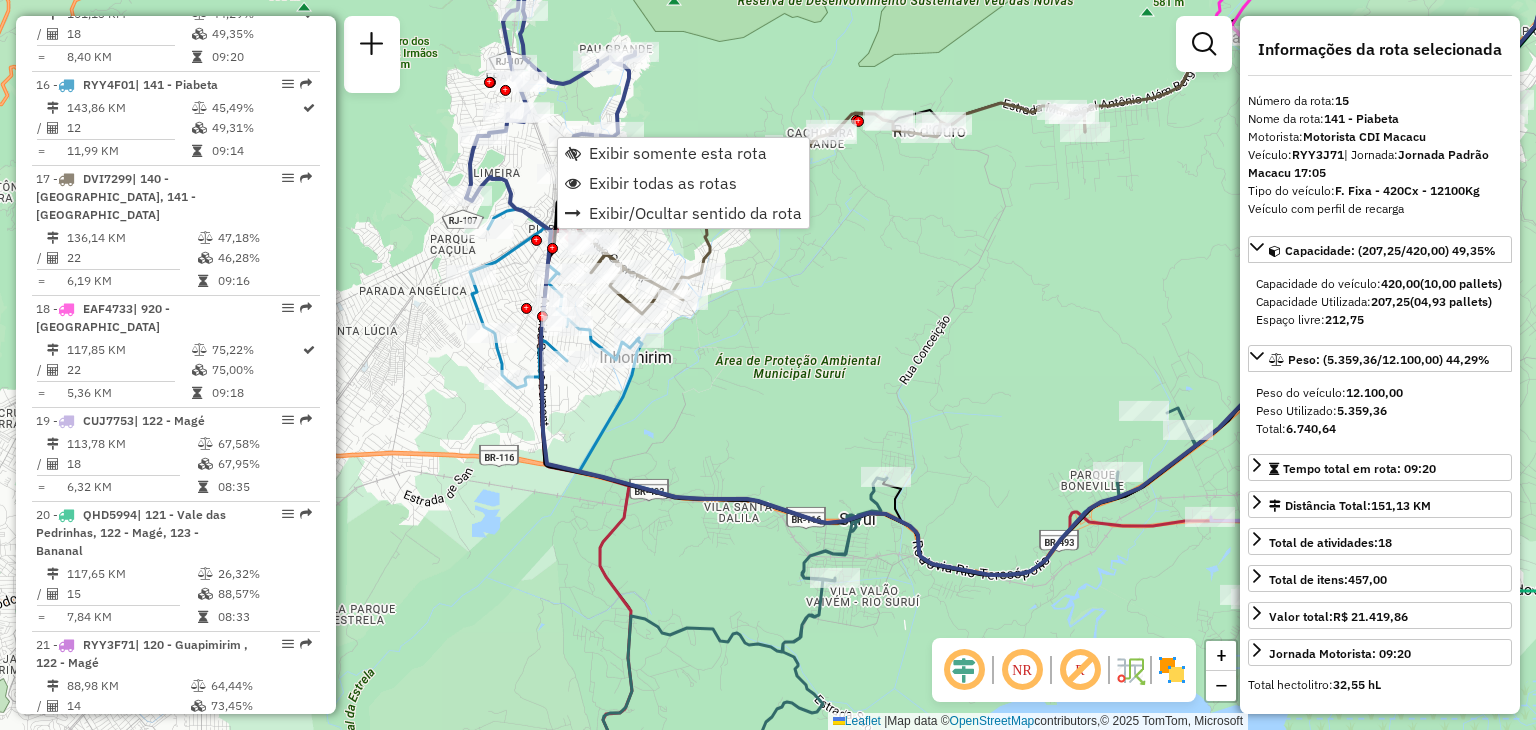 scroll, scrollTop: 2335, scrollLeft: 0, axis: vertical 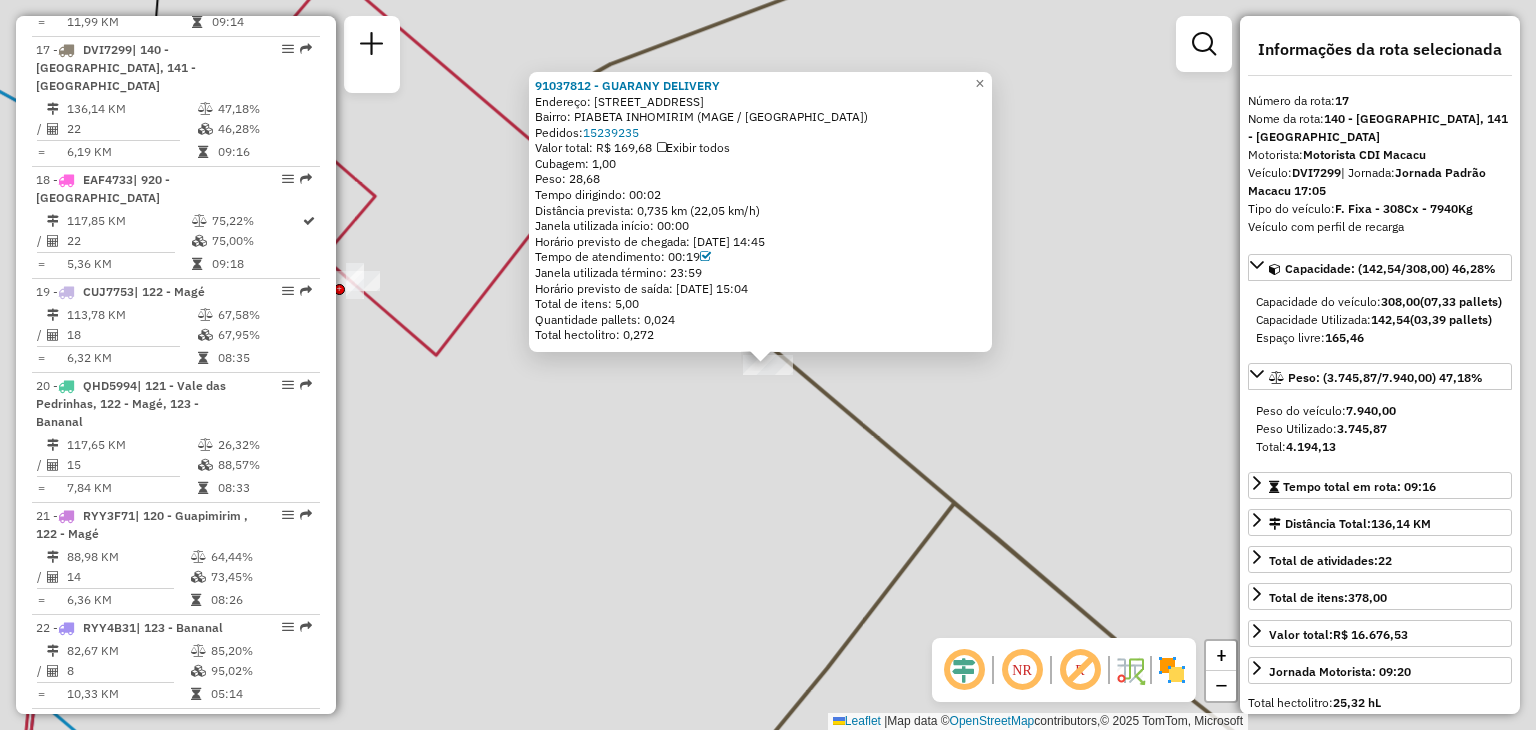 click on "91037812 - GUARANY DELIVERY  Endereço:  R GUARANY 860   Bairro: [GEOGRAPHIC_DATA] INHOMIRIM (MAGE / [GEOGRAPHIC_DATA])   Pedidos:  15239235   Valor total: R$ 169,68   Exibir todos   Cubagem: 1,00  Peso: 28,68  Tempo dirigindo: 00:02   Distância prevista: 0,735 km (22,05 km/h)   [GEOGRAPHIC_DATA] utilizada início: 00:00   Horário previsto de chegada: [DATE] 14:45   Tempo de atendimento: 00:19   Janela utilizada término: 23:59   Horário previsto de saída: [DATE] 15:04   Total de itens: 5,00   Quantidade pallets: 0,024   Total hectolitro: 0,272  × Janela de atendimento Grade de atendimento Capacidade Transportadoras Veículos Cliente Pedidos  Rotas Selecione os dias de semana para filtrar as janelas de atendimento  Seg   Ter   Qua   Qui   Sex   Sáb   Dom  Informe o período da janela de atendimento: De: Até:  Filtrar exatamente a janela do cliente  Considerar janela de atendimento padrão  Selecione os dias de semana para filtrar as grades de atendimento  Seg   Ter   Qua   Qui   Sex   Sáb   Dom   Peso mínimo:   Peso máximo:  +" 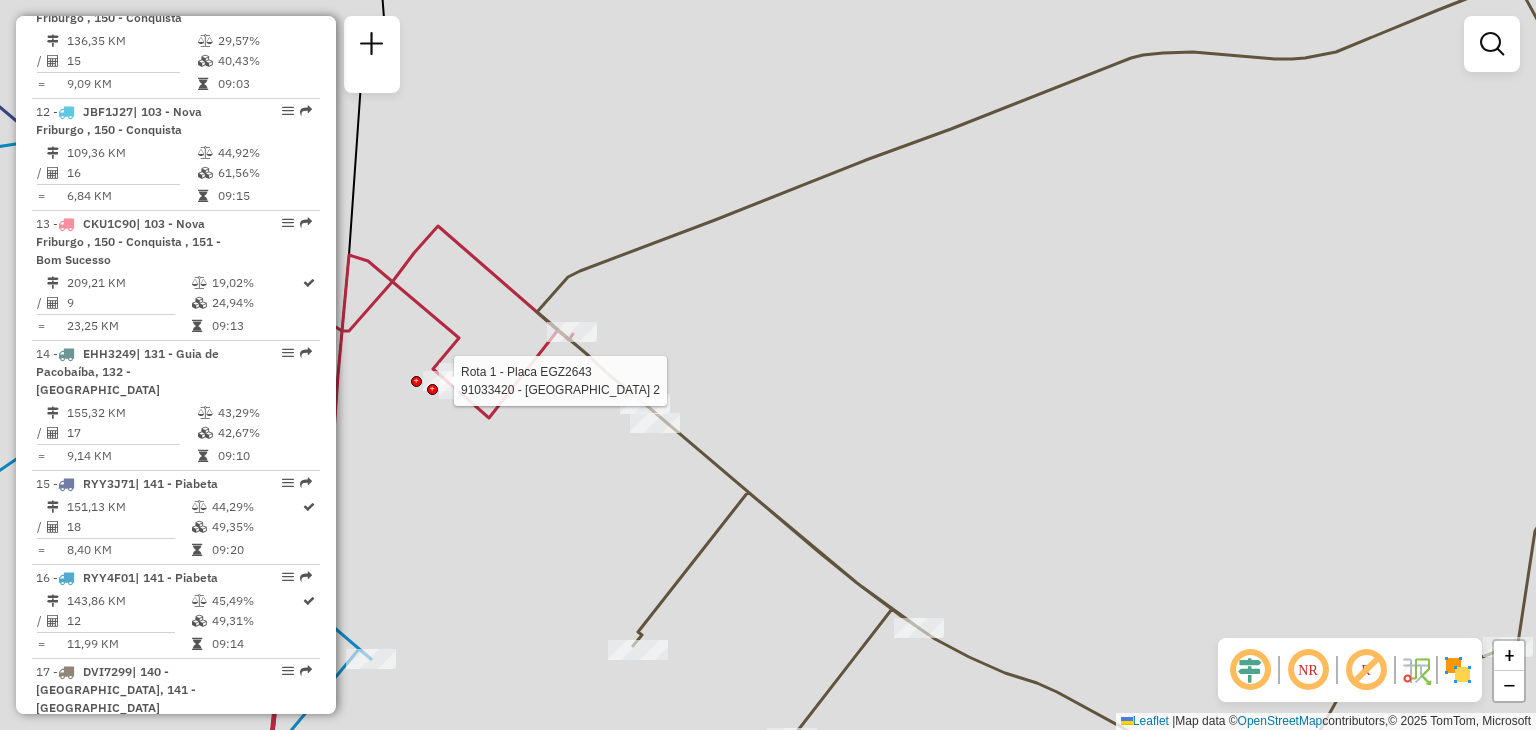 select on "**********" 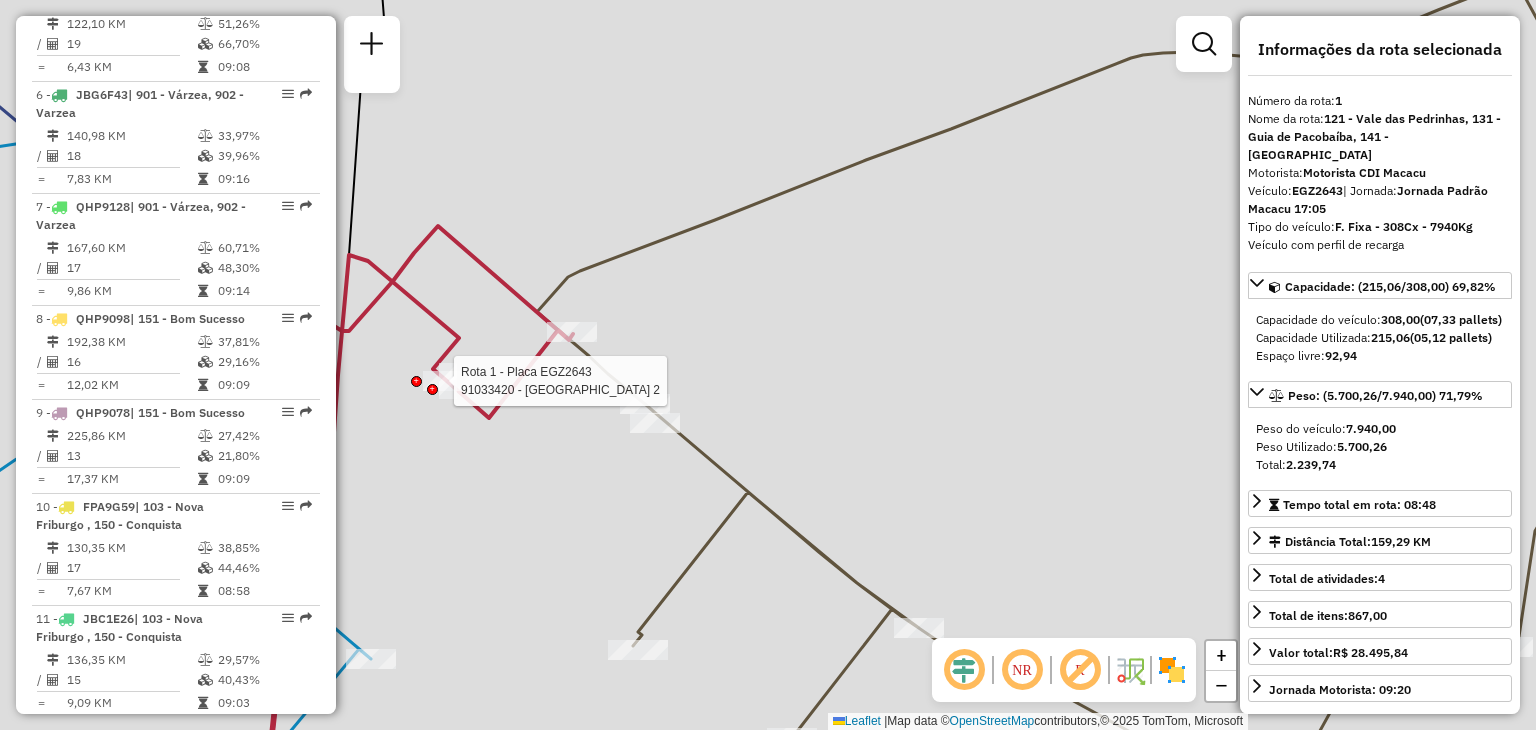 scroll, scrollTop: 752, scrollLeft: 0, axis: vertical 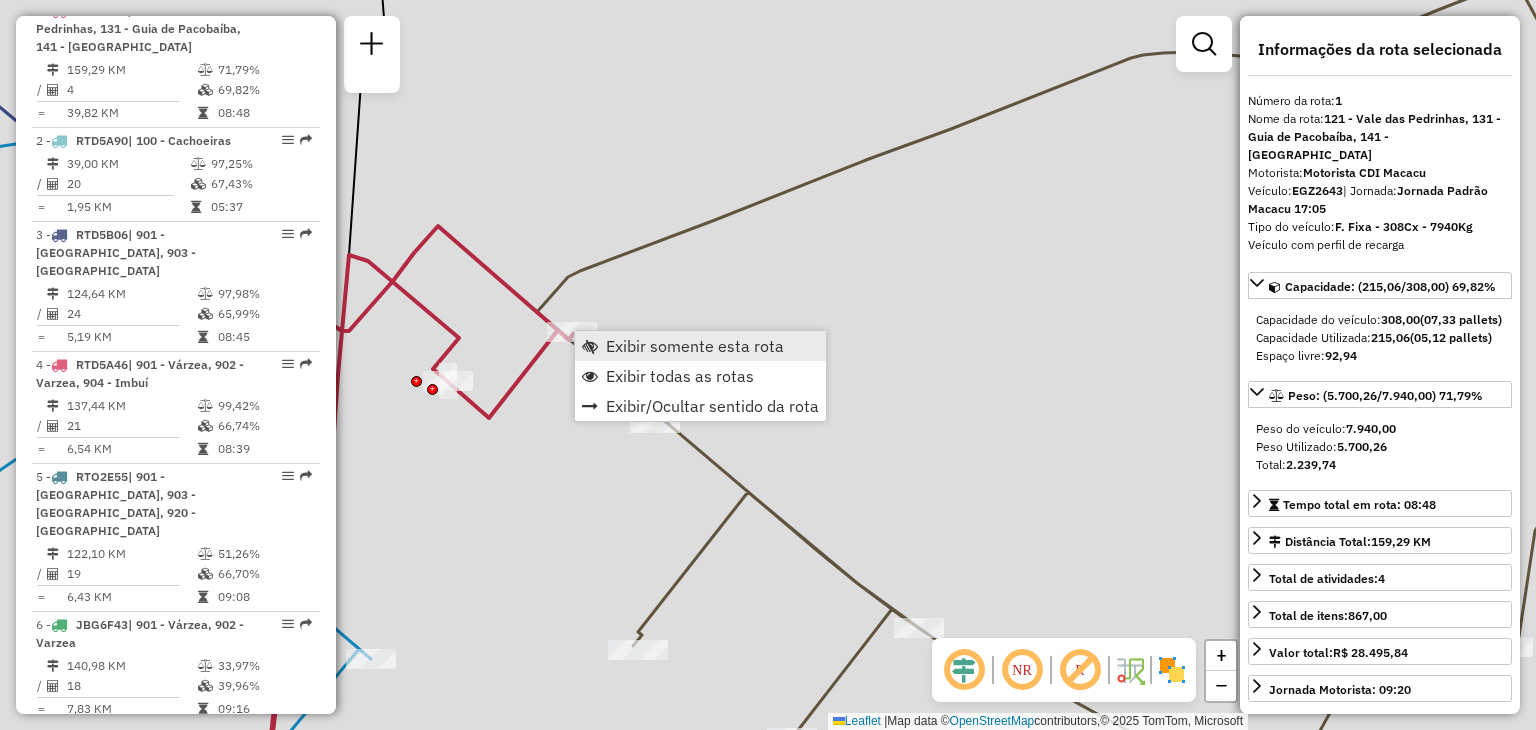 click on "Exibir somente esta rota" at bounding box center [695, 346] 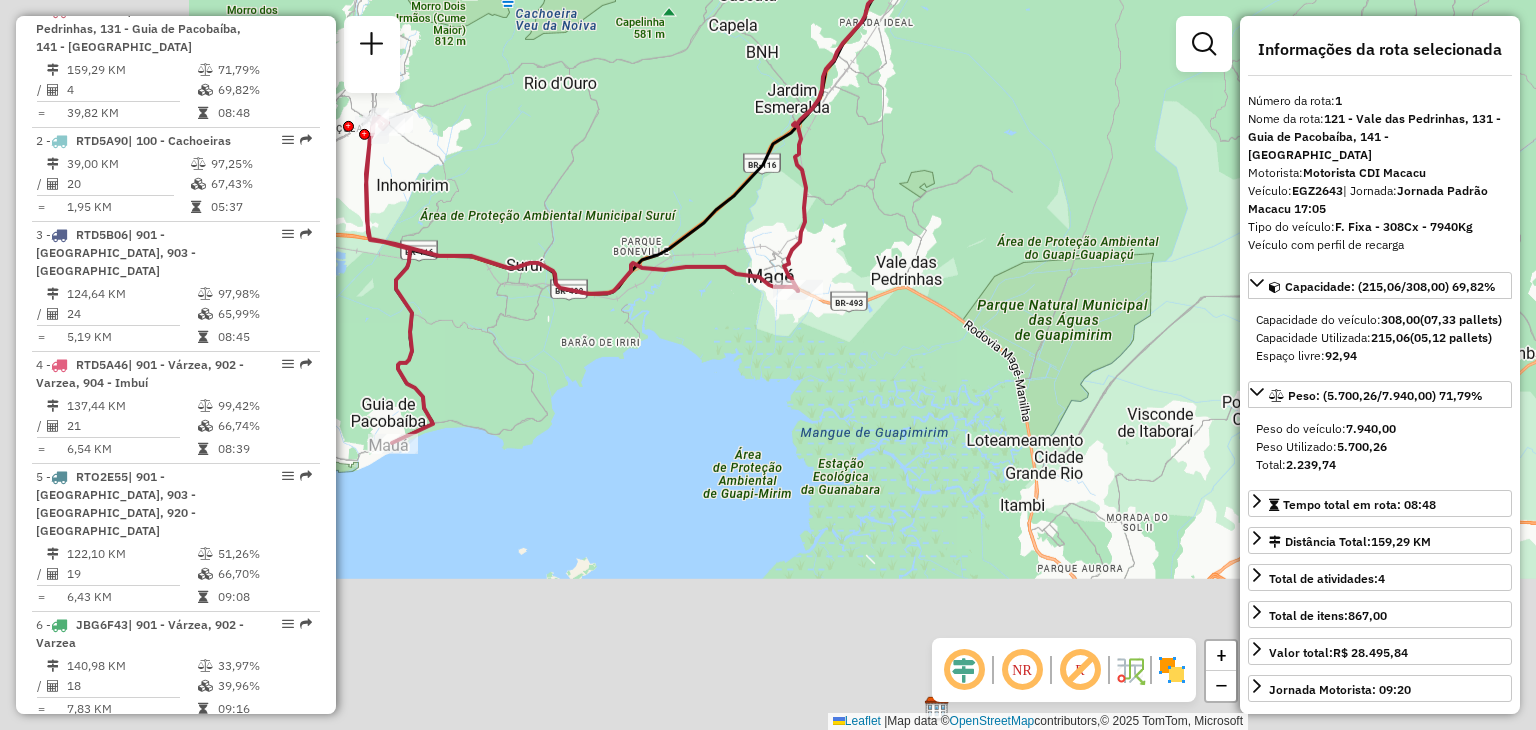 drag, startPoint x: 536, startPoint y: 621, endPoint x: 939, endPoint y: 317, distance: 504.80194 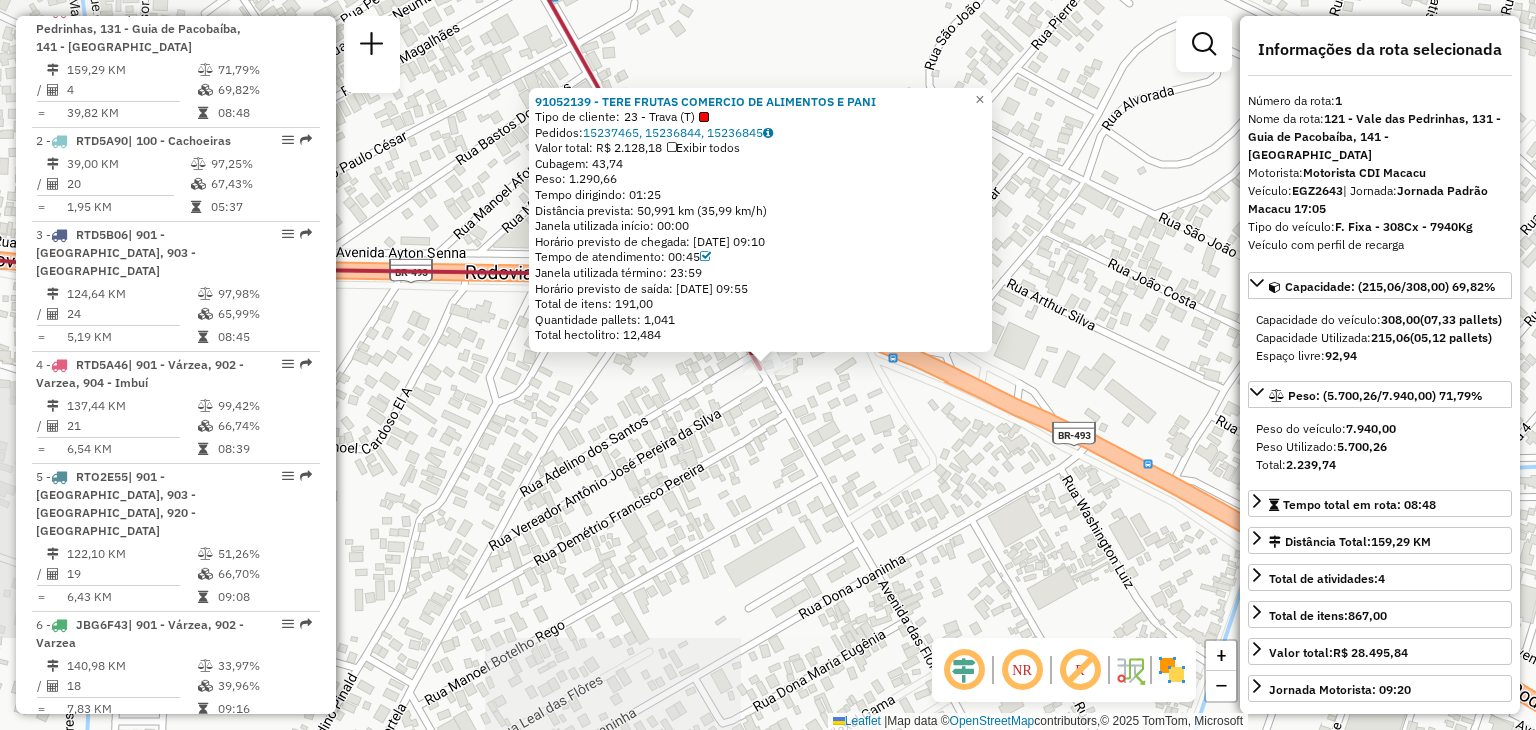 drag, startPoint x: 750, startPoint y: 507, endPoint x: 765, endPoint y: 526, distance: 24.207438 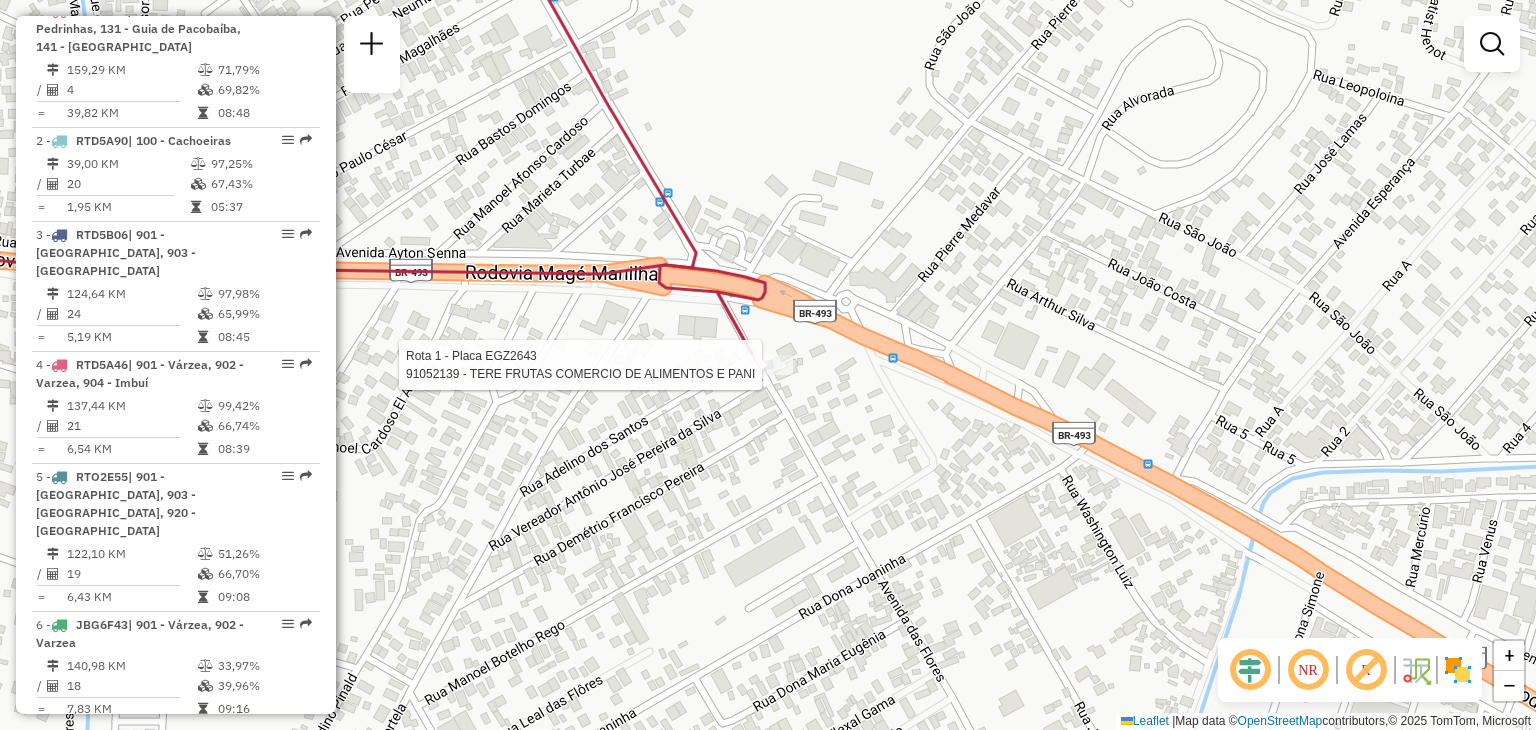 select on "**********" 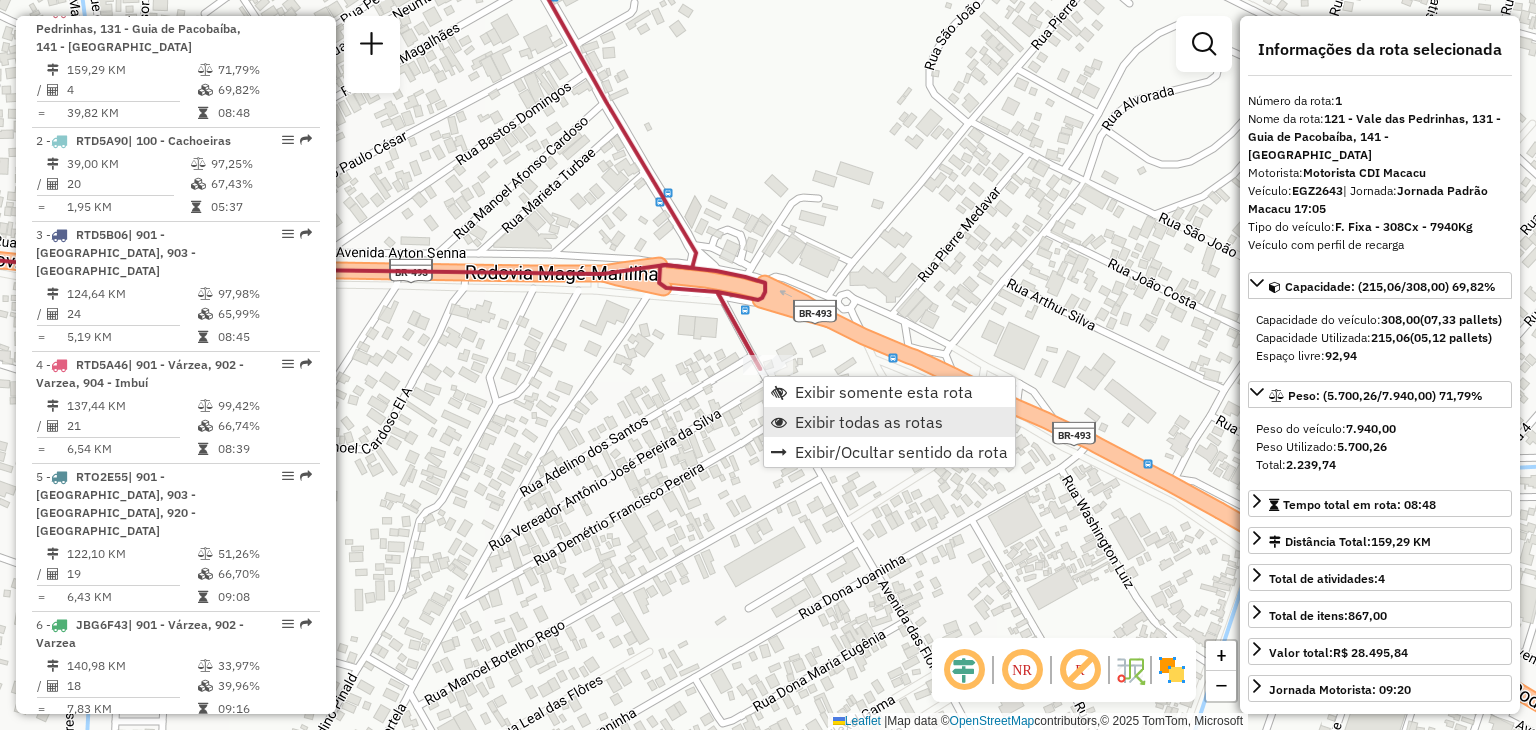 click on "Exibir todas as rotas" at bounding box center (869, 422) 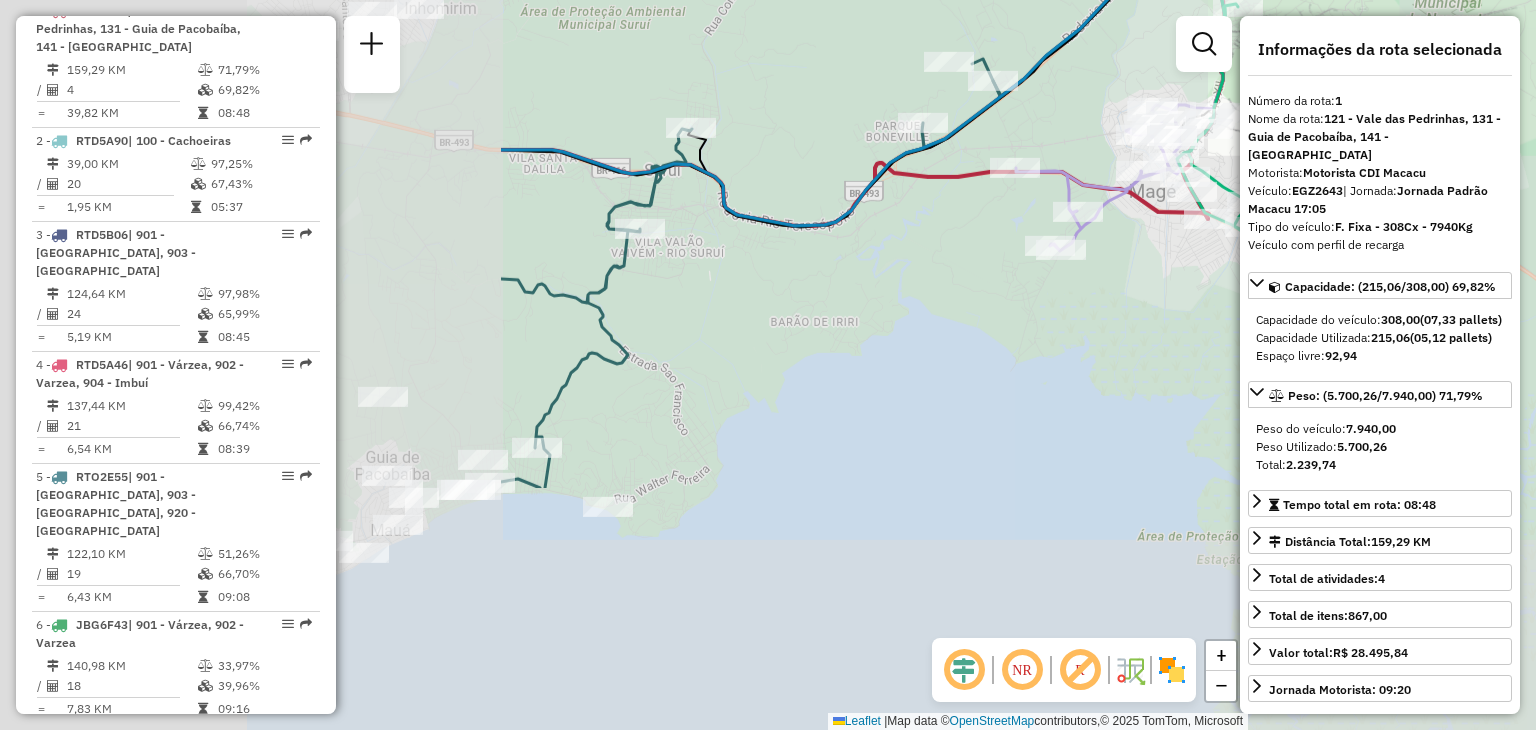 drag, startPoint x: 616, startPoint y: 573, endPoint x: 1249, endPoint y: 268, distance: 702.6478 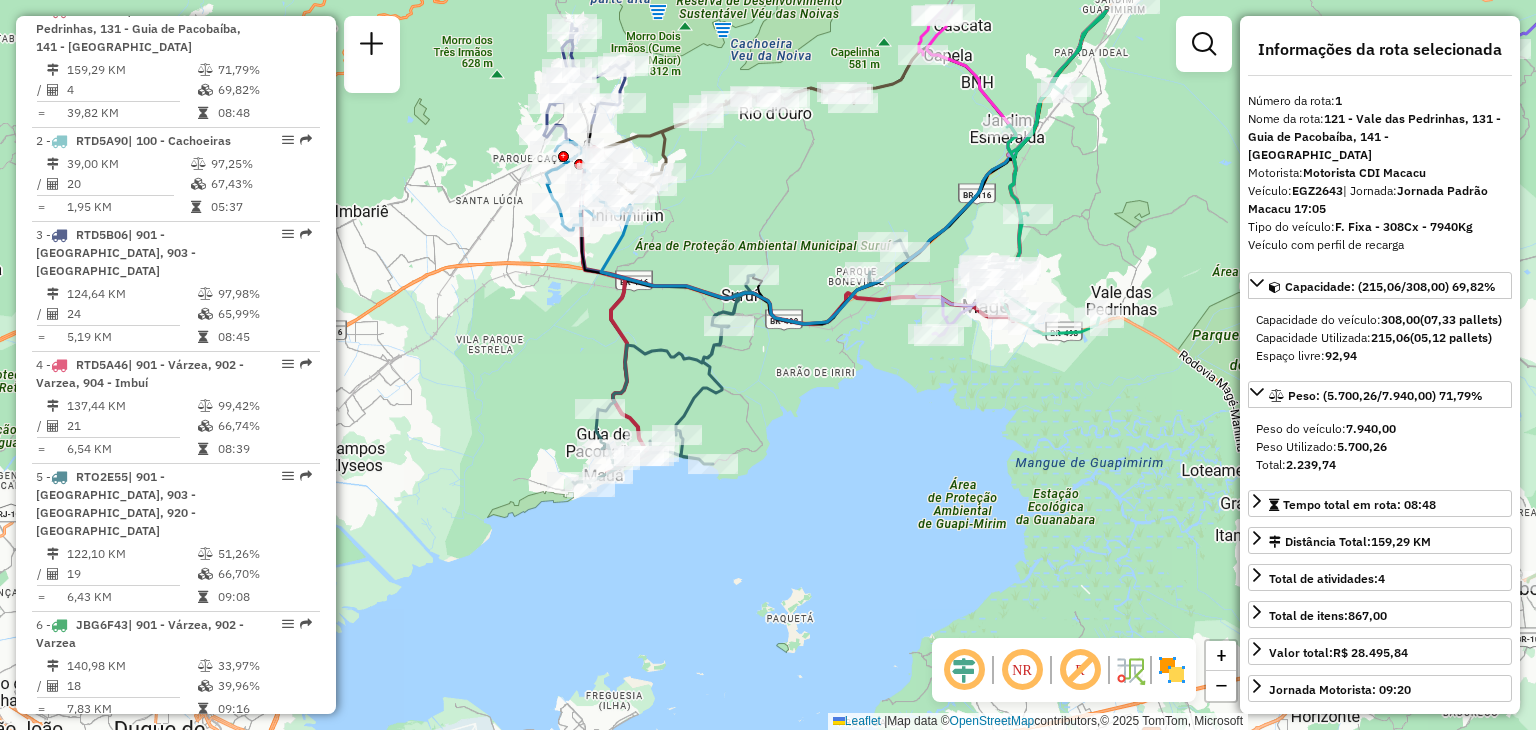 drag, startPoint x: 856, startPoint y: 328, endPoint x: 814, endPoint y: 421, distance: 102.044106 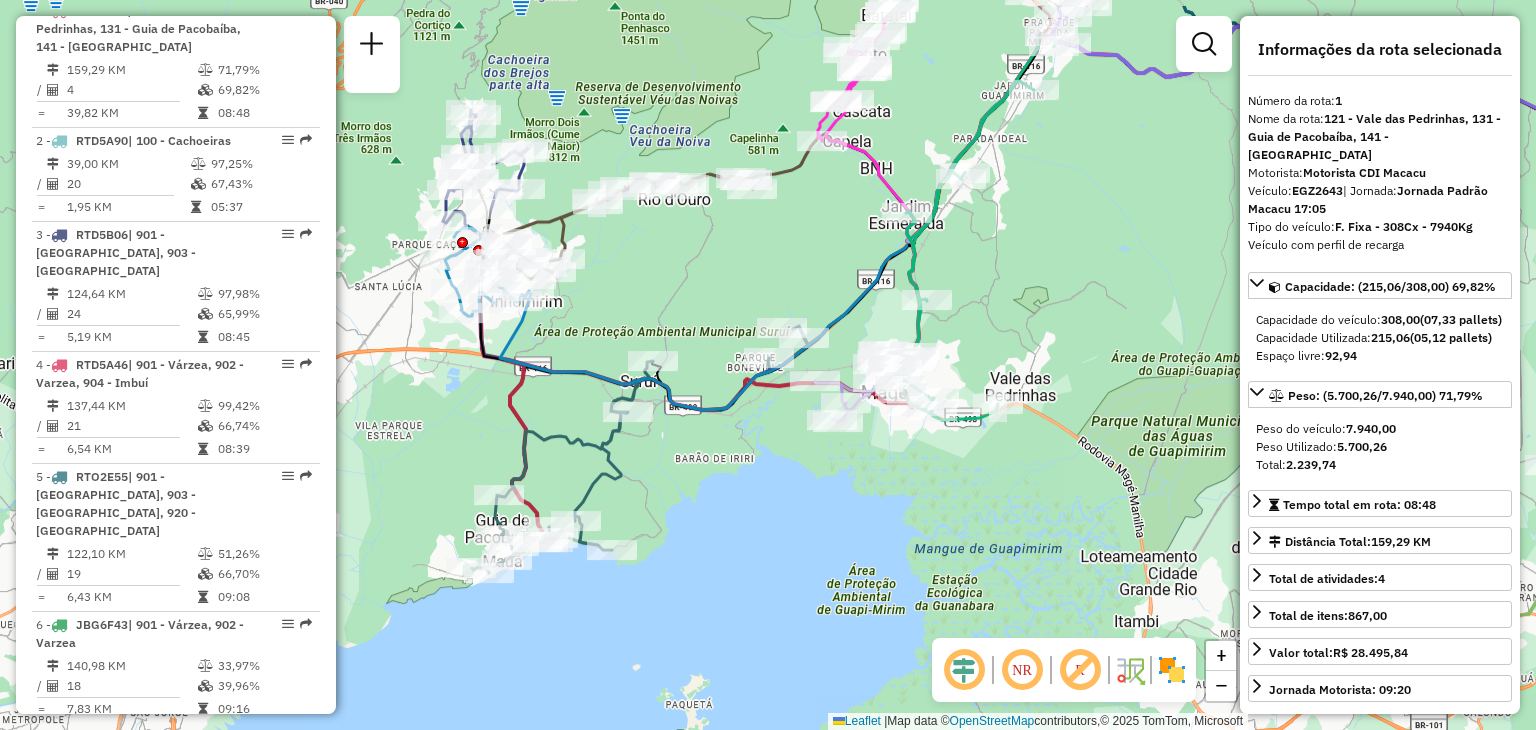 drag, startPoint x: 1037, startPoint y: 379, endPoint x: 947, endPoint y: 449, distance: 114.01754 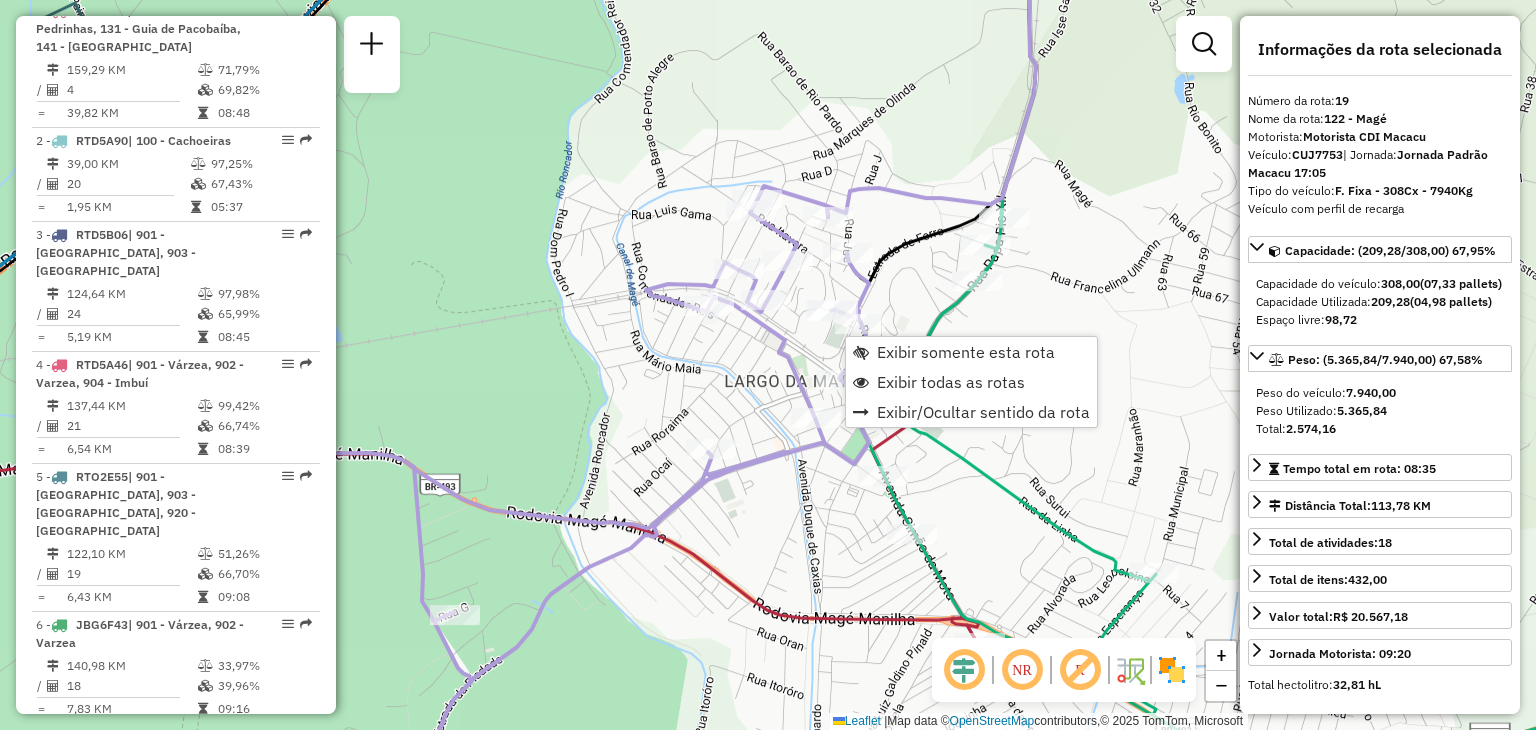 scroll, scrollTop: 2746, scrollLeft: 0, axis: vertical 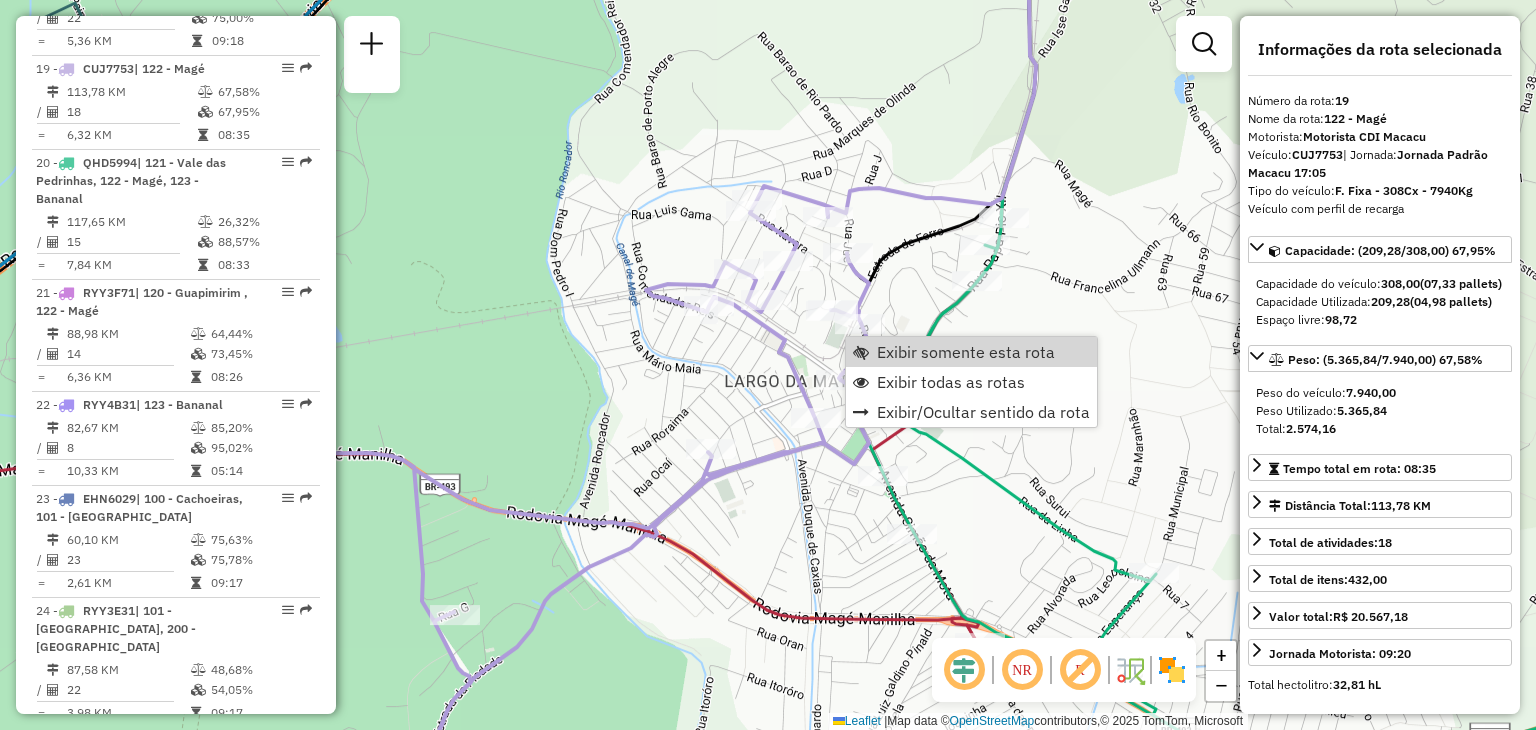 click on "Janela de atendimento Grade de atendimento Capacidade Transportadoras Veículos Cliente Pedidos  Rotas Selecione os dias de semana para filtrar as janelas de atendimento  Seg   Ter   Qua   Qui   Sex   Sáb   Dom  Informe o período da janela de atendimento: De: Até:  Filtrar exatamente a janela do cliente  Considerar janela de atendimento padrão  Selecione os dias de semana para filtrar as grades de atendimento  Seg   Ter   Qua   Qui   Sex   Sáb   Dom   Considerar clientes sem dia de atendimento cadastrado  Clientes fora do dia de atendimento selecionado Filtrar as atividades entre os valores definidos abaixo:  Peso mínimo:   Peso máximo:   Cubagem mínima:   Cubagem máxima:   De:   Até:  Filtrar as atividades entre o tempo de atendimento definido abaixo:  De:   Até:   Considerar capacidade total dos clientes não roteirizados Transportadora: Selecione um ou mais itens Tipo de veículo: Selecione um ou mais itens Veículo: Selecione um ou mais itens Motorista: Selecione um ou mais itens Nome: Rótulo:" 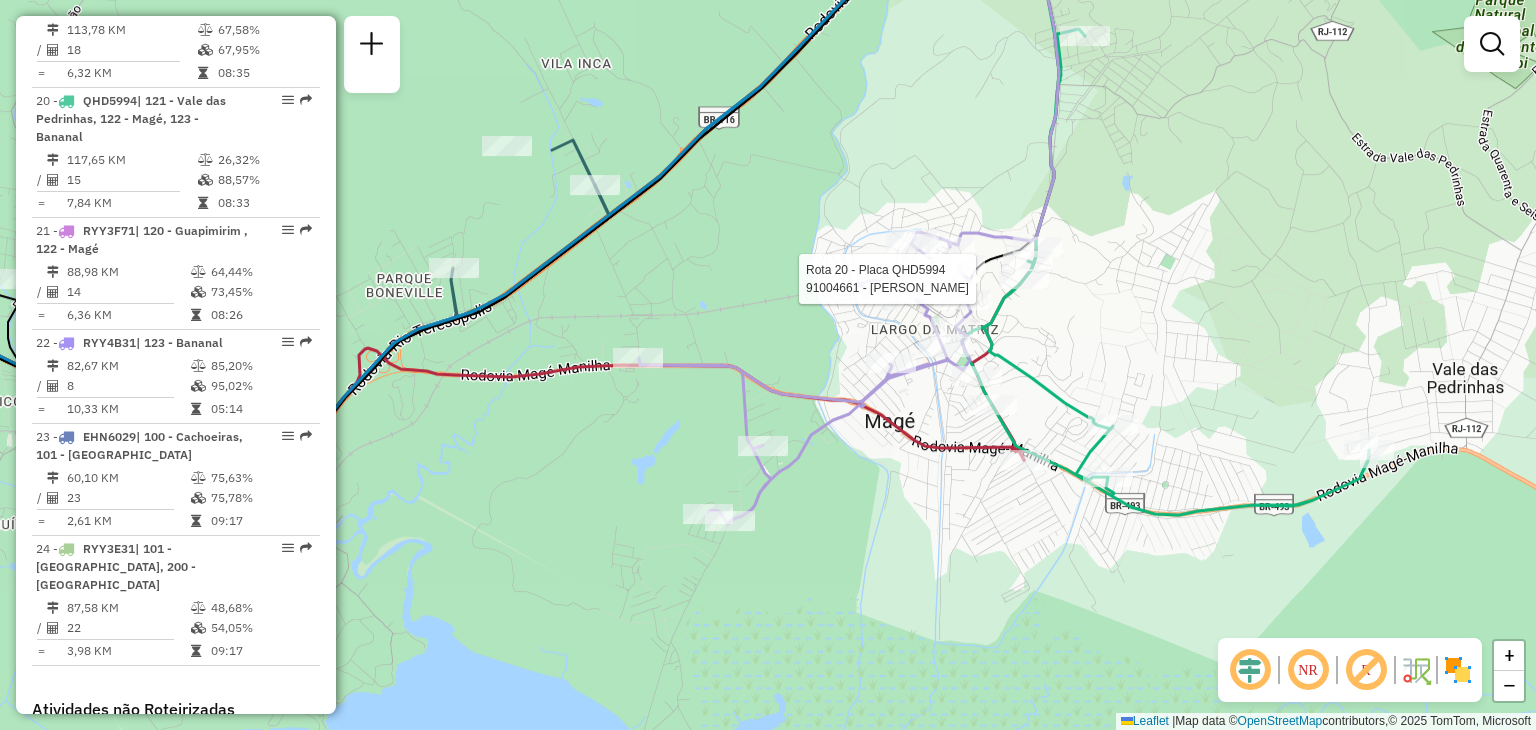 select on "**********" 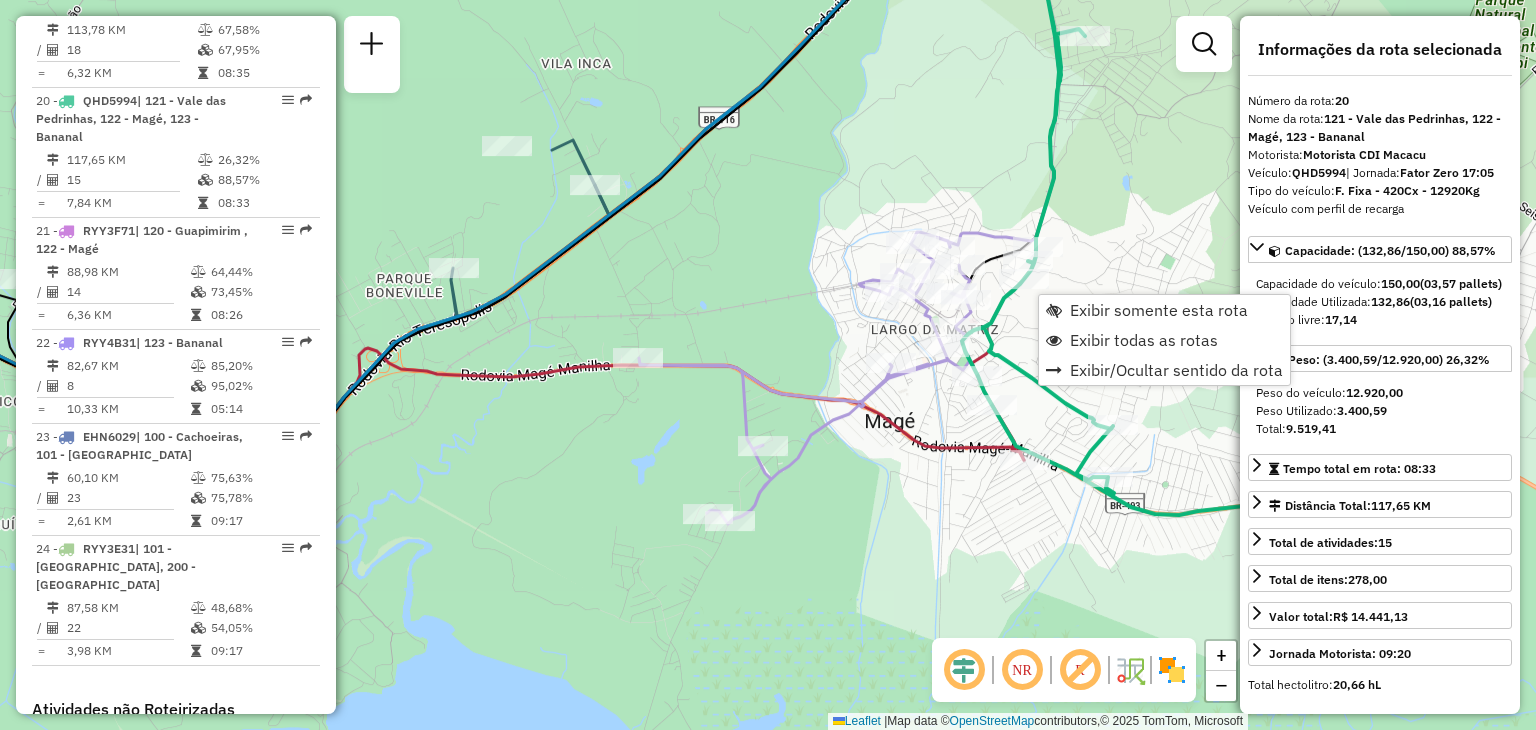 scroll, scrollTop: 2840, scrollLeft: 0, axis: vertical 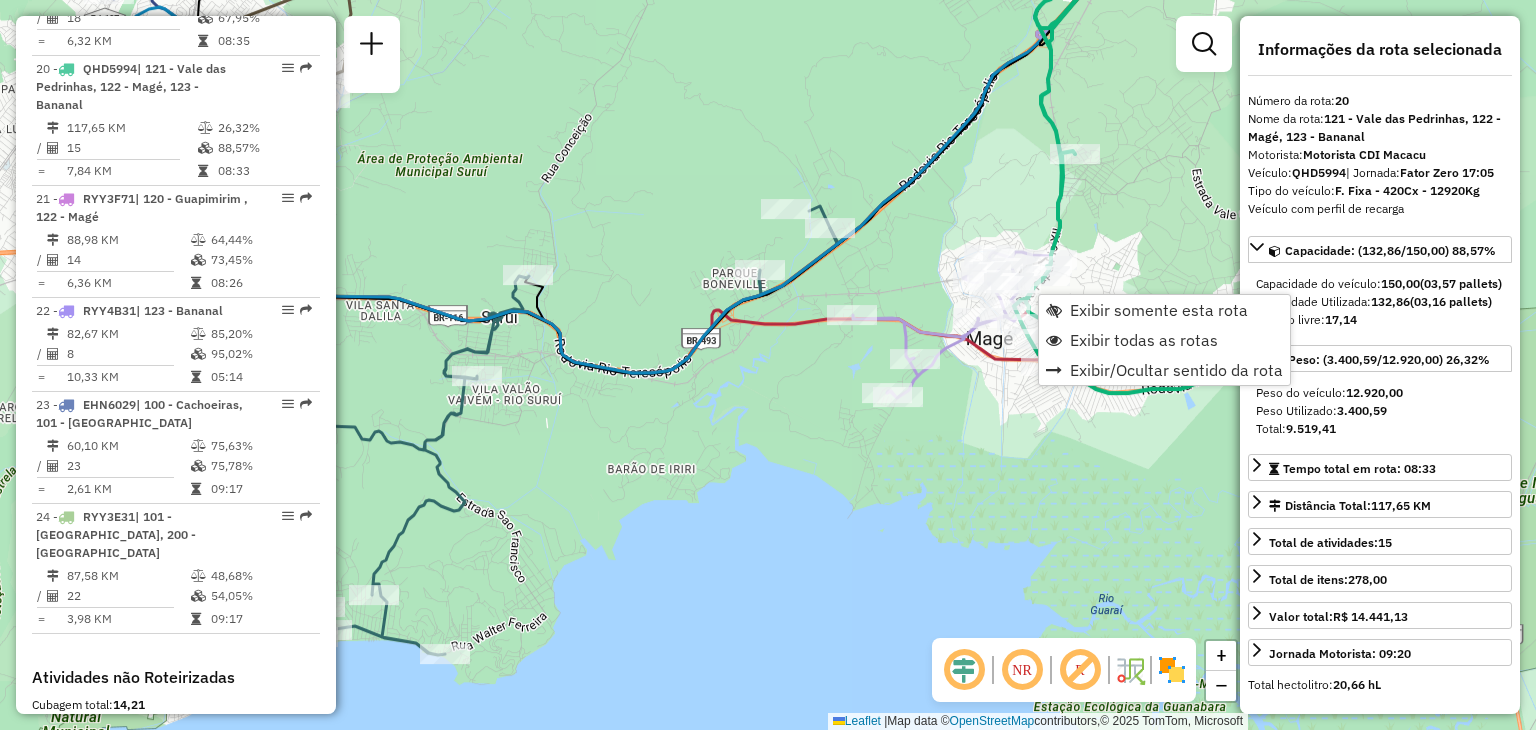 click on "Janela de atendimento Grade de atendimento Capacidade Transportadoras Veículos Cliente Pedidos  Rotas Selecione os dias de semana para filtrar as janelas de atendimento  Seg   Ter   Qua   Qui   Sex   Sáb   Dom  Informe o período da janela de atendimento: De: Até:  Filtrar exatamente a janela do cliente  Considerar janela de atendimento padrão  Selecione os dias de semana para filtrar as grades de atendimento  Seg   Ter   Qua   Qui   Sex   Sáb   Dom   Considerar clientes sem dia de atendimento cadastrado  Clientes fora do dia de atendimento selecionado Filtrar as atividades entre os valores definidos abaixo:  Peso mínimo:   Peso máximo:   Cubagem mínima:   Cubagem máxima:   De:   Até:  Filtrar as atividades entre o tempo de atendimento definido abaixo:  De:   Até:   Considerar capacidade total dos clientes não roteirizados Transportadora: Selecione um ou mais itens Tipo de veículo: Selecione um ou mais itens Veículo: Selecione um ou mais itens Motorista: Selecione um ou mais itens Nome: Rótulo:" 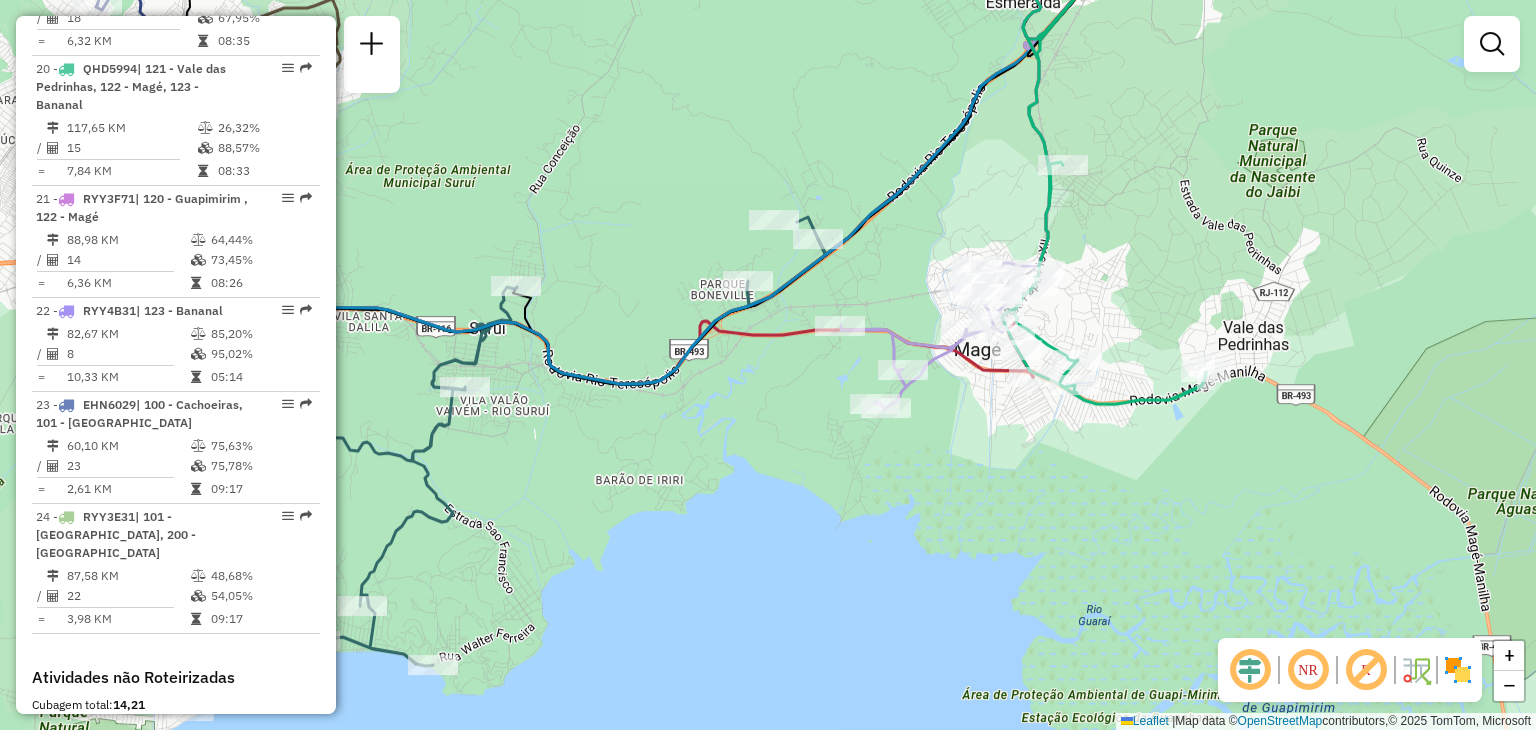 drag, startPoint x: 1148, startPoint y: 249, endPoint x: 1054, endPoint y: 300, distance: 106.94391 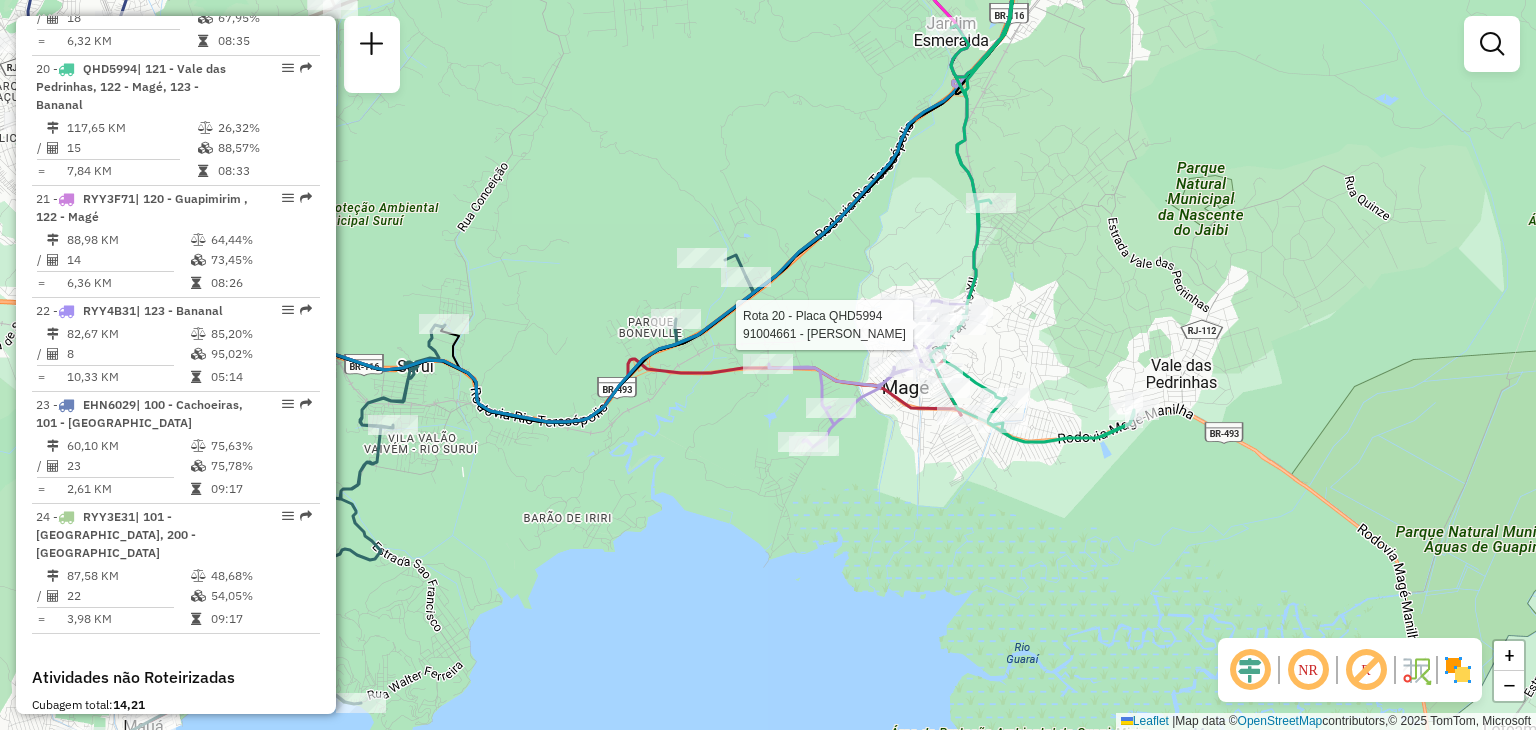 select on "**********" 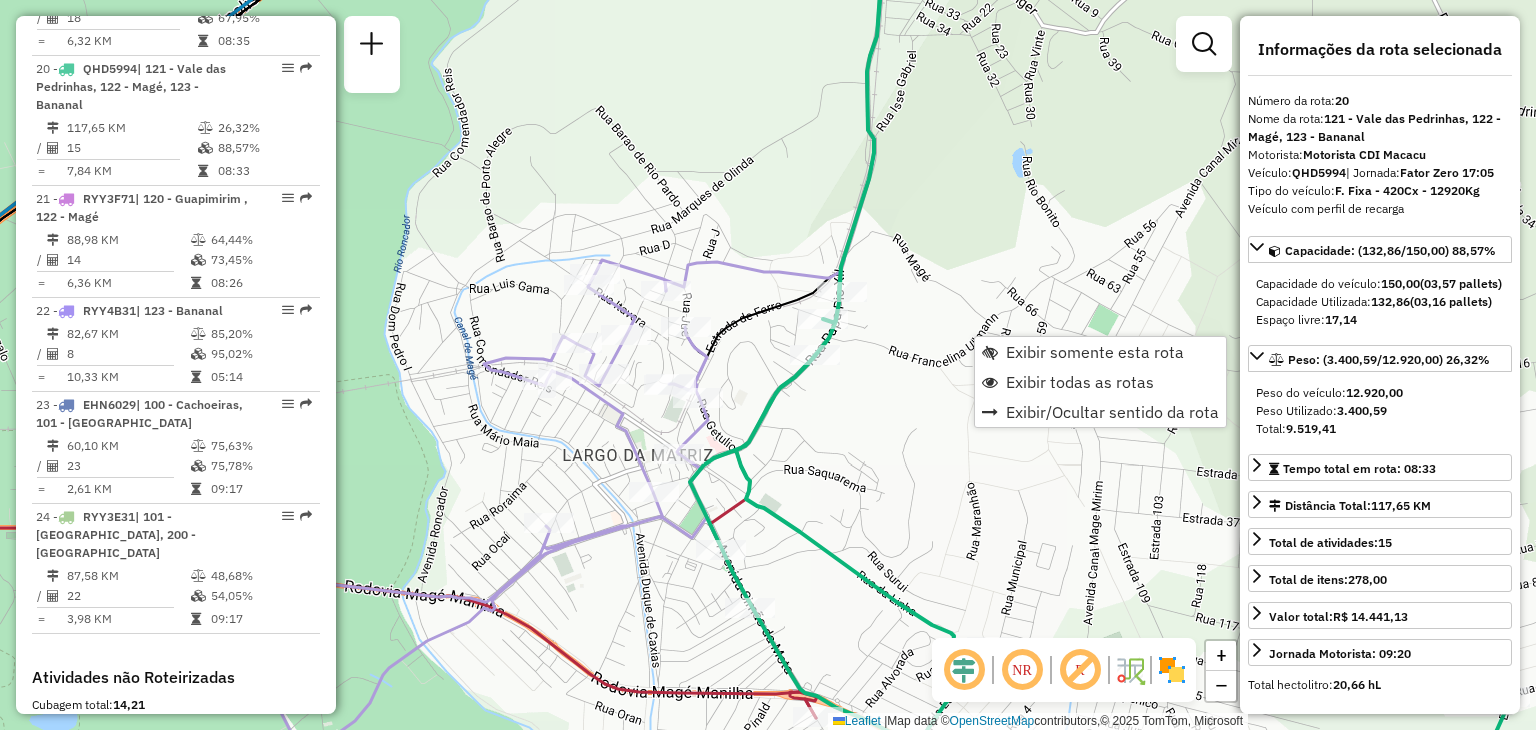 click on "Janela de atendimento Grade de atendimento Capacidade Transportadoras Veículos Cliente Pedidos  Rotas Selecione os dias de semana para filtrar as janelas de atendimento  Seg   Ter   Qua   Qui   Sex   Sáb   Dom  Informe o período da janela de atendimento: De: Até:  Filtrar exatamente a janela do cliente  Considerar janela de atendimento padrão  Selecione os dias de semana para filtrar as grades de atendimento  Seg   Ter   Qua   Qui   Sex   Sáb   Dom   Considerar clientes sem dia de atendimento cadastrado  Clientes fora do dia de atendimento selecionado Filtrar as atividades entre os valores definidos abaixo:  Peso mínimo:   Peso máximo:   Cubagem mínima:   Cubagem máxima:   De:   Até:  Filtrar as atividades entre o tempo de atendimento definido abaixo:  De:   Até:   Considerar capacidade total dos clientes não roteirizados Transportadora: Selecione um ou mais itens Tipo de veículo: Selecione um ou mais itens Veículo: Selecione um ou mais itens Motorista: Selecione um ou mais itens Nome: Rótulo:" 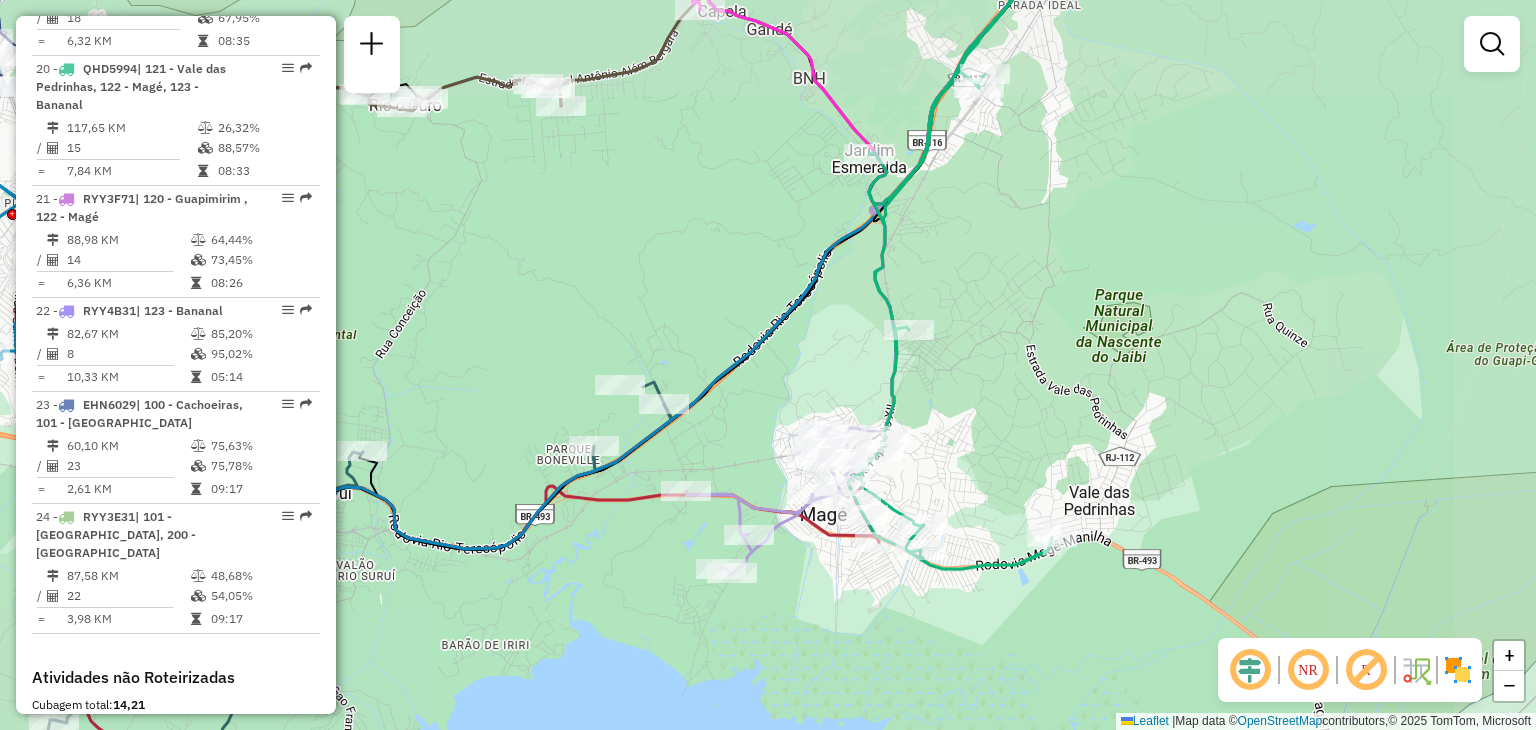 drag, startPoint x: 1031, startPoint y: 289, endPoint x: 910, endPoint y: 513, distance: 254.59183 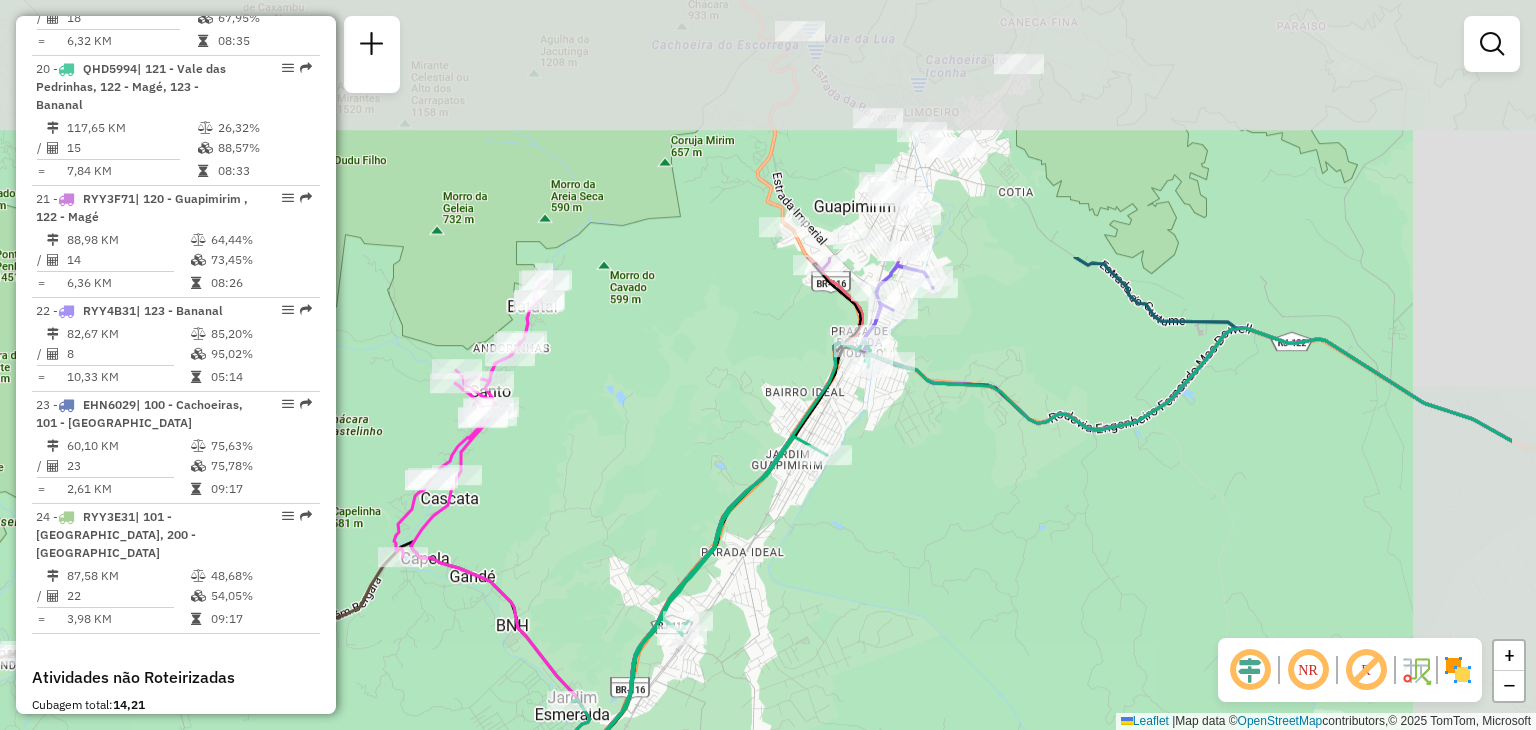 drag, startPoint x: 754, startPoint y: 163, endPoint x: 582, endPoint y: 489, distance: 368.59192 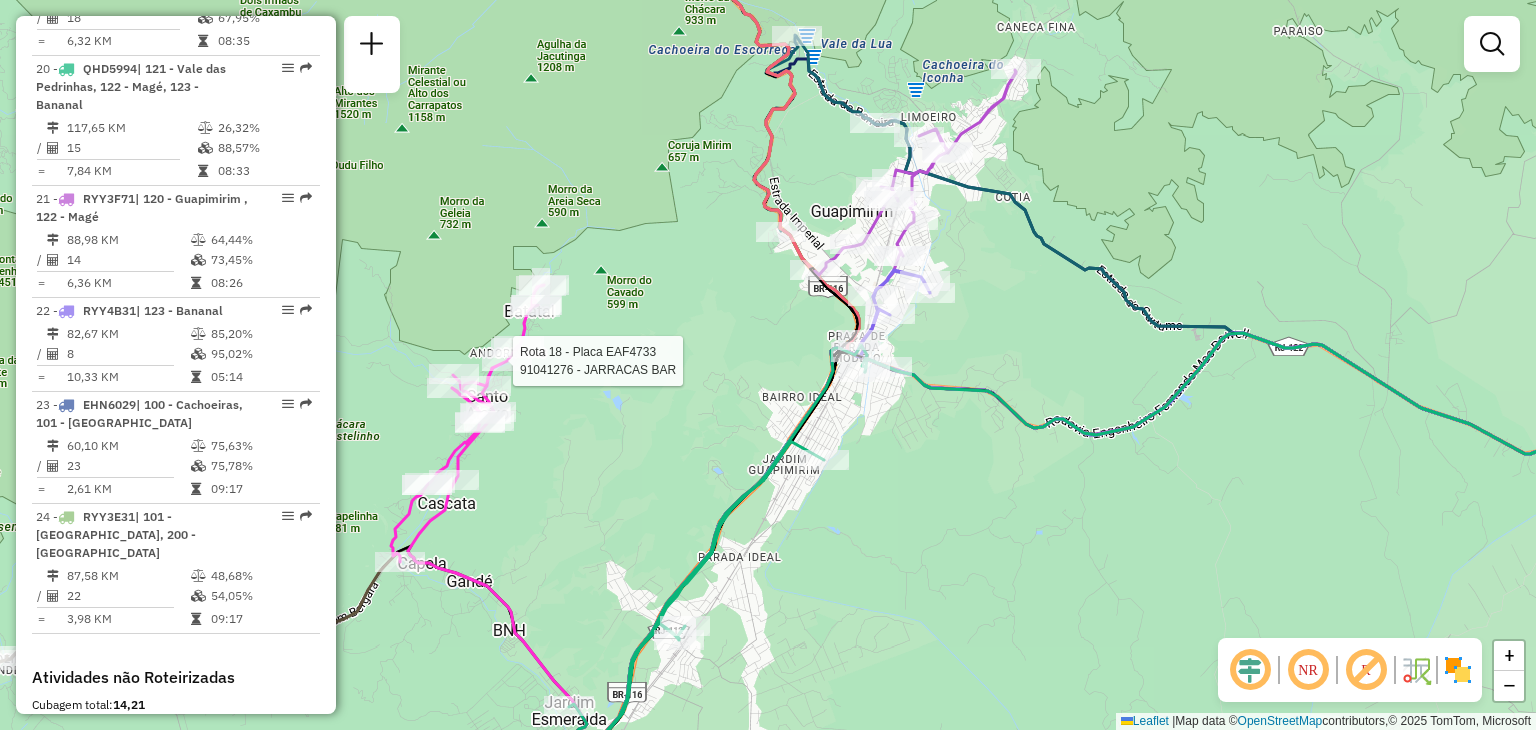 select on "**********" 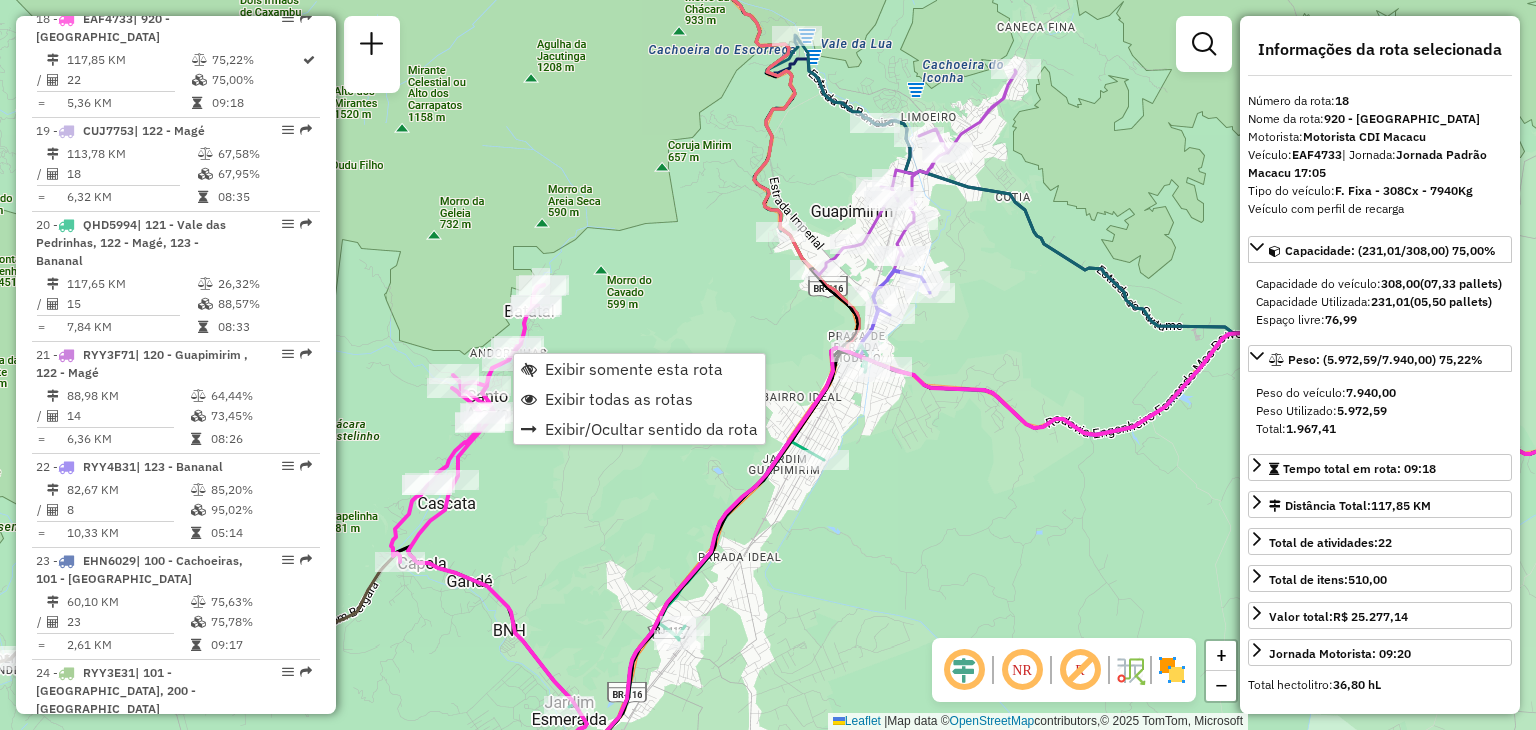scroll, scrollTop: 2635, scrollLeft: 0, axis: vertical 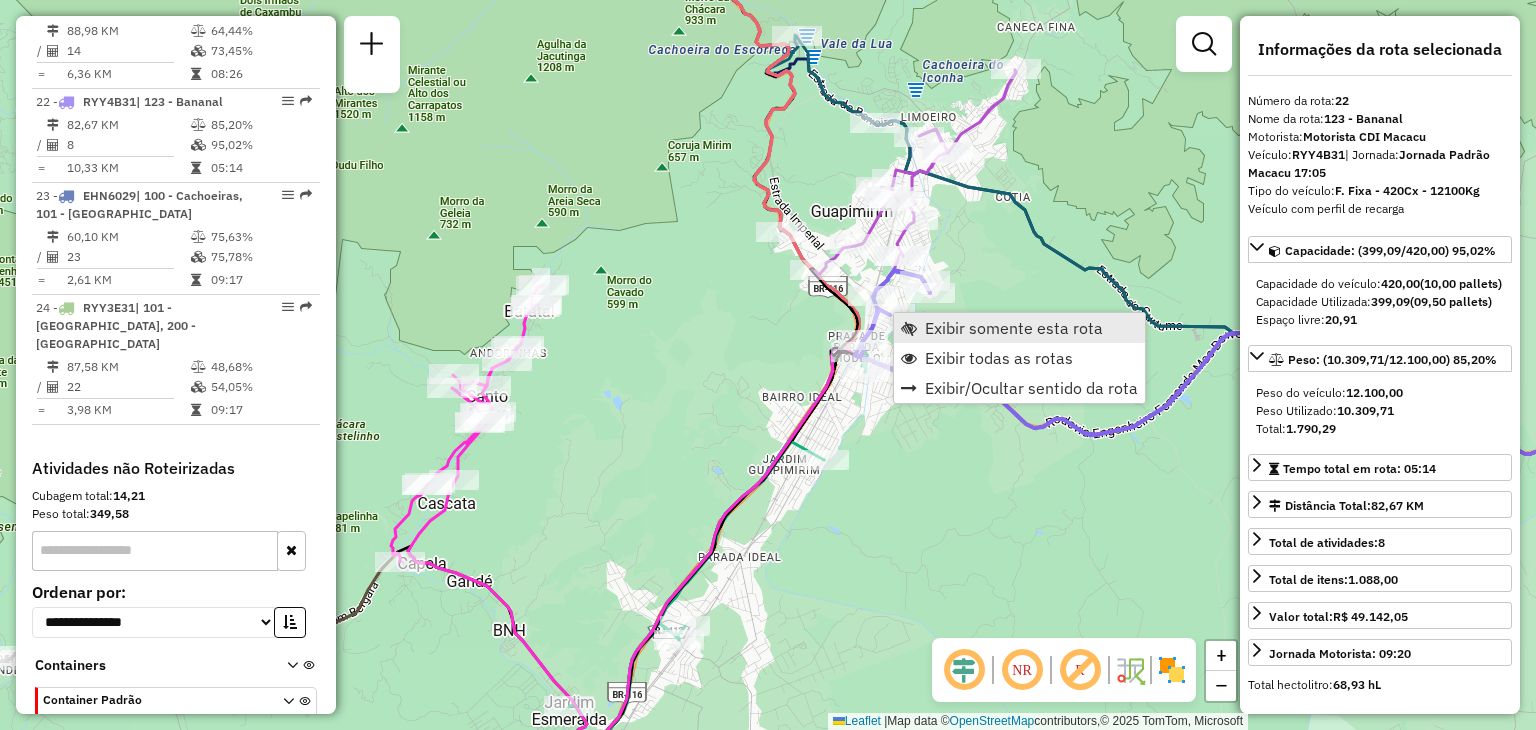 click on "Exibir somente esta rota" at bounding box center (1014, 328) 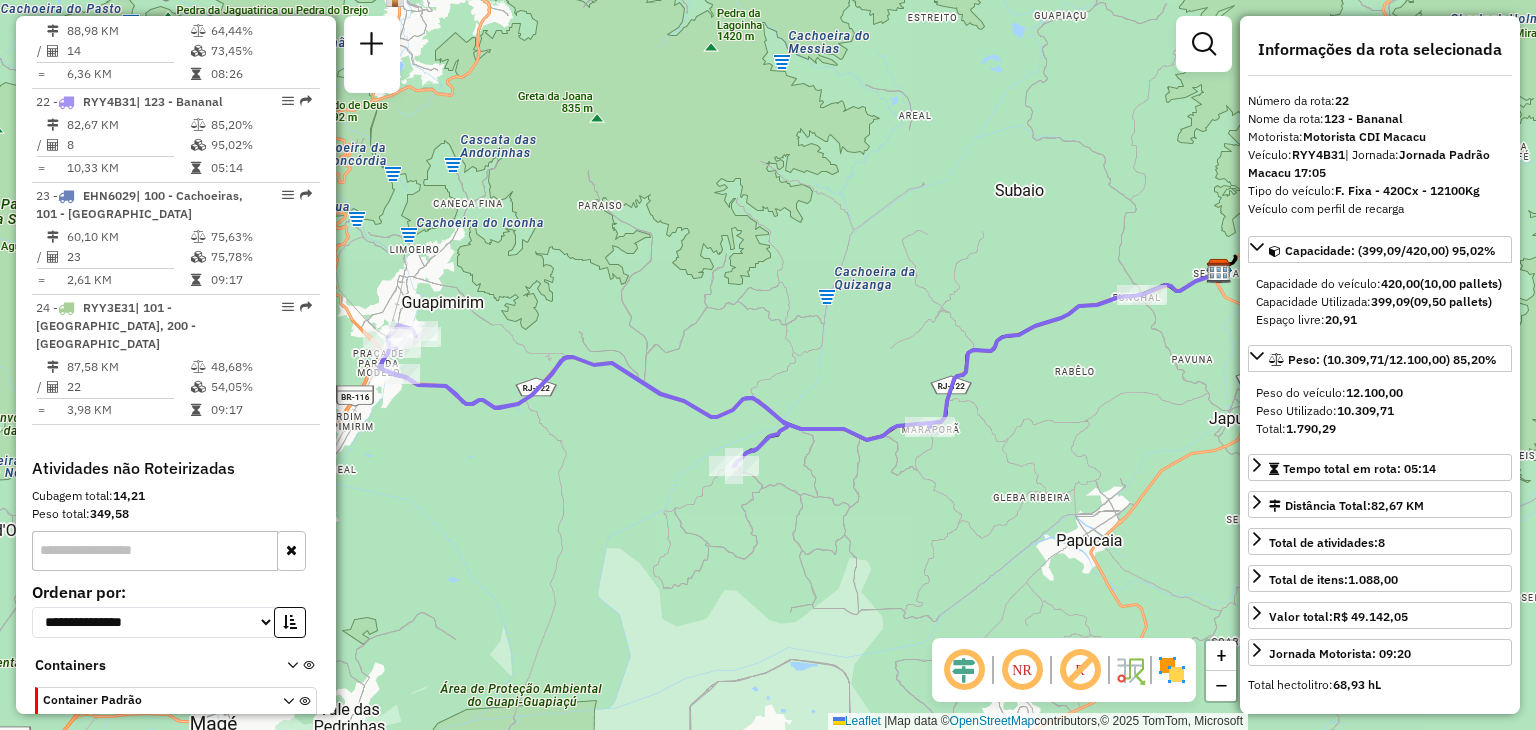 drag, startPoint x: 744, startPoint y: 309, endPoint x: 1175, endPoint y: 255, distance: 434.36966 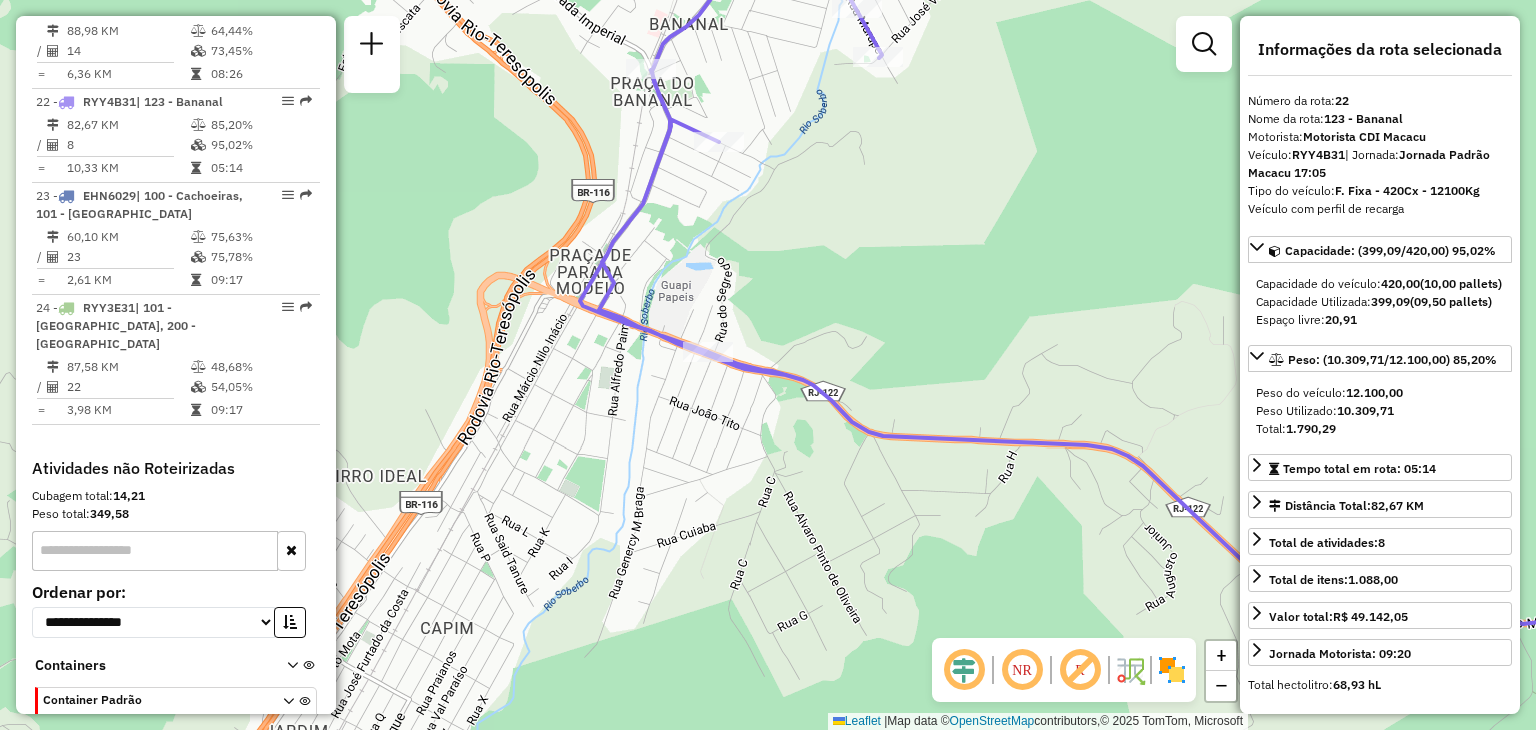 click 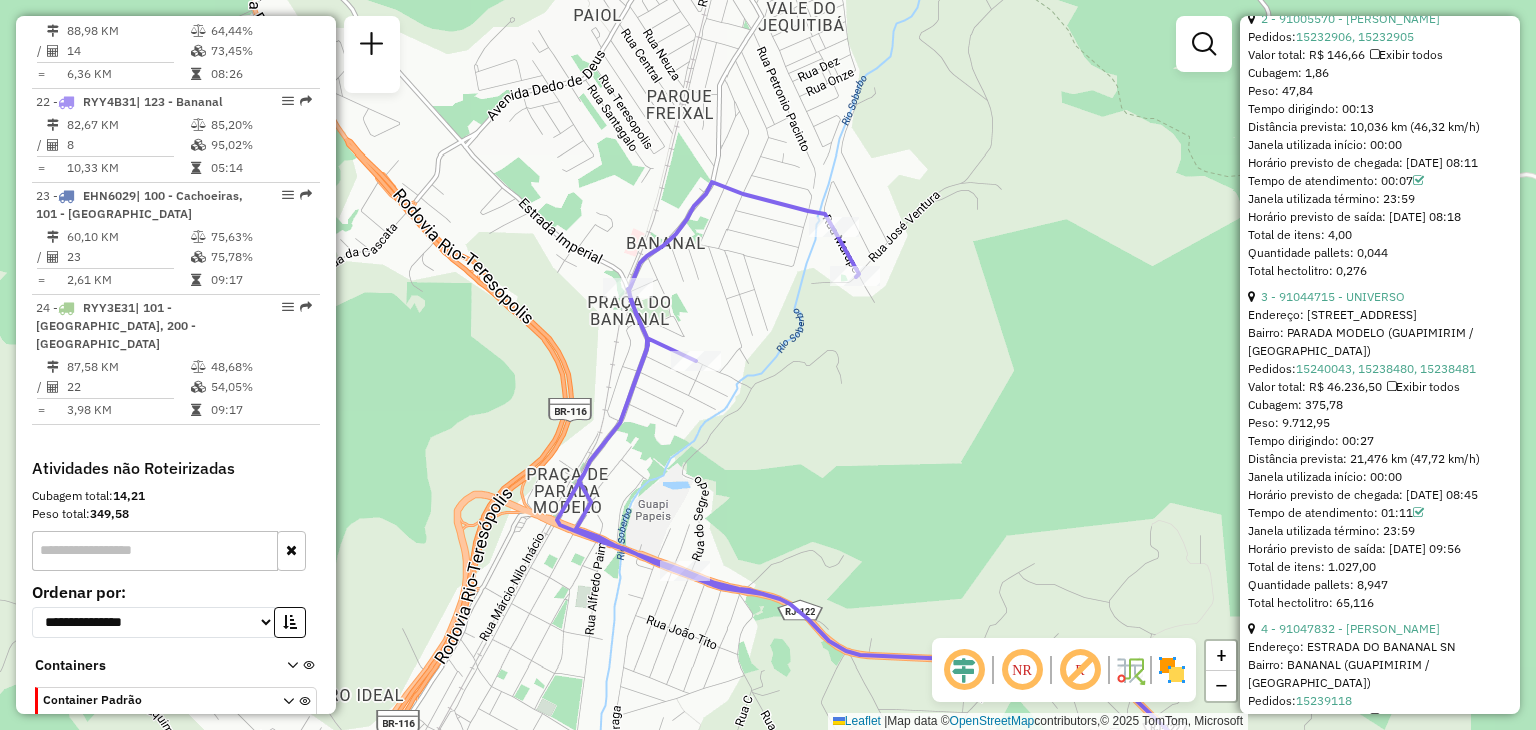 scroll, scrollTop: 1400, scrollLeft: 0, axis: vertical 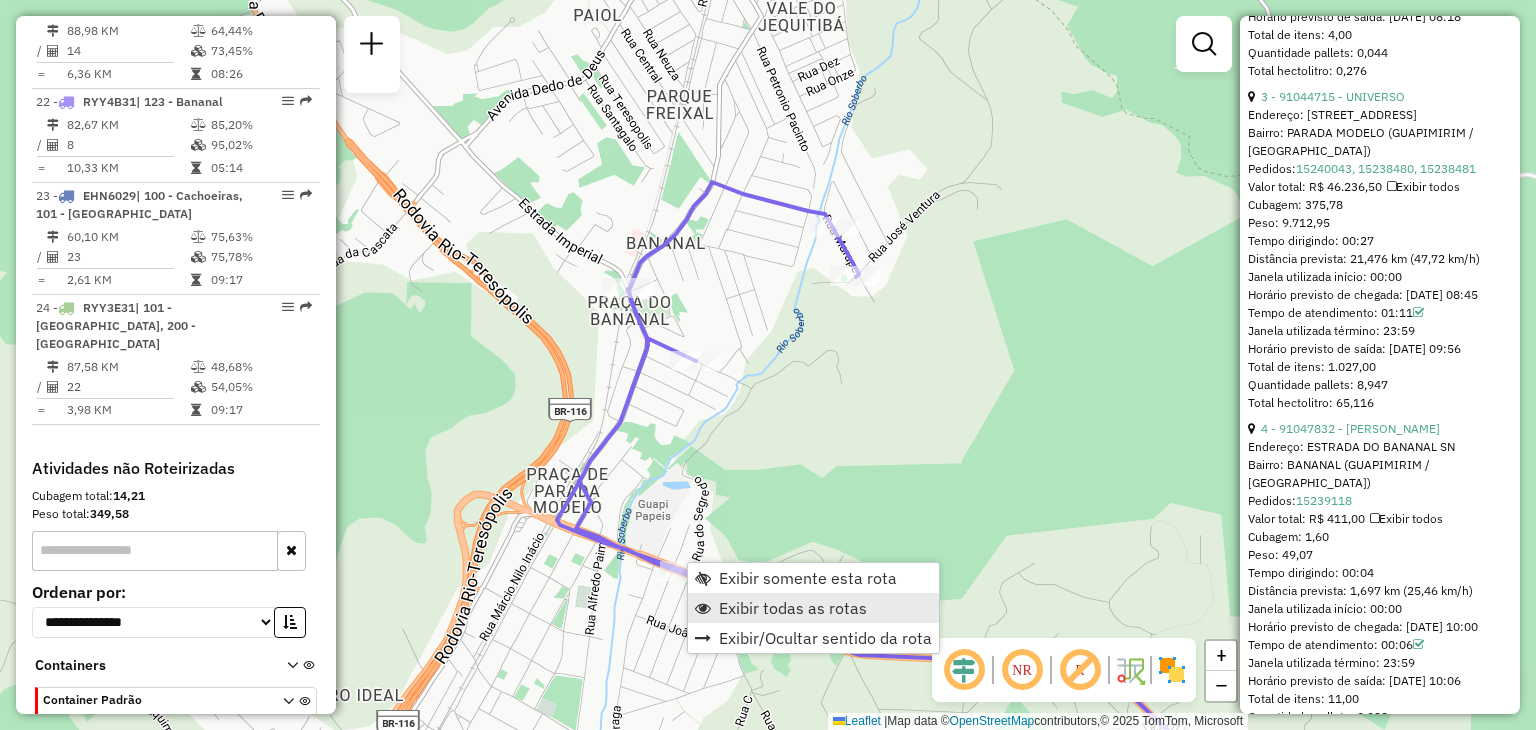 drag, startPoint x: 735, startPoint y: 601, endPoint x: 768, endPoint y: 593, distance: 33.955853 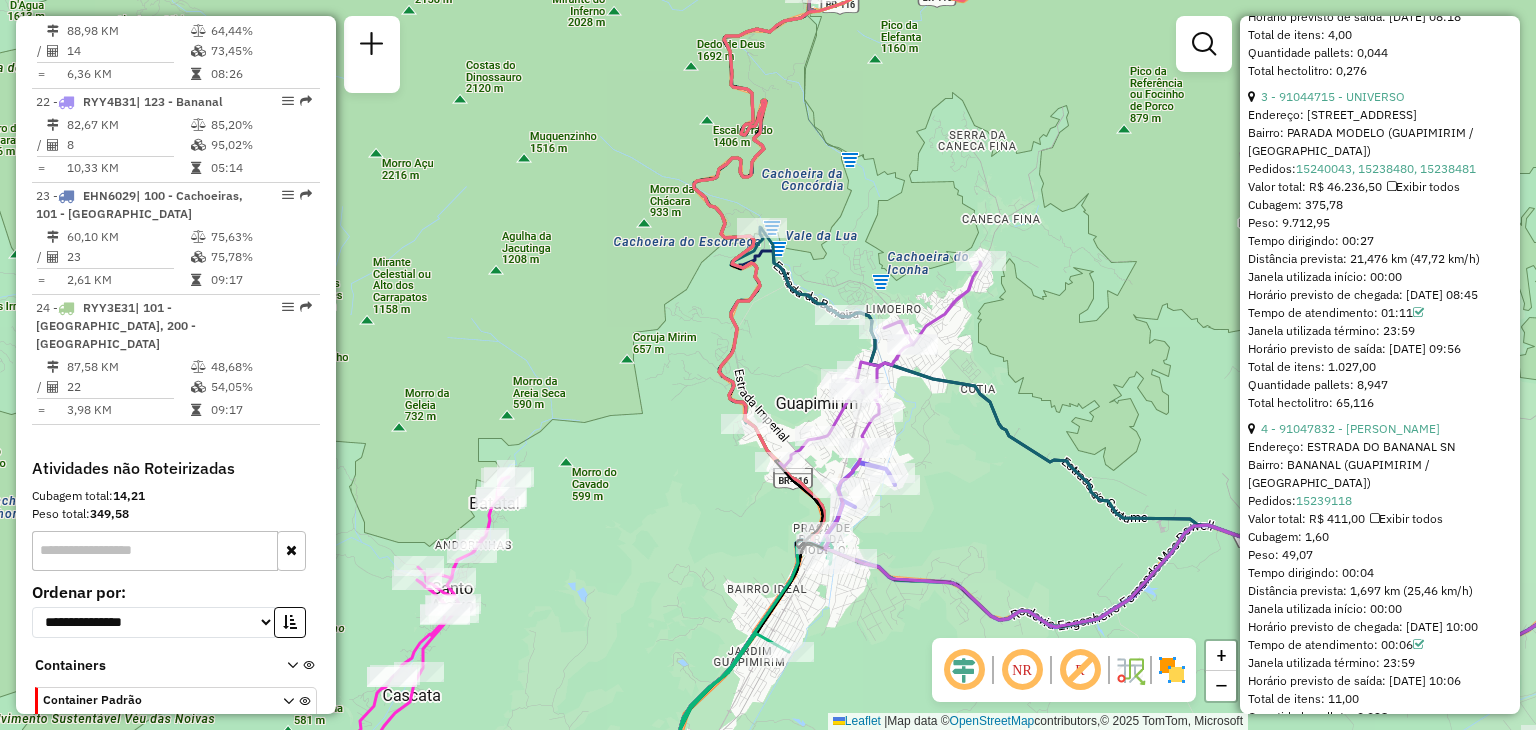 drag, startPoint x: 860, startPoint y: 613, endPoint x: 971, endPoint y: 295, distance: 336.81598 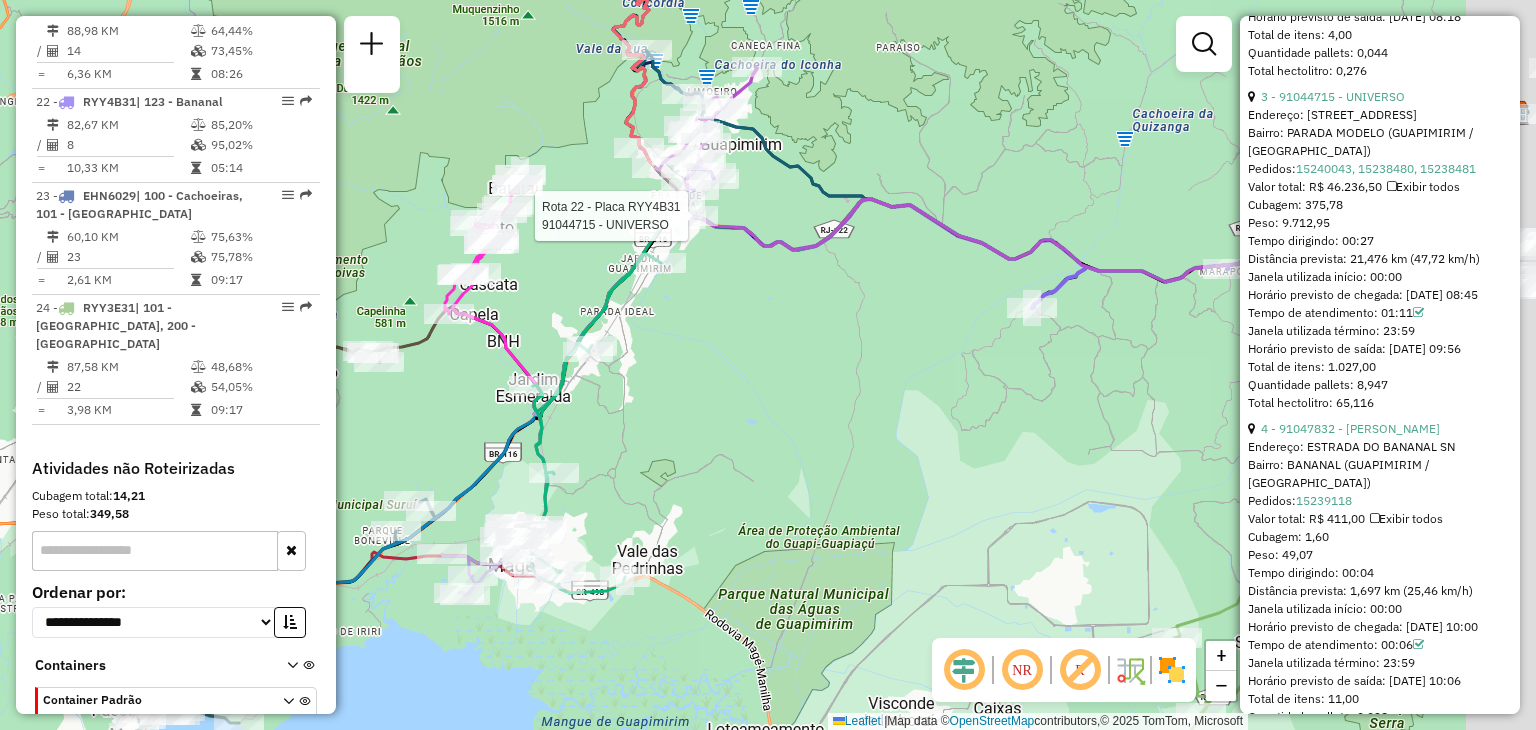 drag, startPoint x: 1103, startPoint y: 364, endPoint x: 822, endPoint y: 325, distance: 283.69348 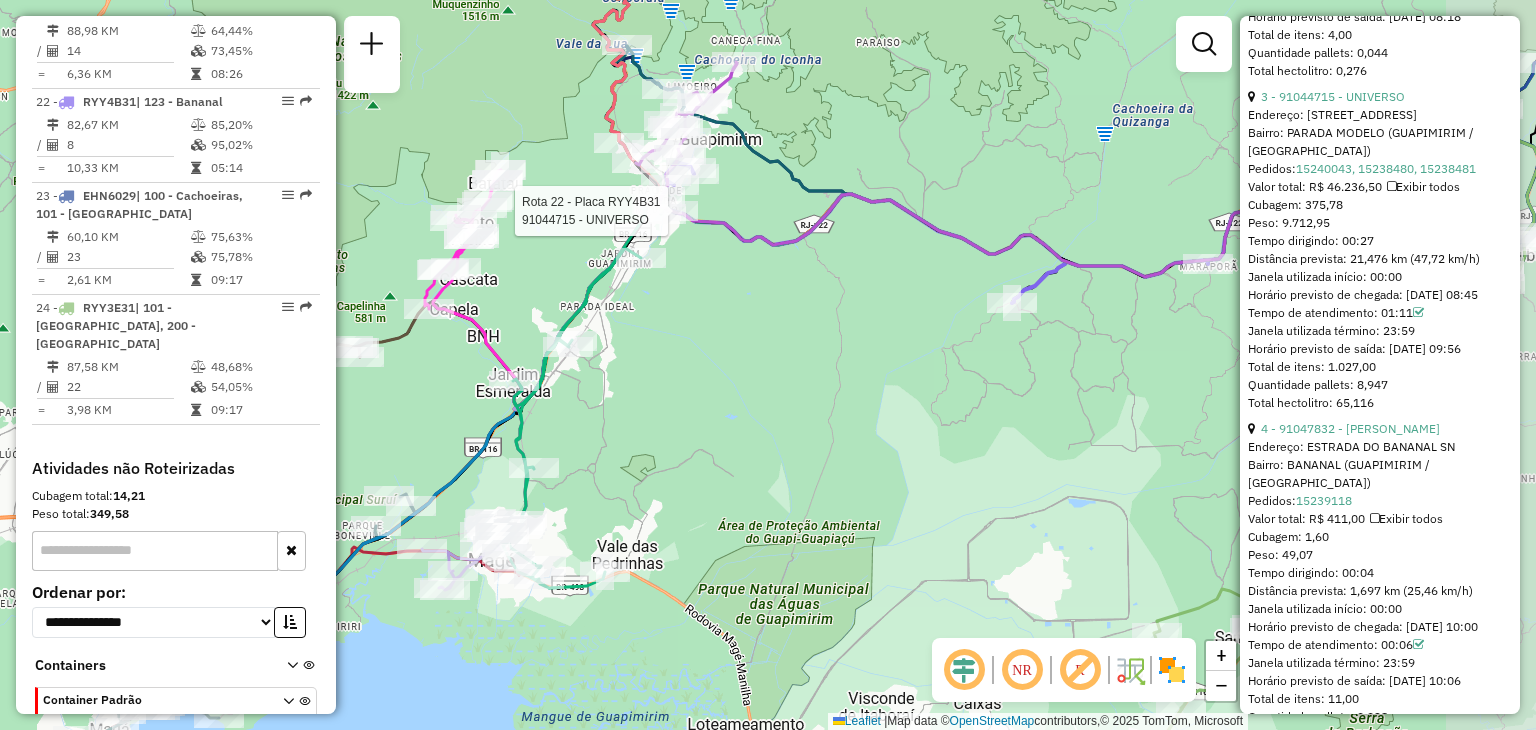 click on "Rota 22 - Placa RYY4B31  91044715 - UNIVERSO Janela de atendimento Grade de atendimento Capacidade Transportadoras Veículos Cliente Pedidos  Rotas Selecione os dias de semana para filtrar as janelas de atendimento  Seg   Ter   Qua   Qui   Sex   Sáb   Dom  Informe o período da janela de atendimento: De: Até:  Filtrar exatamente a janela do cliente  Considerar janela de atendimento padrão  Selecione os dias de semana para filtrar as grades de atendimento  Seg   Ter   Qua   Qui   Sex   Sáb   Dom   Considerar clientes sem dia de atendimento cadastrado  Clientes fora do dia de atendimento selecionado Filtrar as atividades entre os valores definidos abaixo:  Peso mínimo:   Peso máximo:   Cubagem mínima:   Cubagem máxima:   De:   Até:  Filtrar as atividades entre o tempo de atendimento definido abaixo:  De:   Até:   Considerar capacidade total dos clientes não roteirizados Transportadora: Selecione um ou mais itens Tipo de veículo: Selecione um ou mais itens Veículo: Selecione um ou mais itens Nome: +" 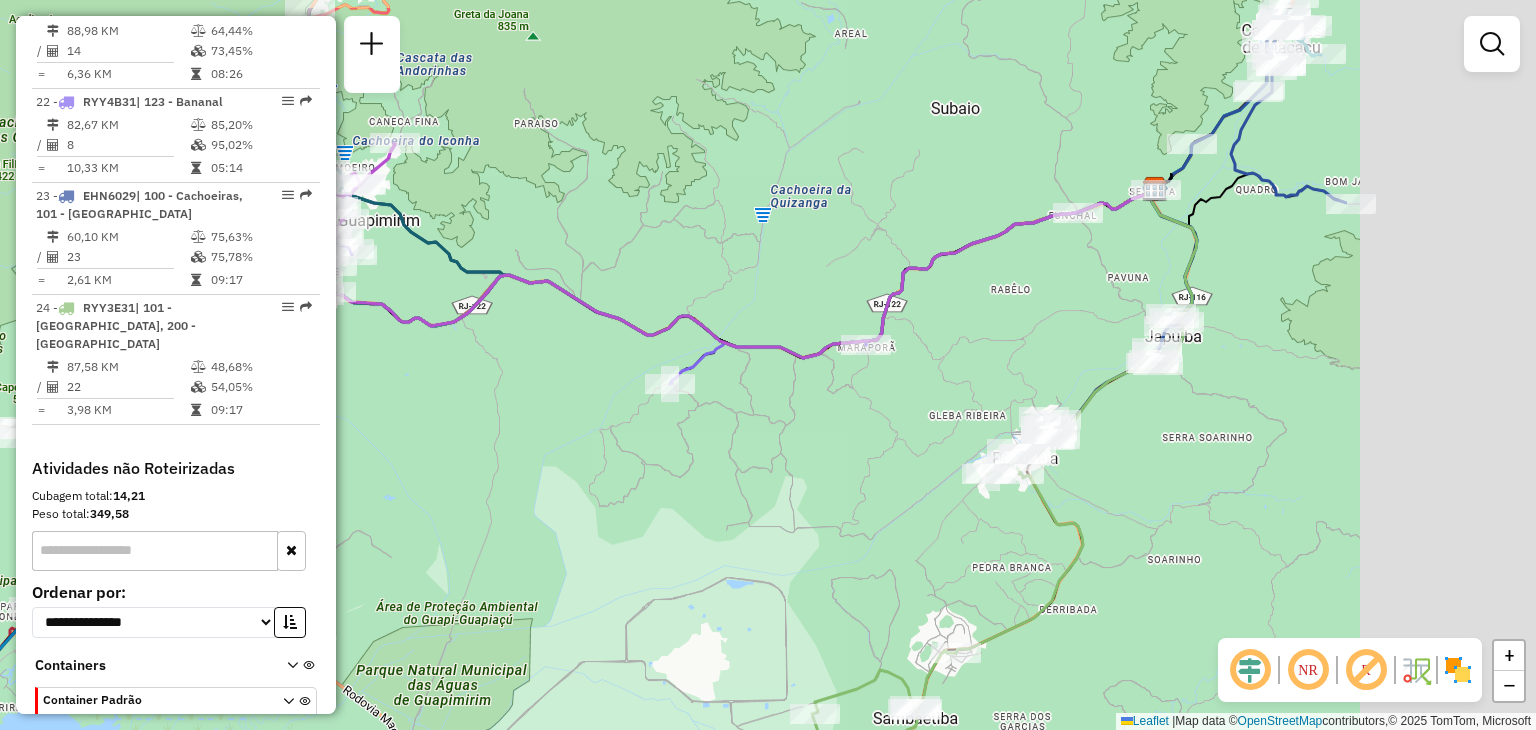 drag, startPoint x: 1081, startPoint y: 445, endPoint x: 560, endPoint y: 566, distance: 534.86633 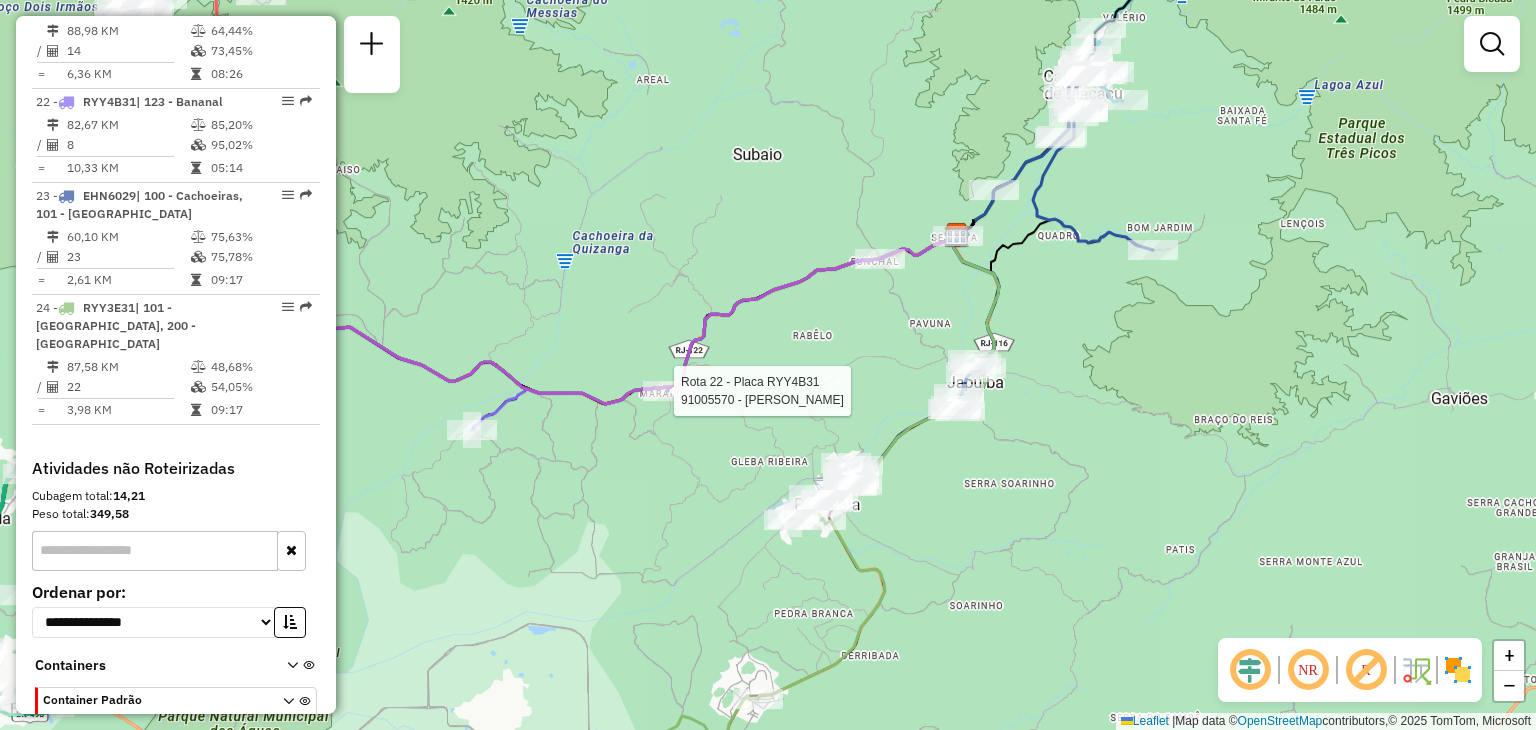 select on "**********" 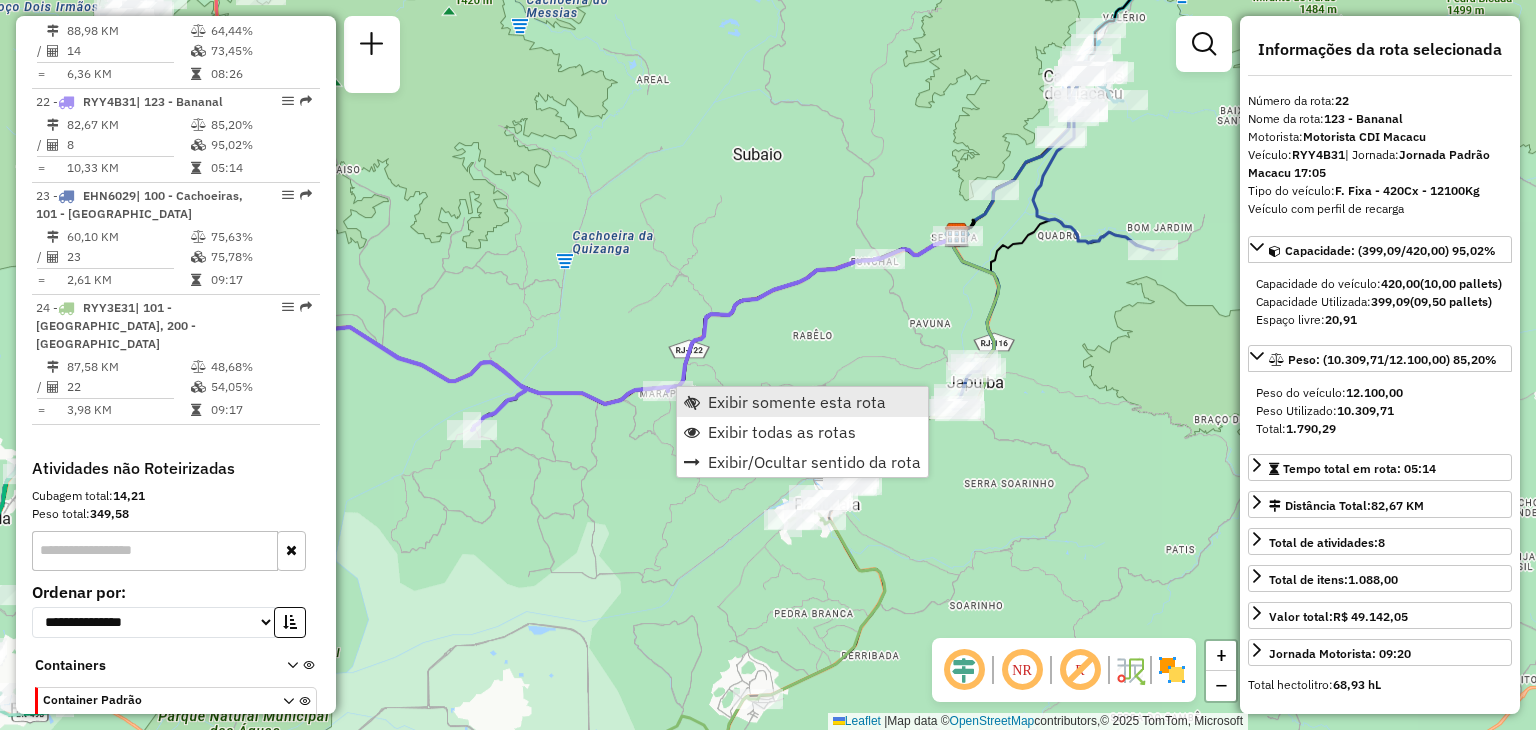click on "Exibir somente esta rota" at bounding box center [797, 402] 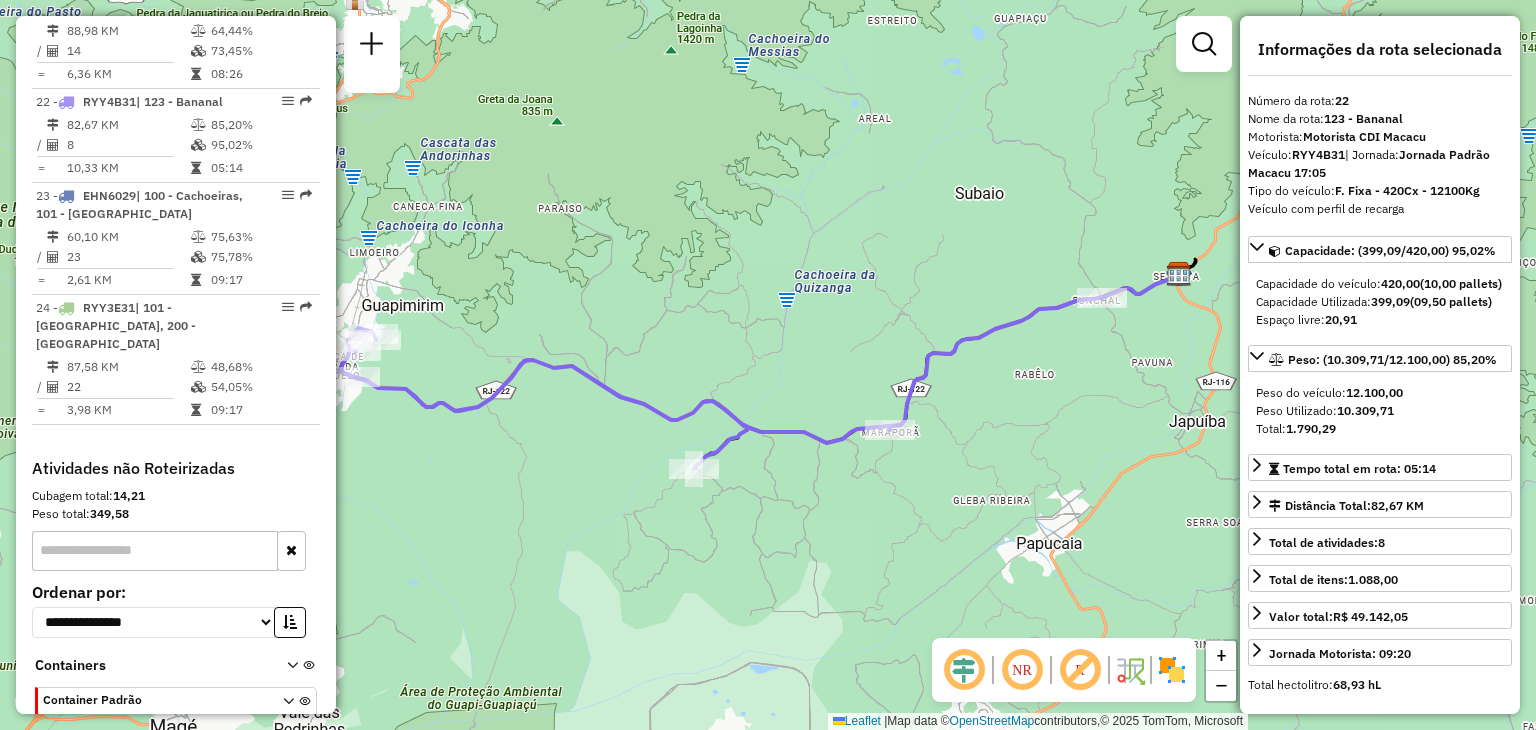 drag, startPoint x: 735, startPoint y: 540, endPoint x: 780, endPoint y: 405, distance: 142.30249 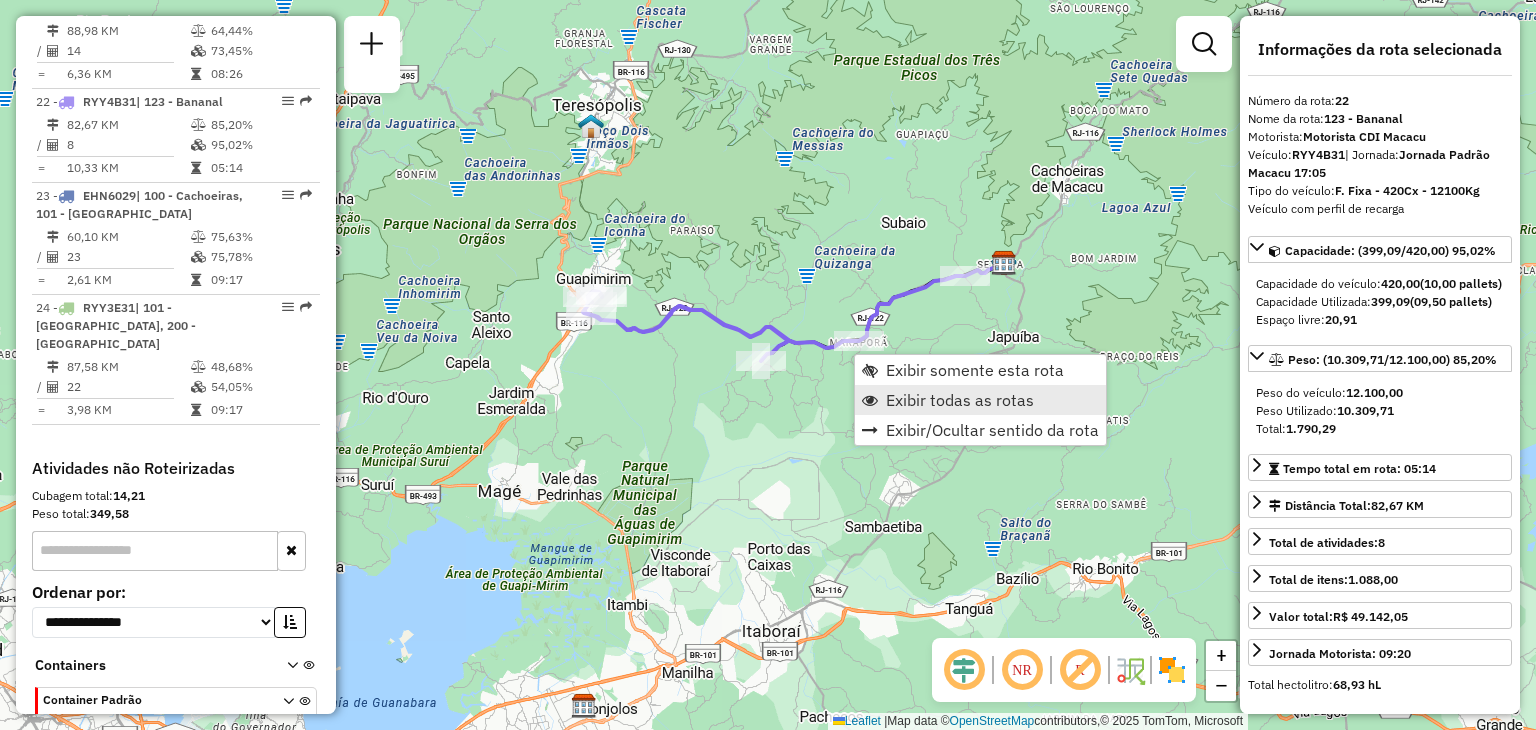 click on "Exibir todas as rotas" at bounding box center (960, 400) 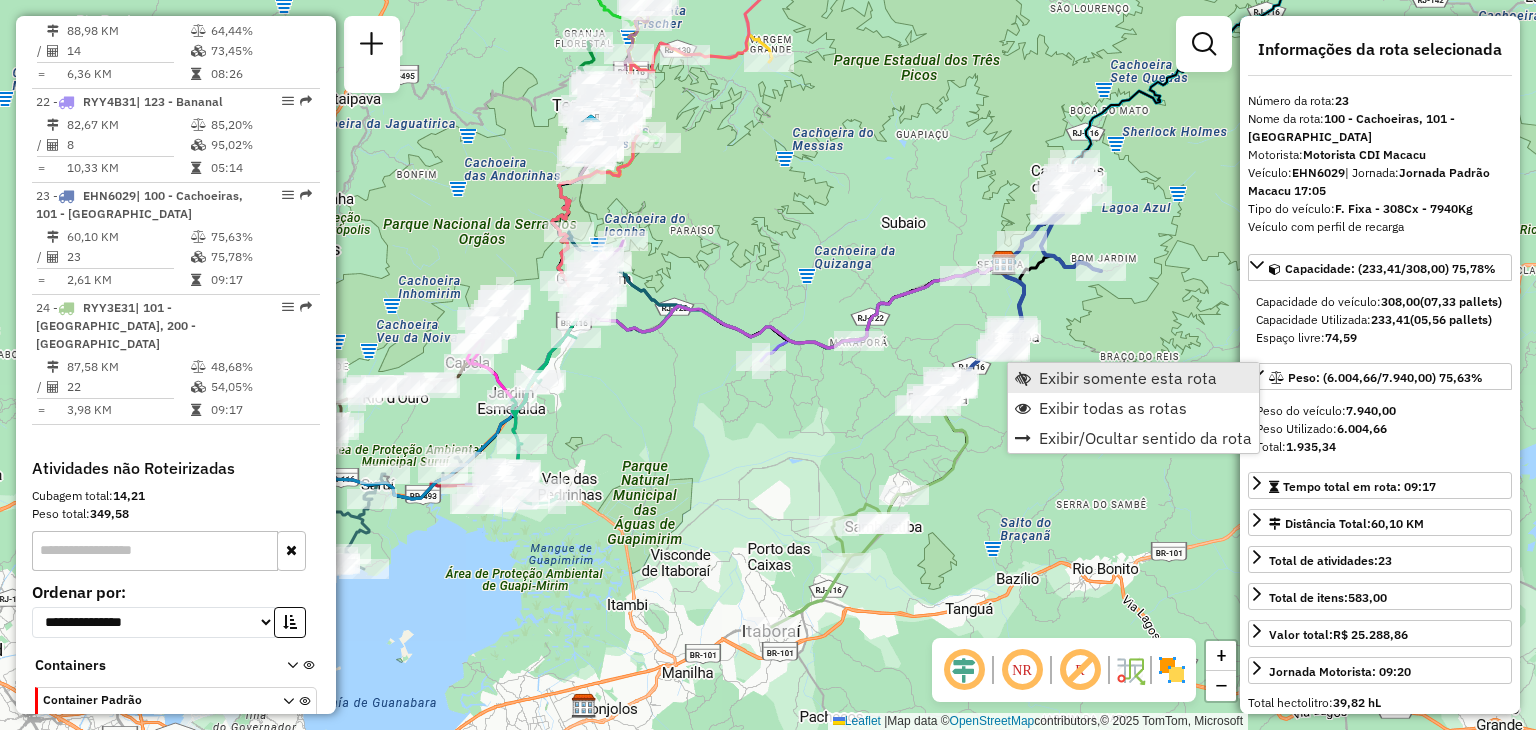 click on "Exibir somente esta rota" at bounding box center (1133, 378) 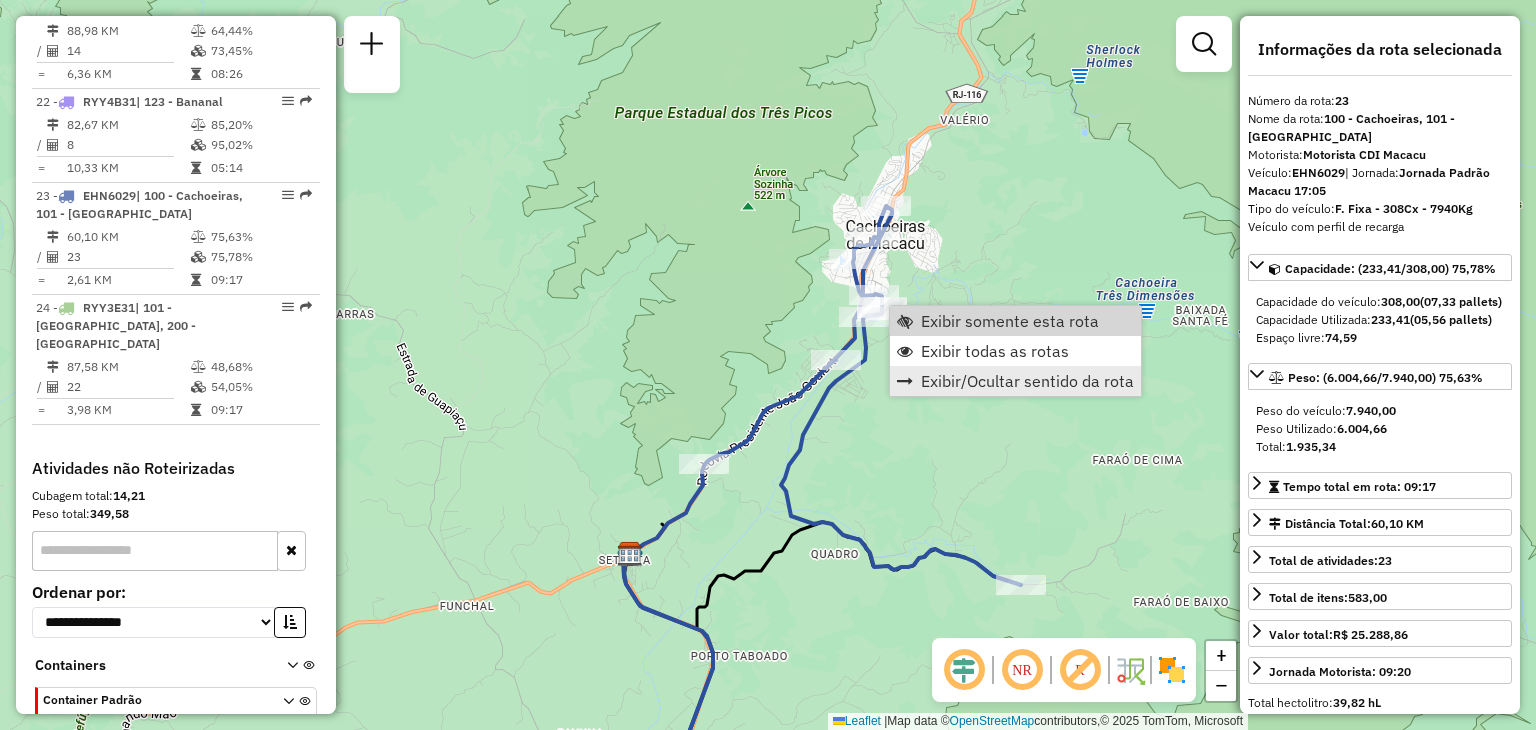 drag, startPoint x: 932, startPoint y: 346, endPoint x: 950, endPoint y: 383, distance: 41.14608 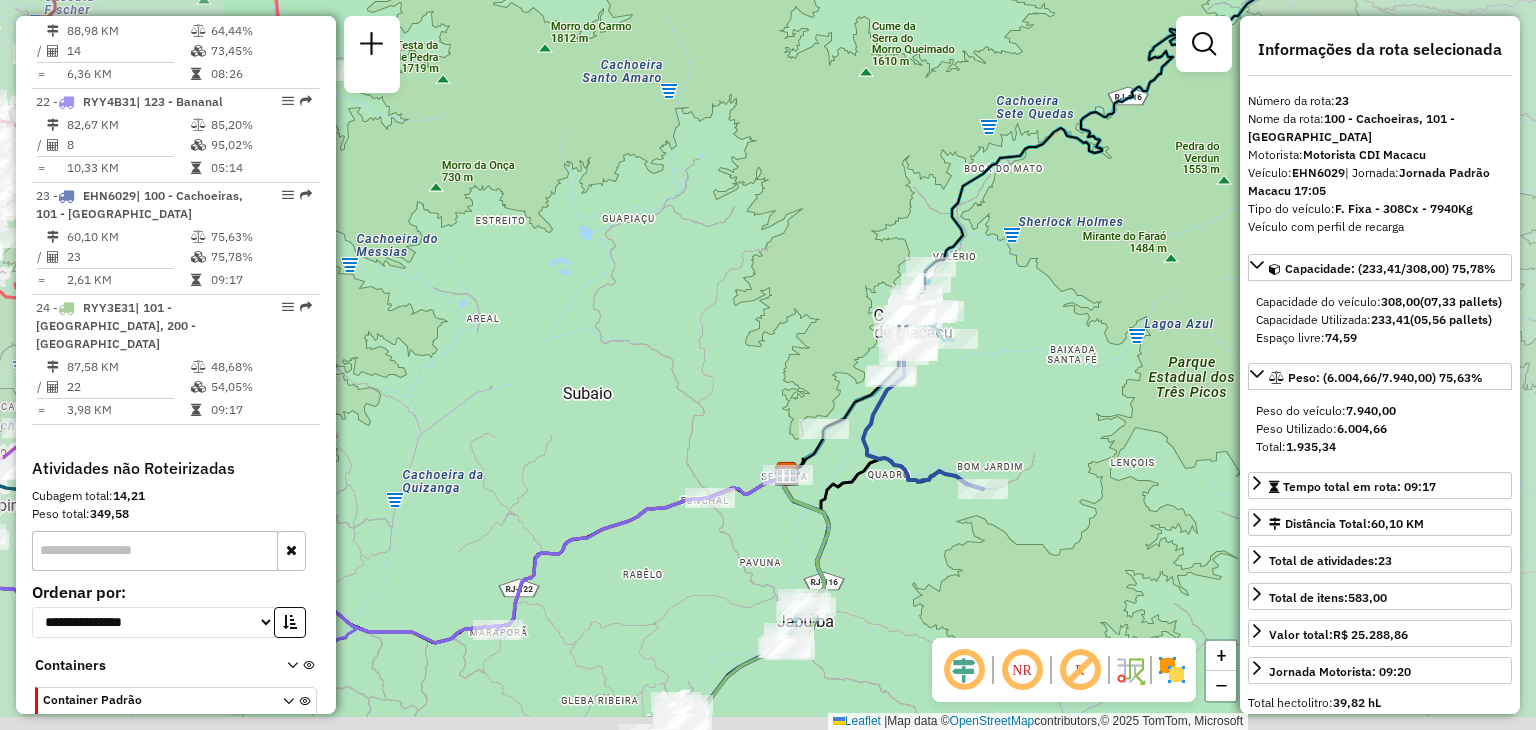 drag, startPoint x: 908, startPoint y: 629, endPoint x: 972, endPoint y: 253, distance: 381.40793 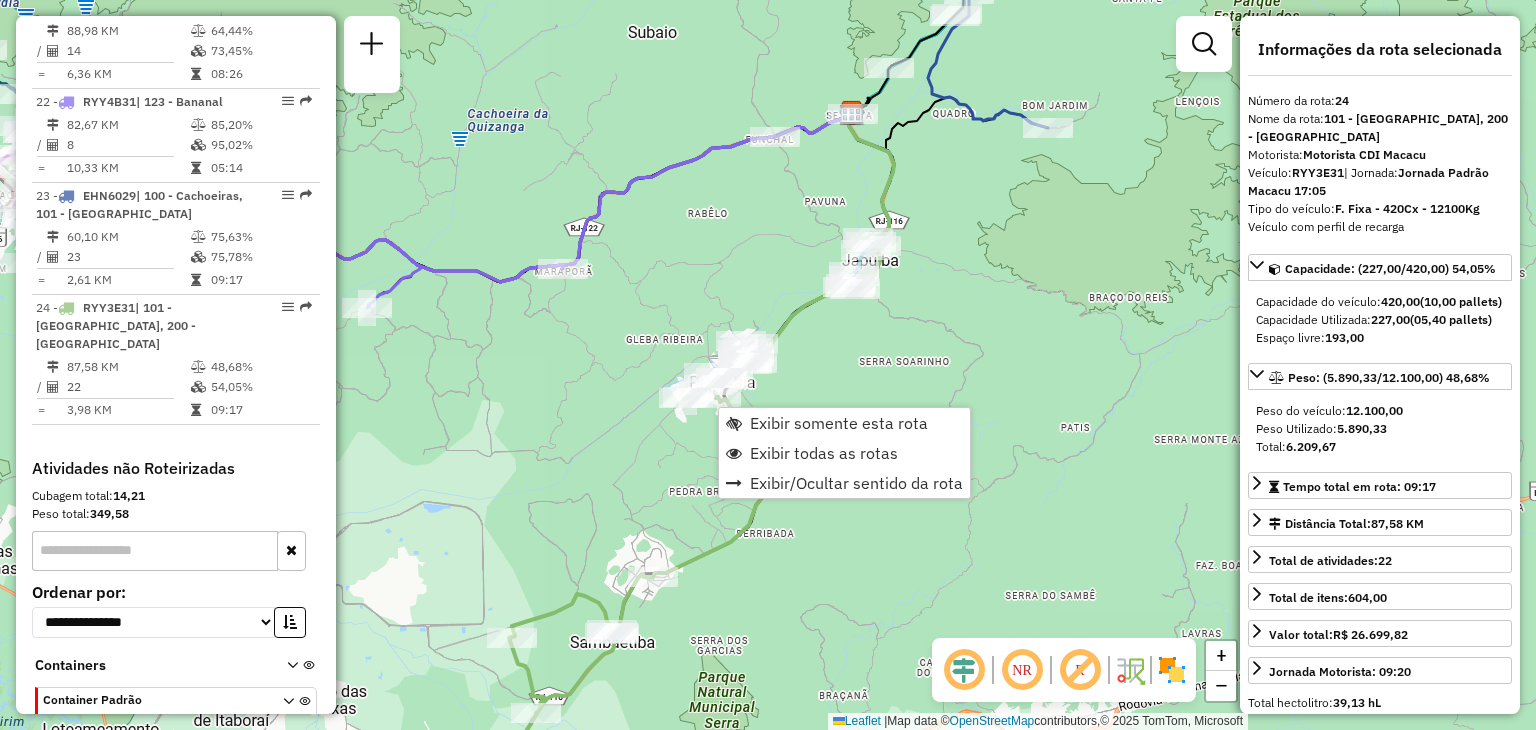 click on "Rota 24 - Placa RYY3E31  91049075 - [PERSON_NAME] Rota 24 - Placa RYY3E31  91025084 - [PERSON_NAME] F Rota 24 - Placa RYY3E31  91041617 - [PERSON_NAME] 23 - Placa EHN6029  08515380 - JURACY APARECIDA DANACENA DE AGUIAR Janela de atendimento Grade de atendimento Capacidade Transportadoras Veículos Cliente Pedidos  Rotas Selecione os dias de semana para filtrar as janelas de atendimento  Seg   Ter   Qua   Qui   Sex   Sáb   Dom  Informe o período da janela de atendimento: De: Até:  Filtrar exatamente a janela do cliente  Considerar janela de atendimento padrão  Selecione os dias de semana para filtrar as grades de atendimento  Seg   Ter   Qua   Qui   Sex   Sáb   Dom   Considerar clientes sem dia de atendimento cadastrado  Clientes fora do dia de atendimento selecionado Filtrar as atividades entre os valores definidos abaixo:  Peso mínimo:   Peso máximo:   Cubagem mínima:   Cubagem máxima:   De:   Até:  Filtrar as atividades entre o tempo de atendimento definido abaixo:  De:   Até:  Nome:" 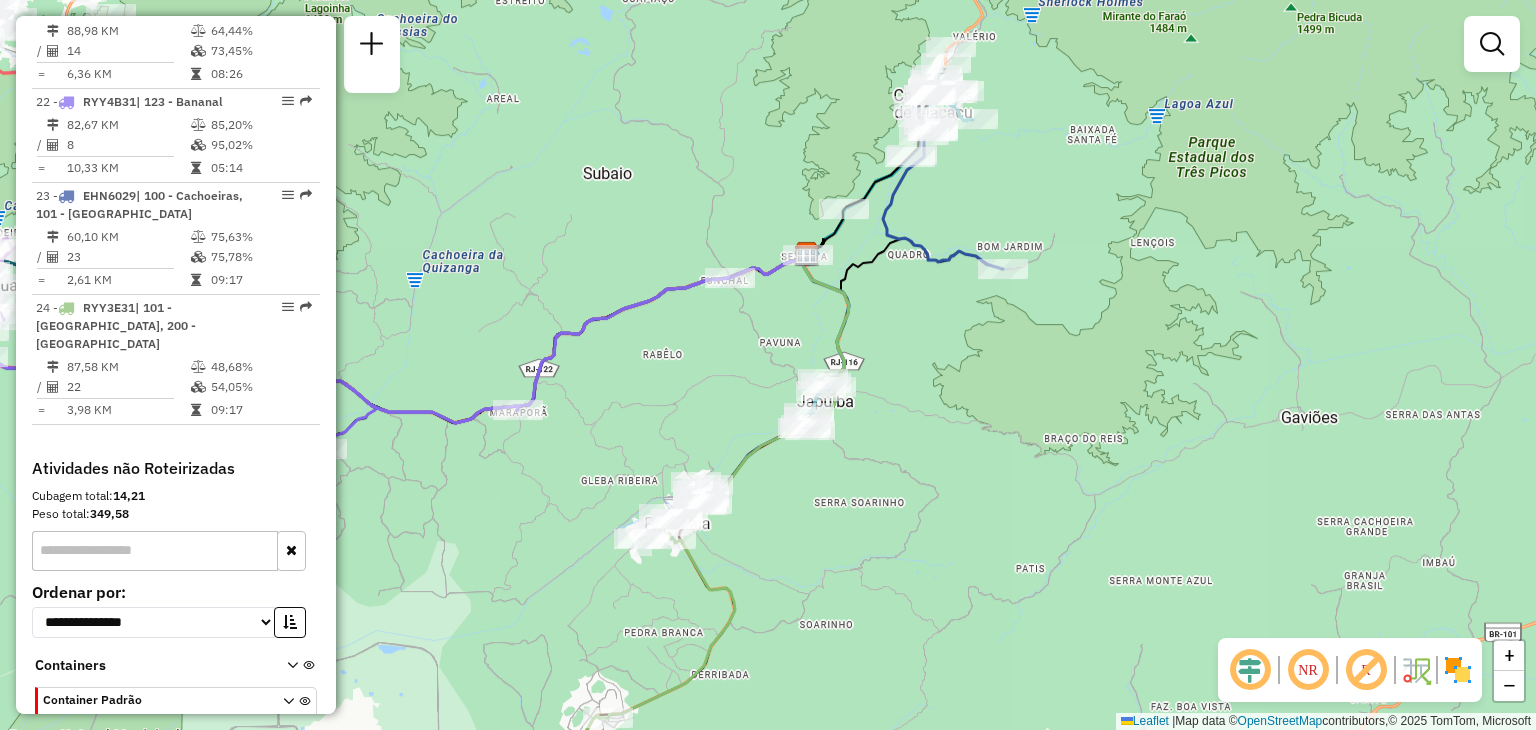 drag, startPoint x: 943, startPoint y: 385, endPoint x: 796, endPoint y: 595, distance: 256.33768 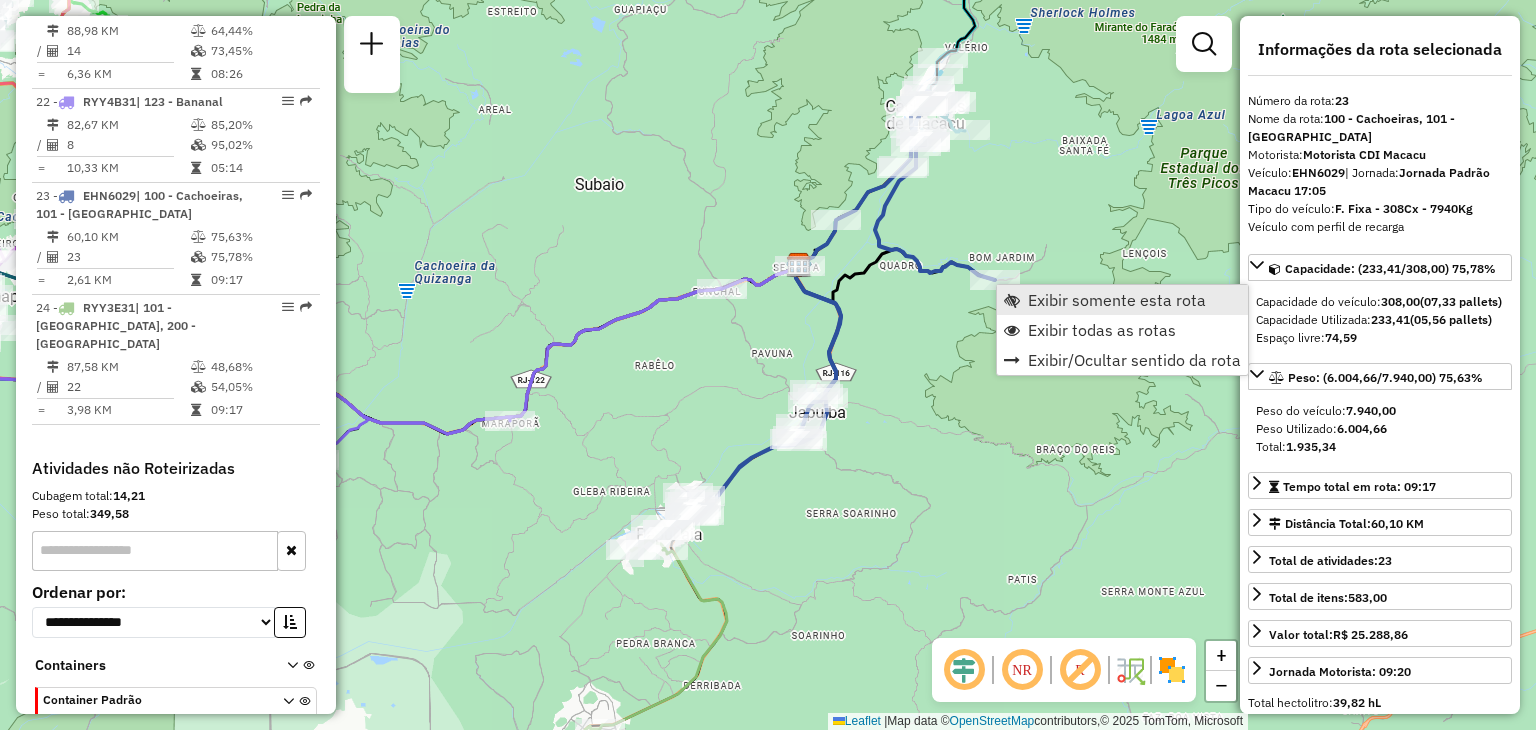 click on "Exibir somente esta rota" at bounding box center [1117, 300] 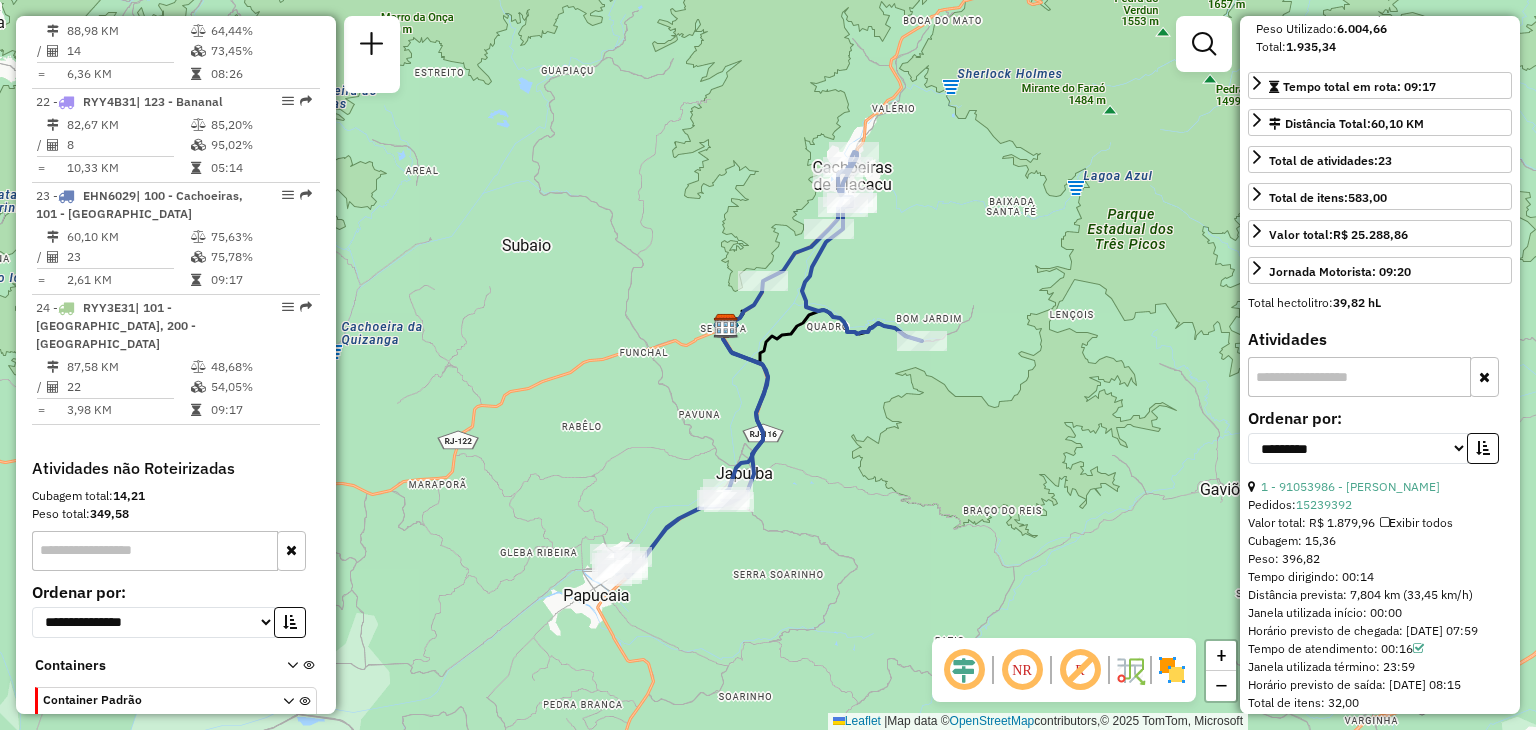 scroll, scrollTop: 500, scrollLeft: 0, axis: vertical 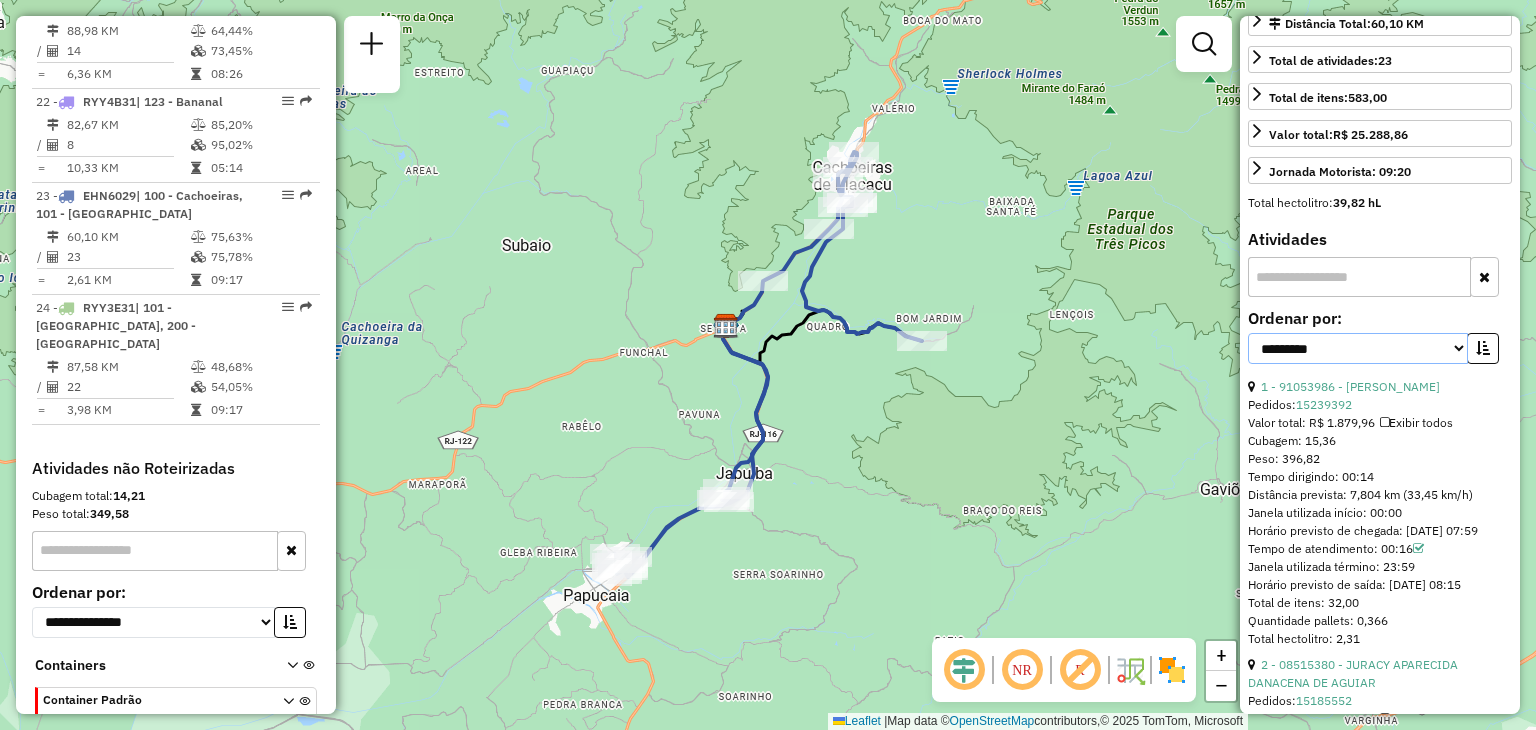 click on "**********" at bounding box center [1358, 348] 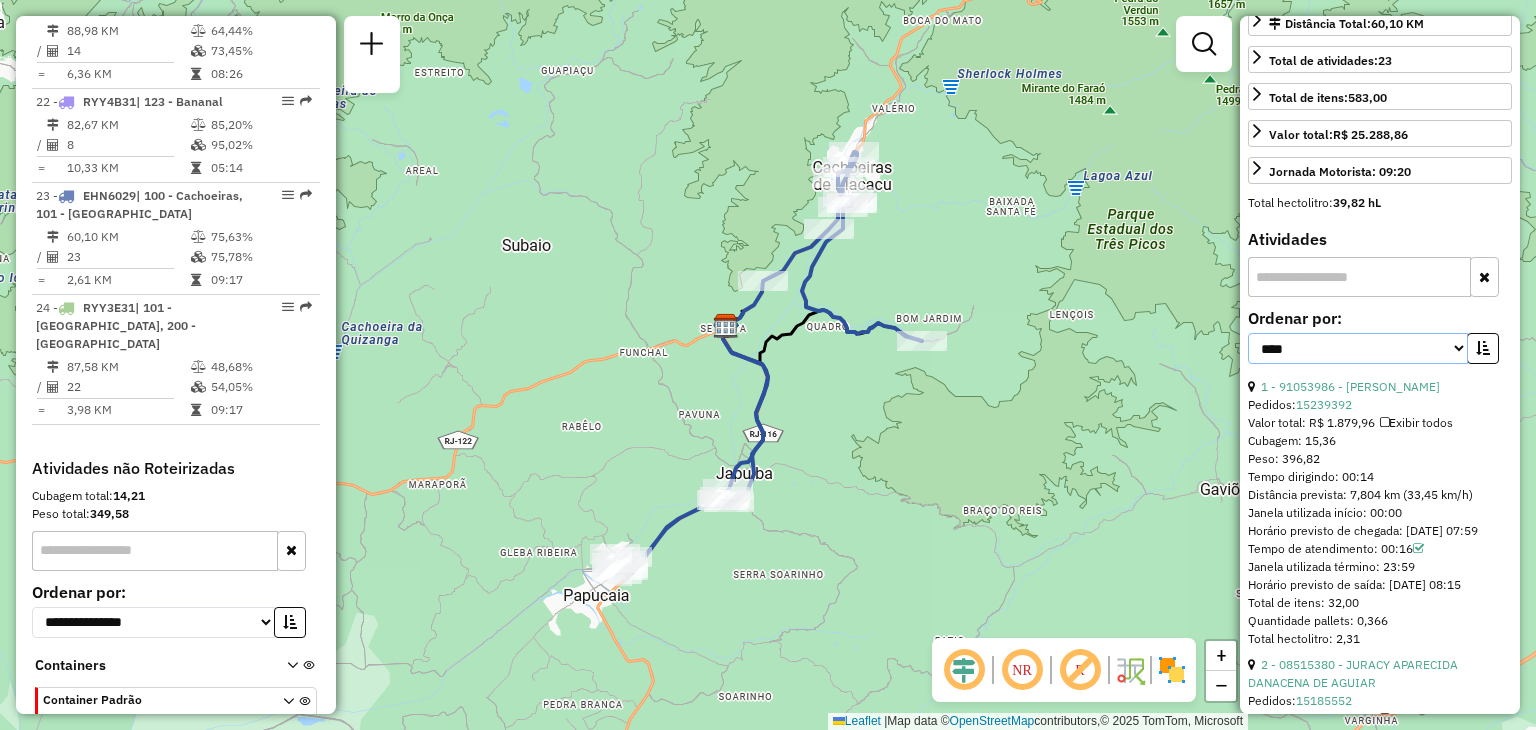 click on "**********" at bounding box center [1358, 348] 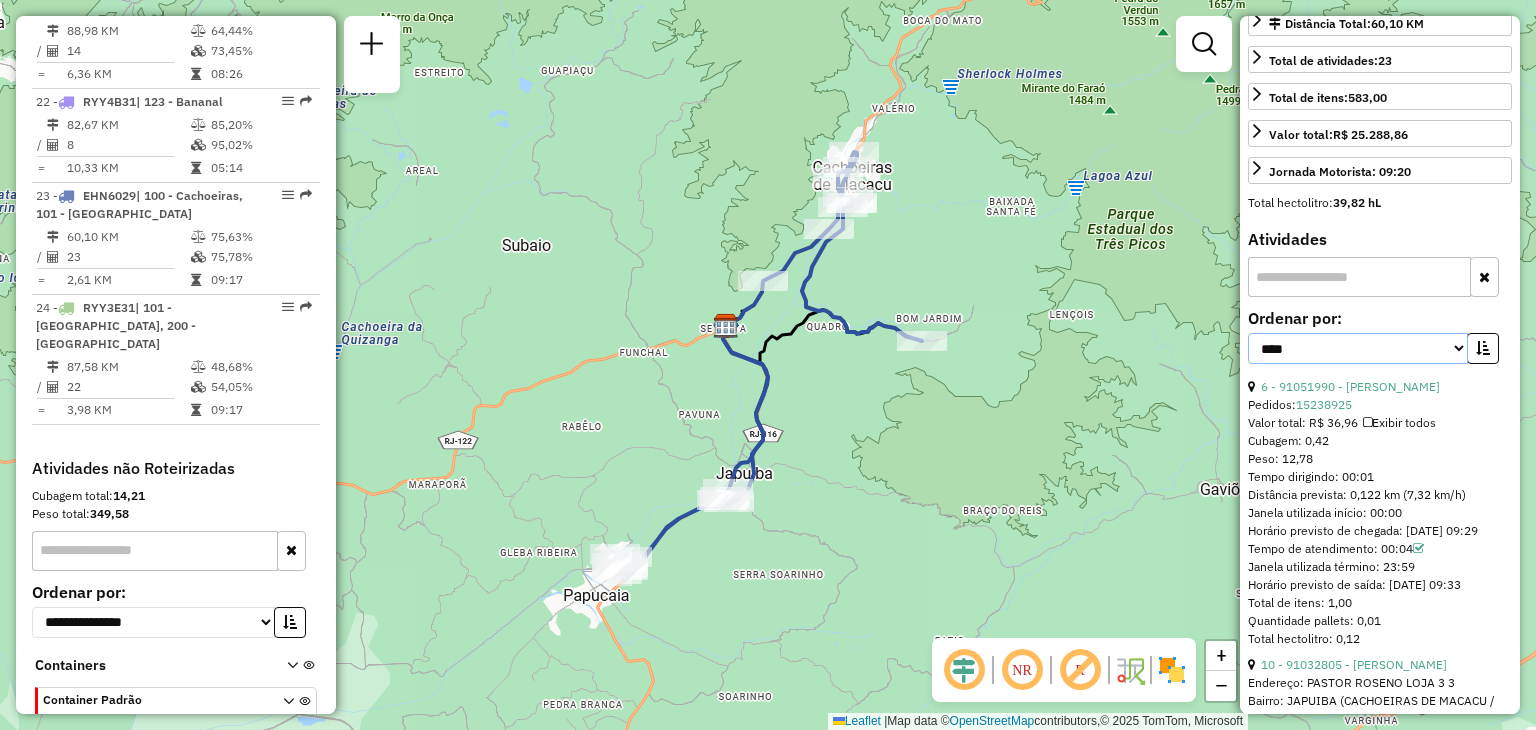 click on "**********" at bounding box center [1358, 348] 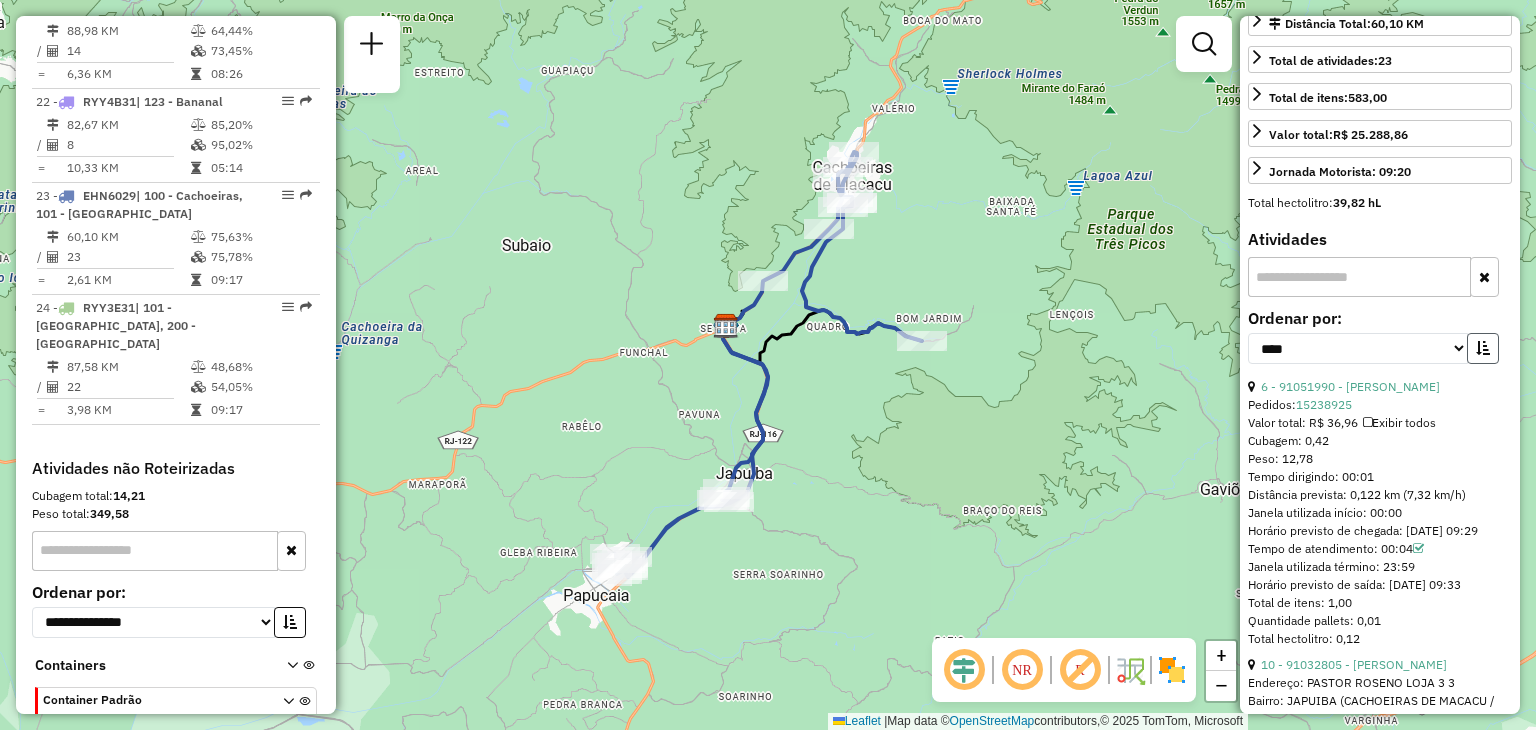 click at bounding box center (1483, 348) 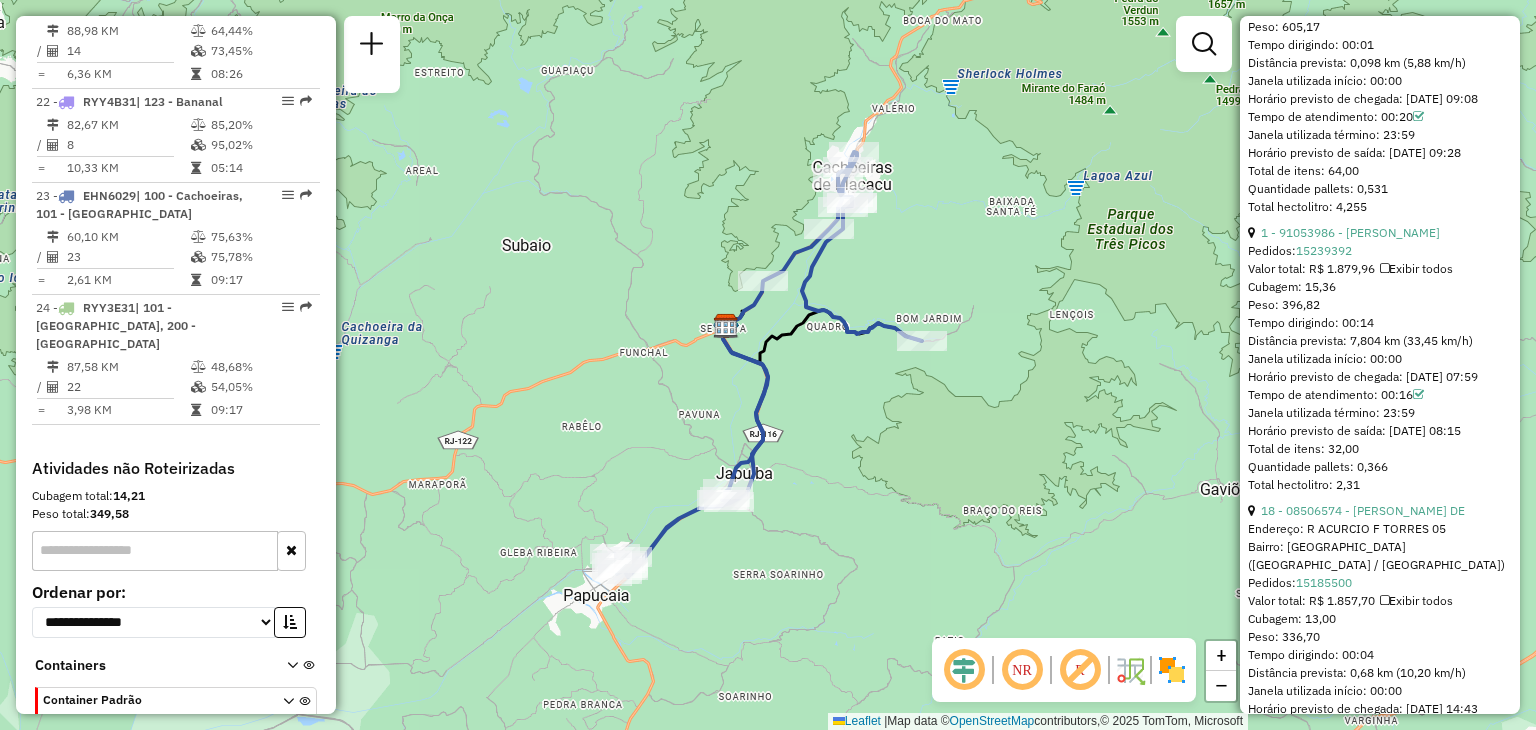 scroll, scrollTop: 1400, scrollLeft: 0, axis: vertical 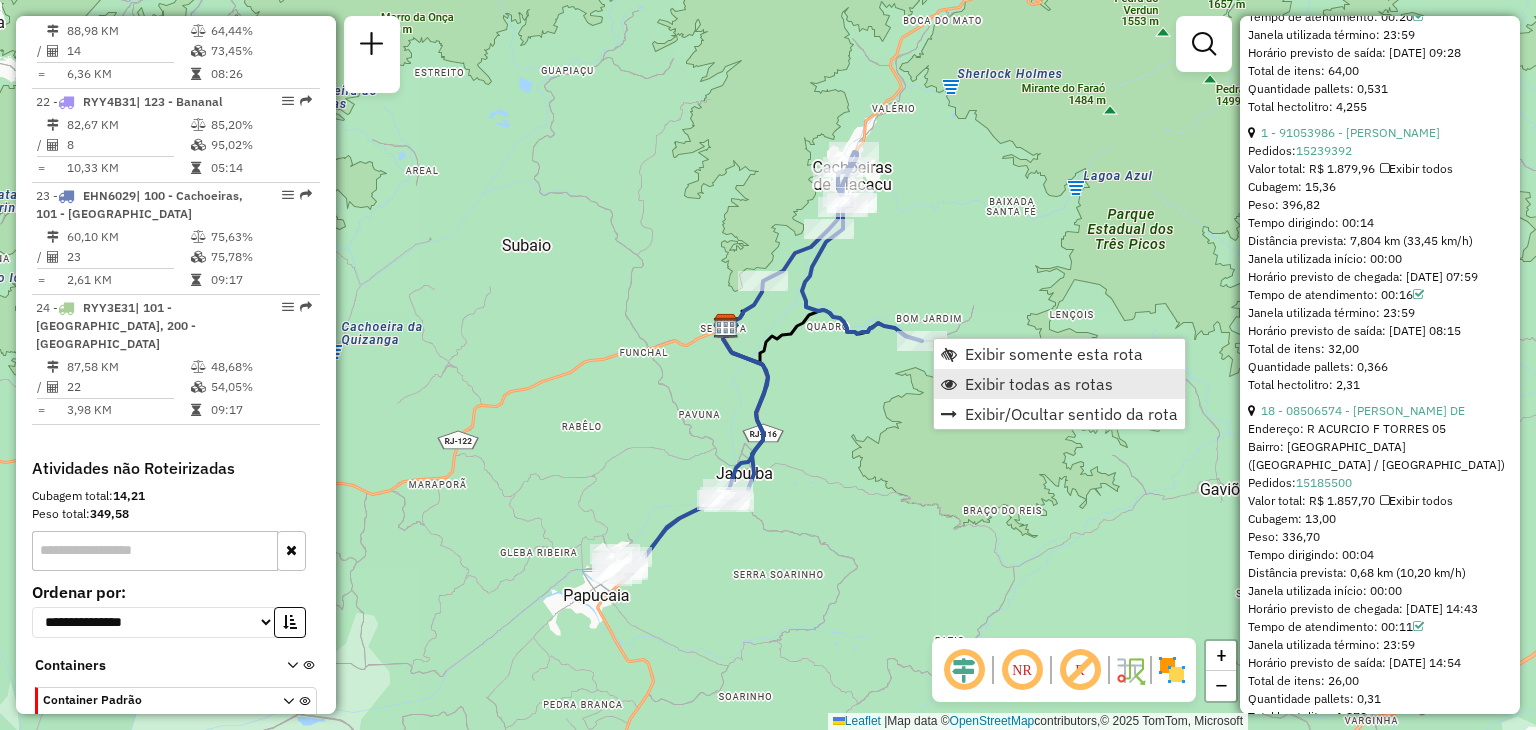 click on "Exibir todas as rotas" at bounding box center [1059, 384] 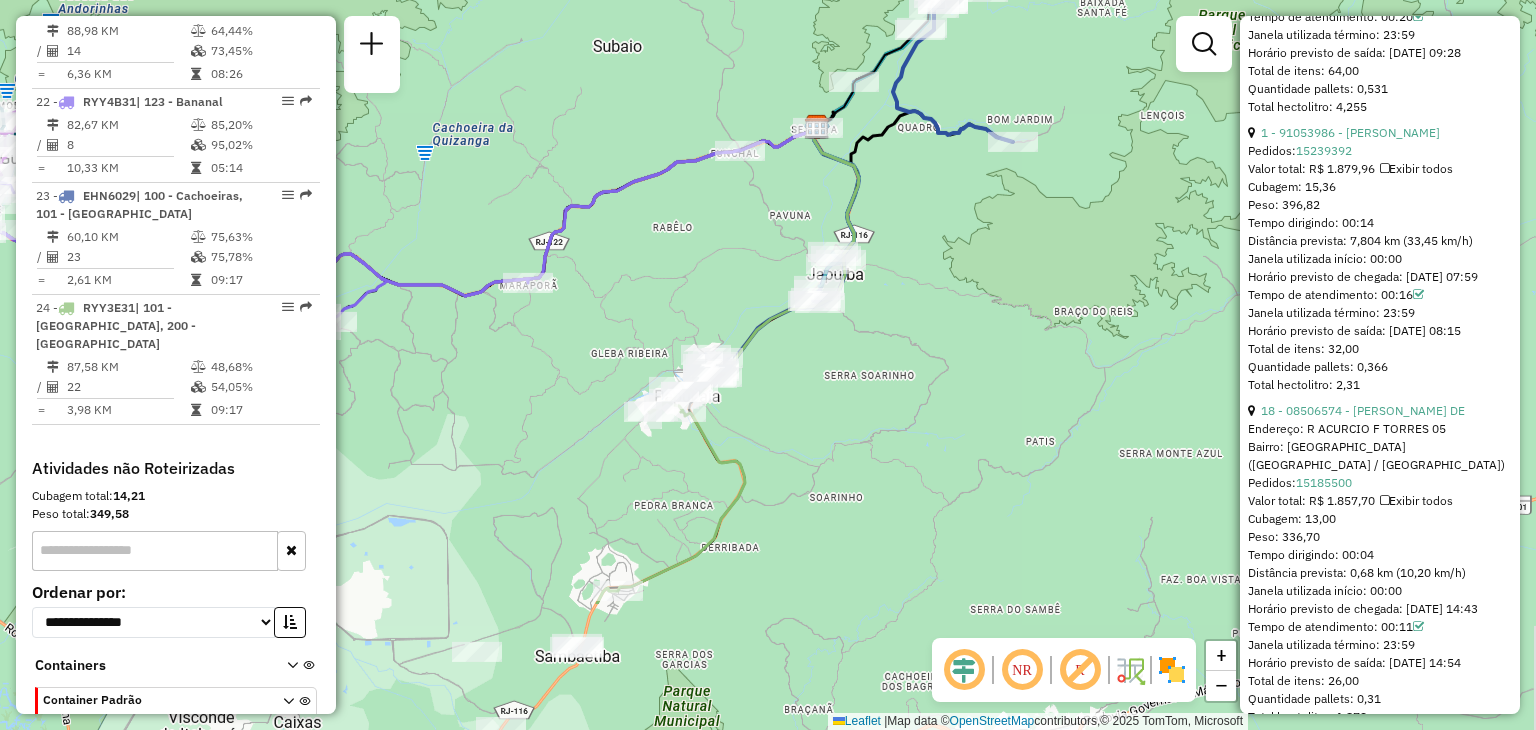 drag, startPoint x: 810, startPoint y: 652, endPoint x: 963, endPoint y: 408, distance: 288.00174 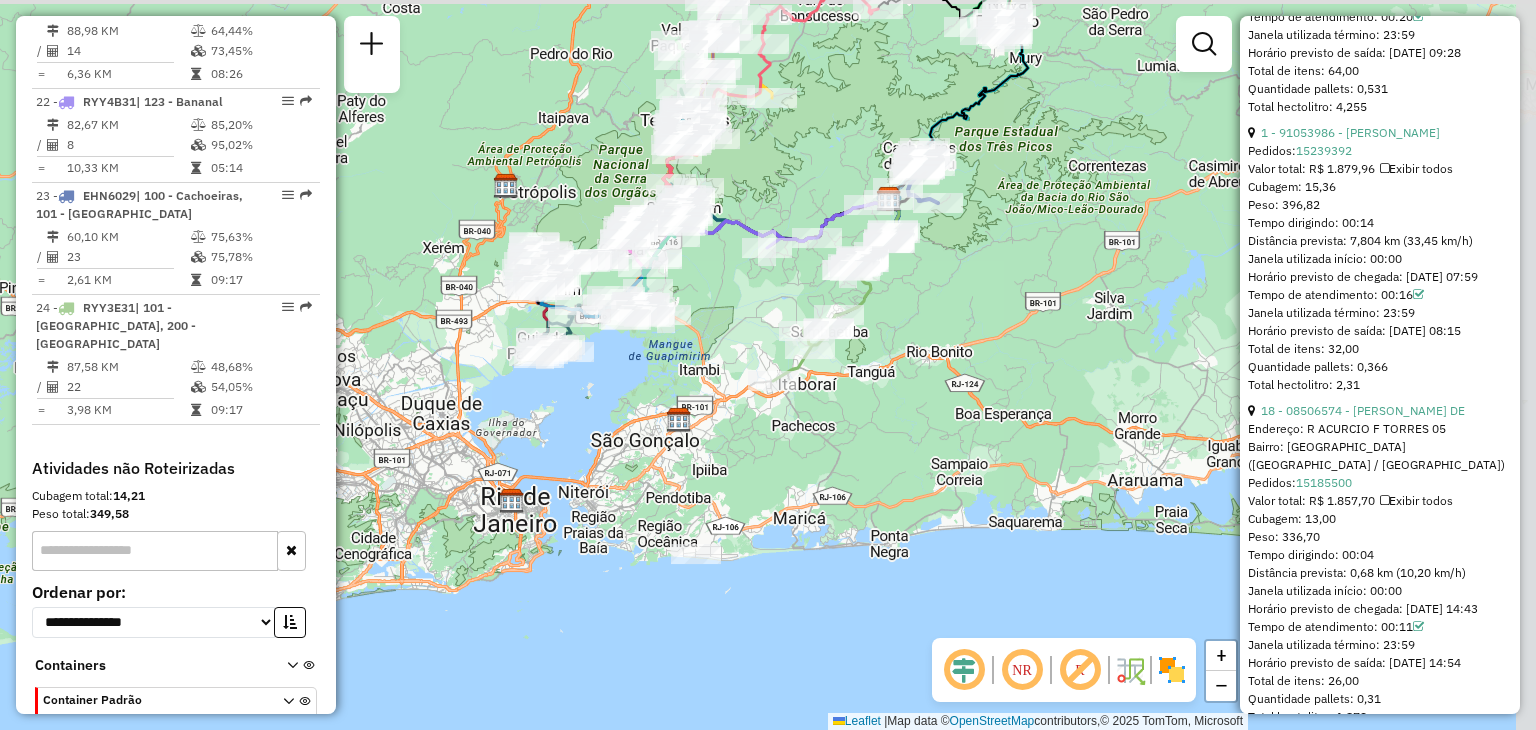 drag, startPoint x: 1012, startPoint y: 225, endPoint x: 956, endPoint y: 309, distance: 100.95544 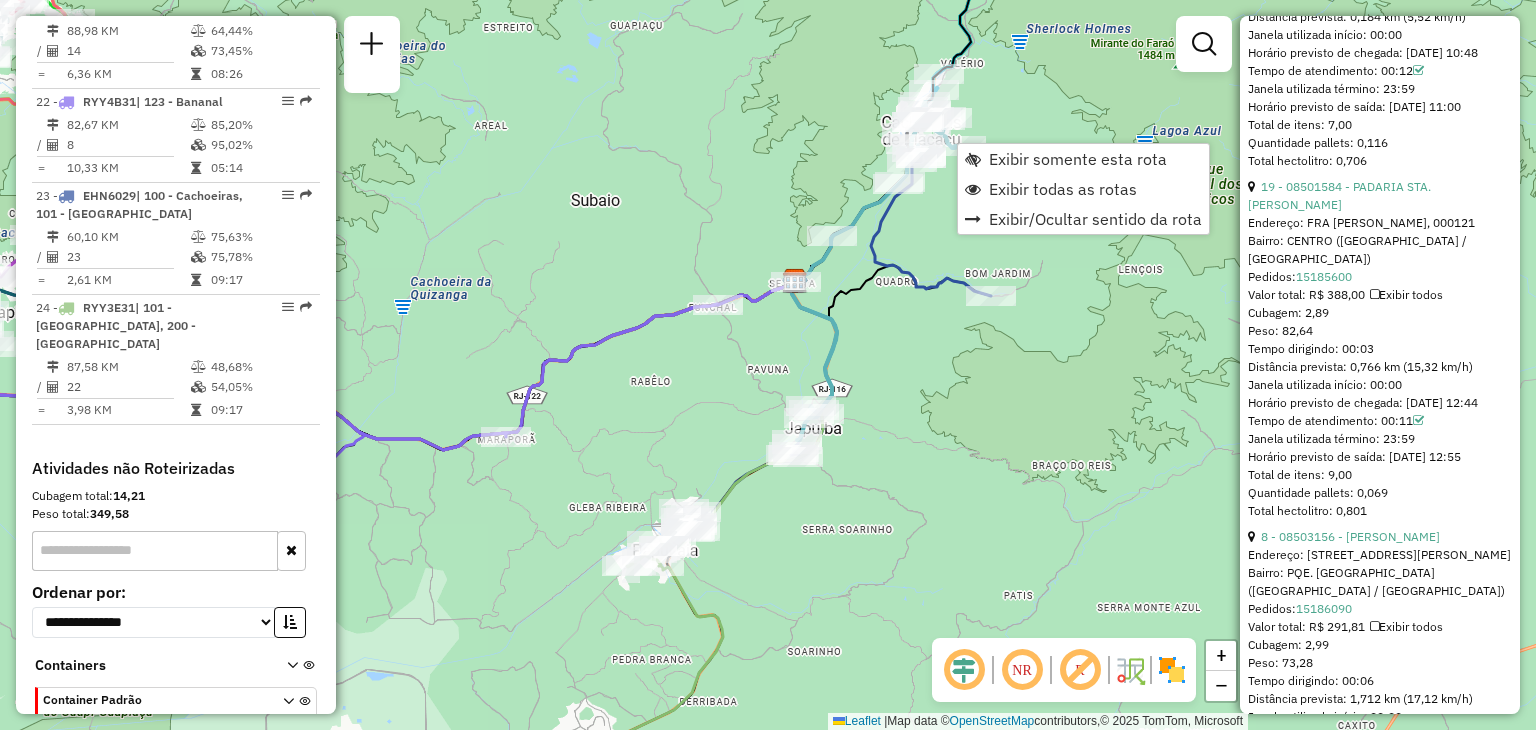 scroll, scrollTop: 1346, scrollLeft: 0, axis: vertical 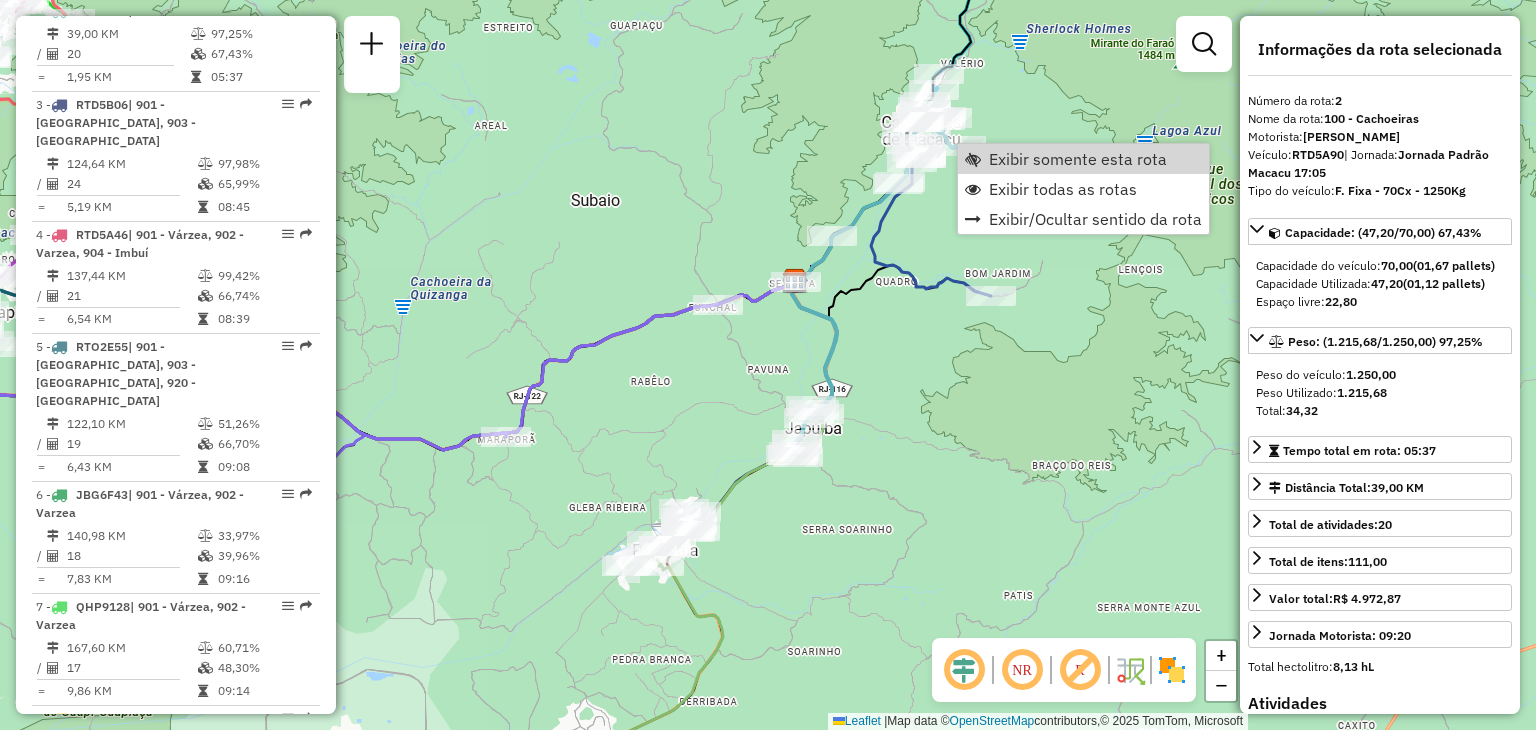 click on "Janela de atendimento Grade de atendimento Capacidade Transportadoras Veículos Cliente Pedidos  Rotas Selecione os dias de semana para filtrar as janelas de atendimento  Seg   Ter   Qua   Qui   Sex   Sáb   Dom  Informe o período da janela de atendimento: De: Até:  Filtrar exatamente a janela do cliente  Considerar janela de atendimento padrão  Selecione os dias de semana para filtrar as grades de atendimento  Seg   Ter   Qua   Qui   Sex   Sáb   Dom   Considerar clientes sem dia de atendimento cadastrado  Clientes fora do dia de atendimento selecionado Filtrar as atividades entre os valores definidos abaixo:  Peso mínimo:   Peso máximo:   Cubagem mínima:   Cubagem máxima:   De:   Até:  Filtrar as atividades entre o tempo de atendimento definido abaixo:  De:   Até:   Considerar capacidade total dos clientes não roteirizados Transportadora: Selecione um ou mais itens Tipo de veículo: Selecione um ou mais itens Veículo: Selecione um ou mais itens Motorista: Selecione um ou mais itens Nome: Rótulo:" 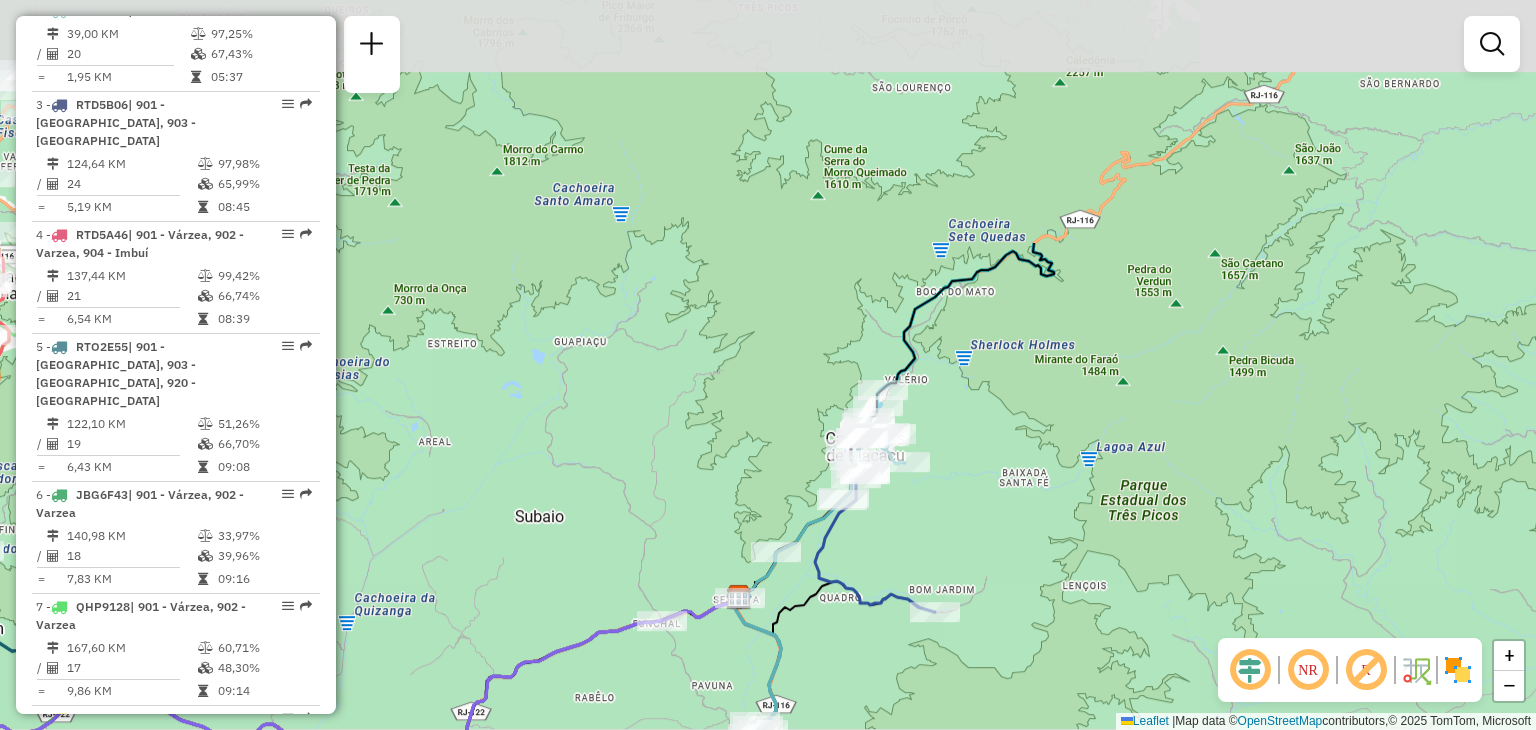 drag, startPoint x: 1124, startPoint y: 61, endPoint x: 1068, endPoint y: 377, distance: 320.92368 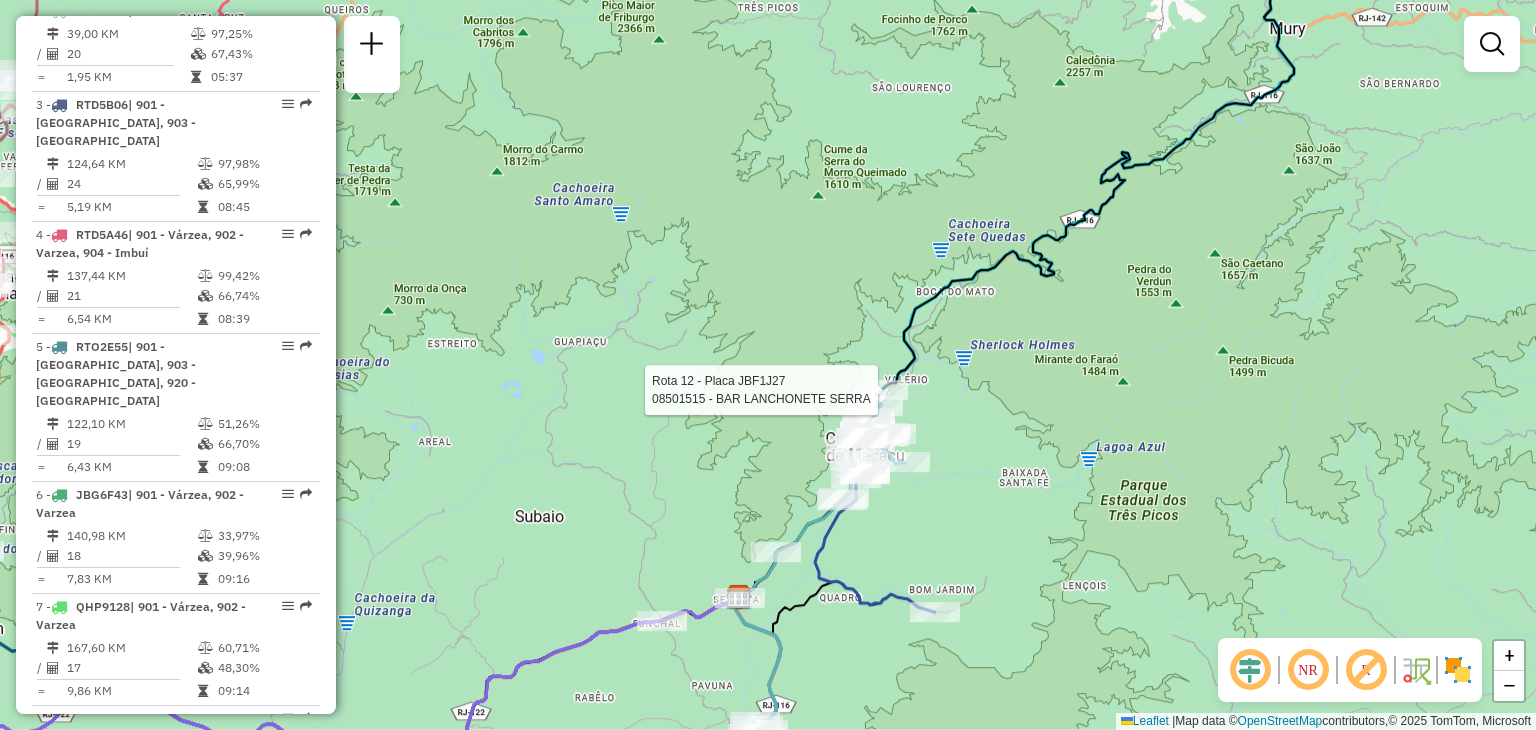 select on "*********" 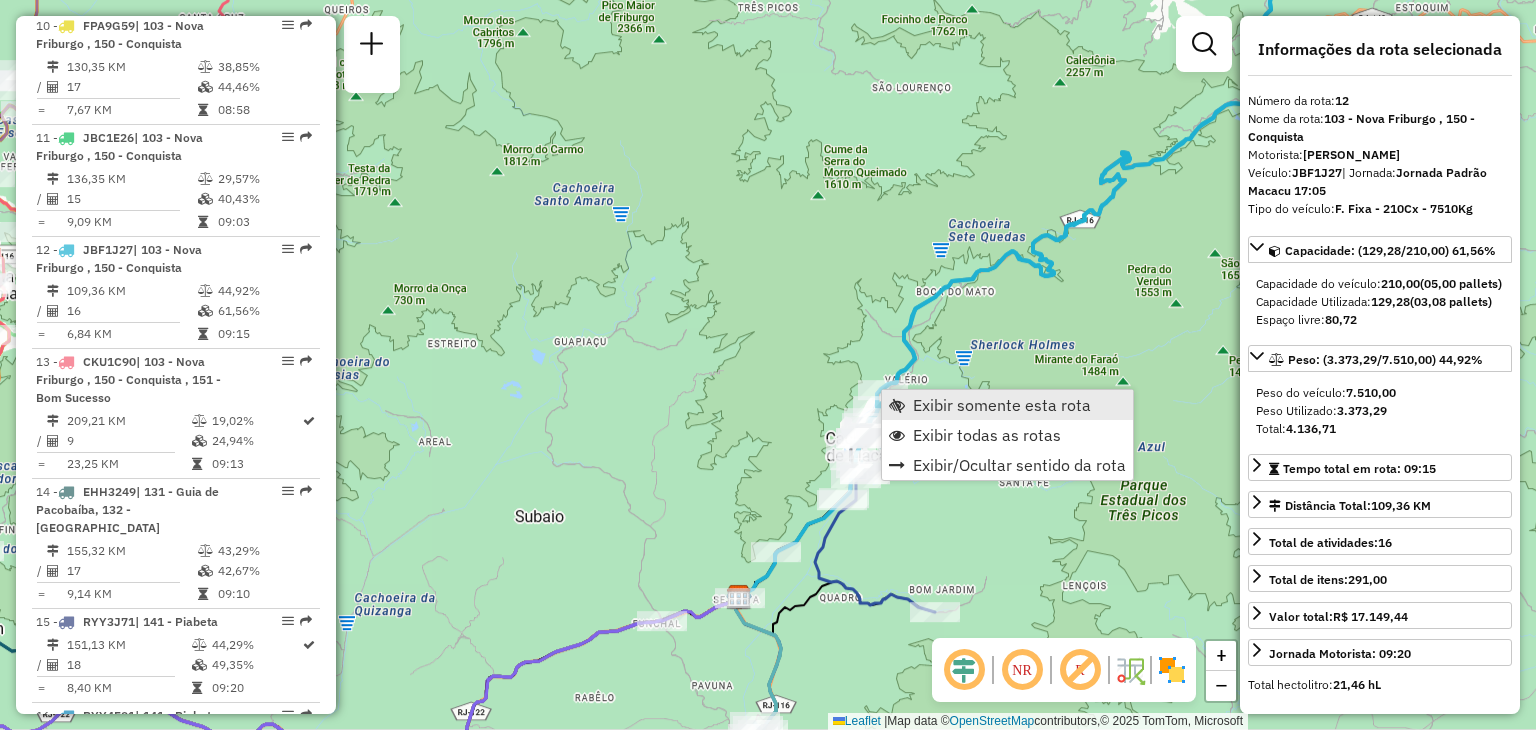 scroll, scrollTop: 1982, scrollLeft: 0, axis: vertical 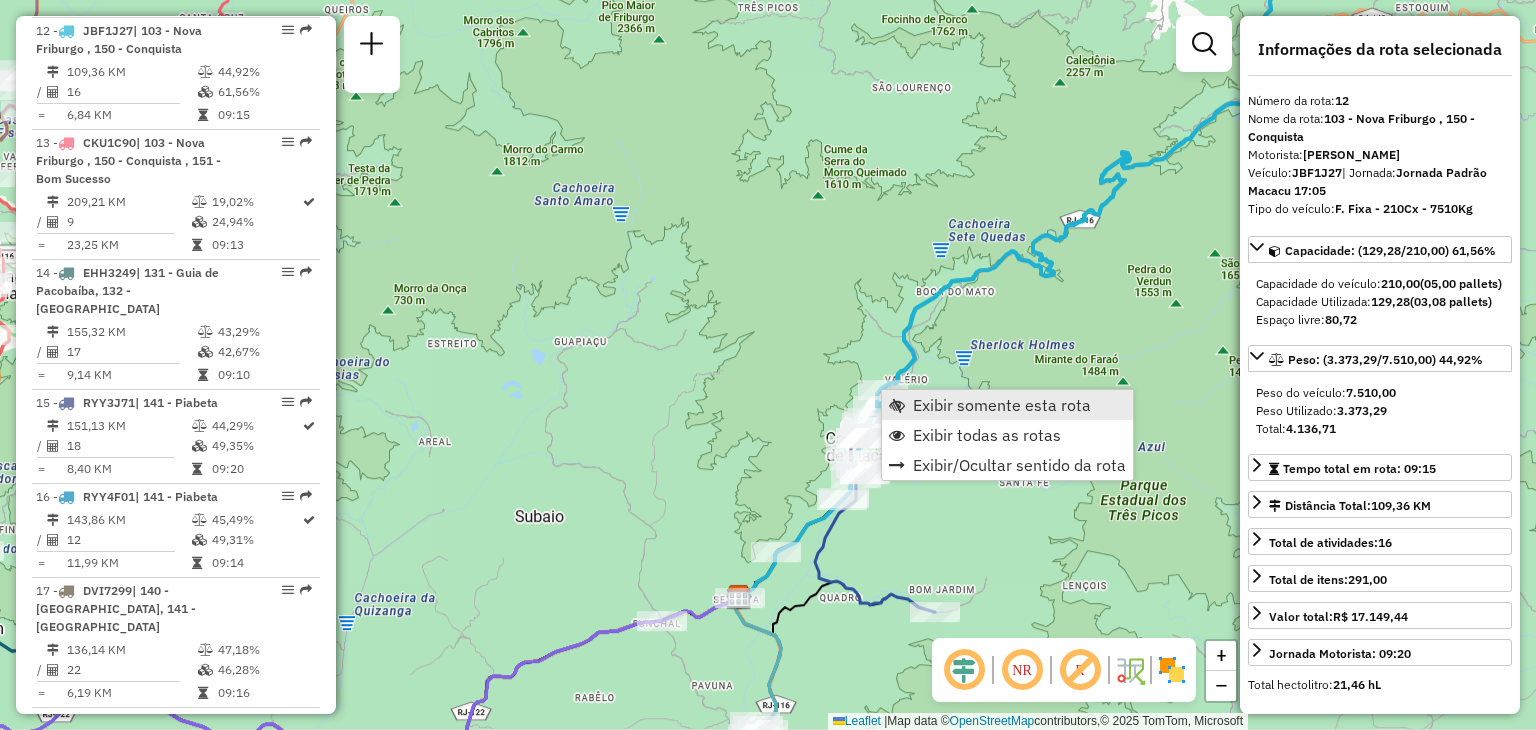 click on "Exibir somente esta rota" at bounding box center [1007, 405] 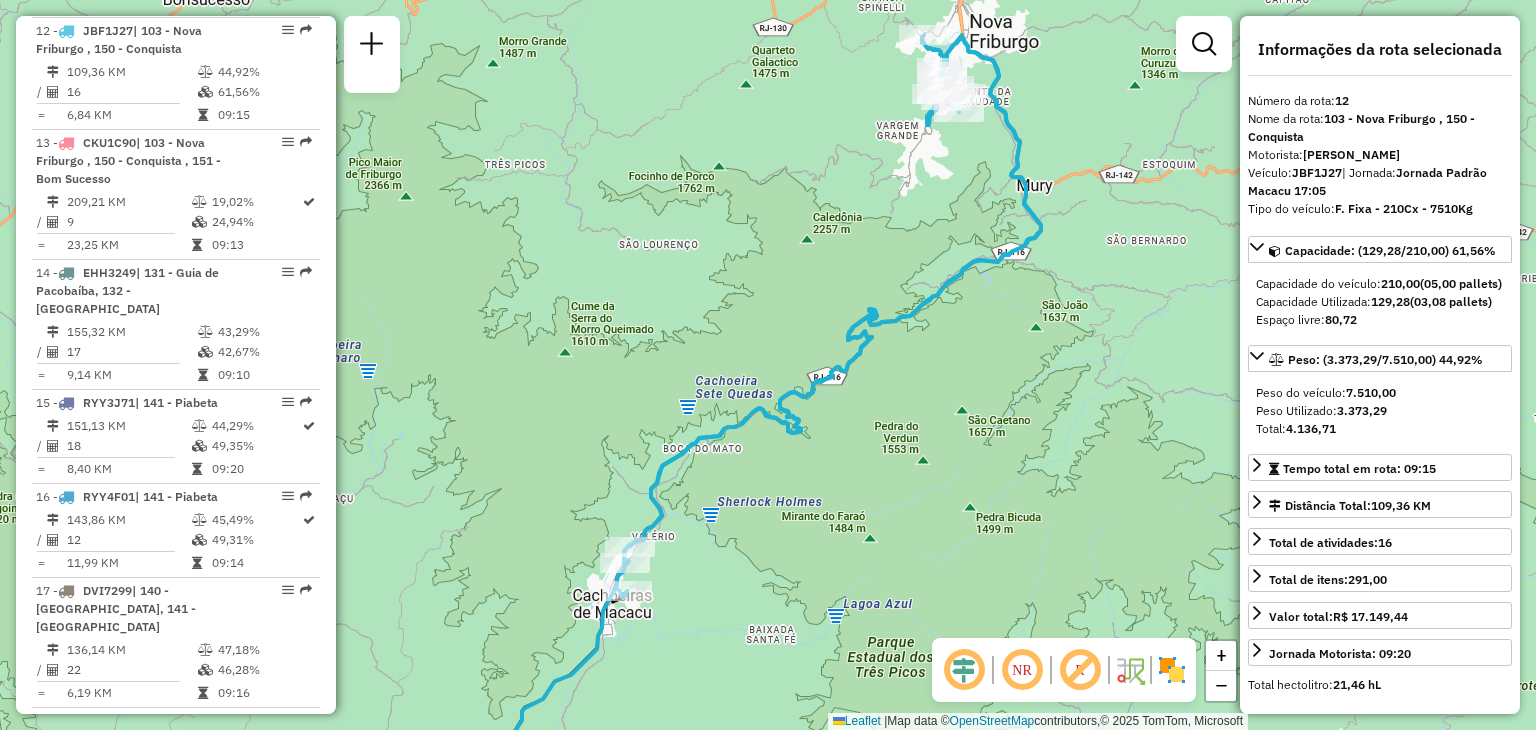 drag, startPoint x: 1007, startPoint y: 233, endPoint x: 997, endPoint y: 277, distance: 45.122055 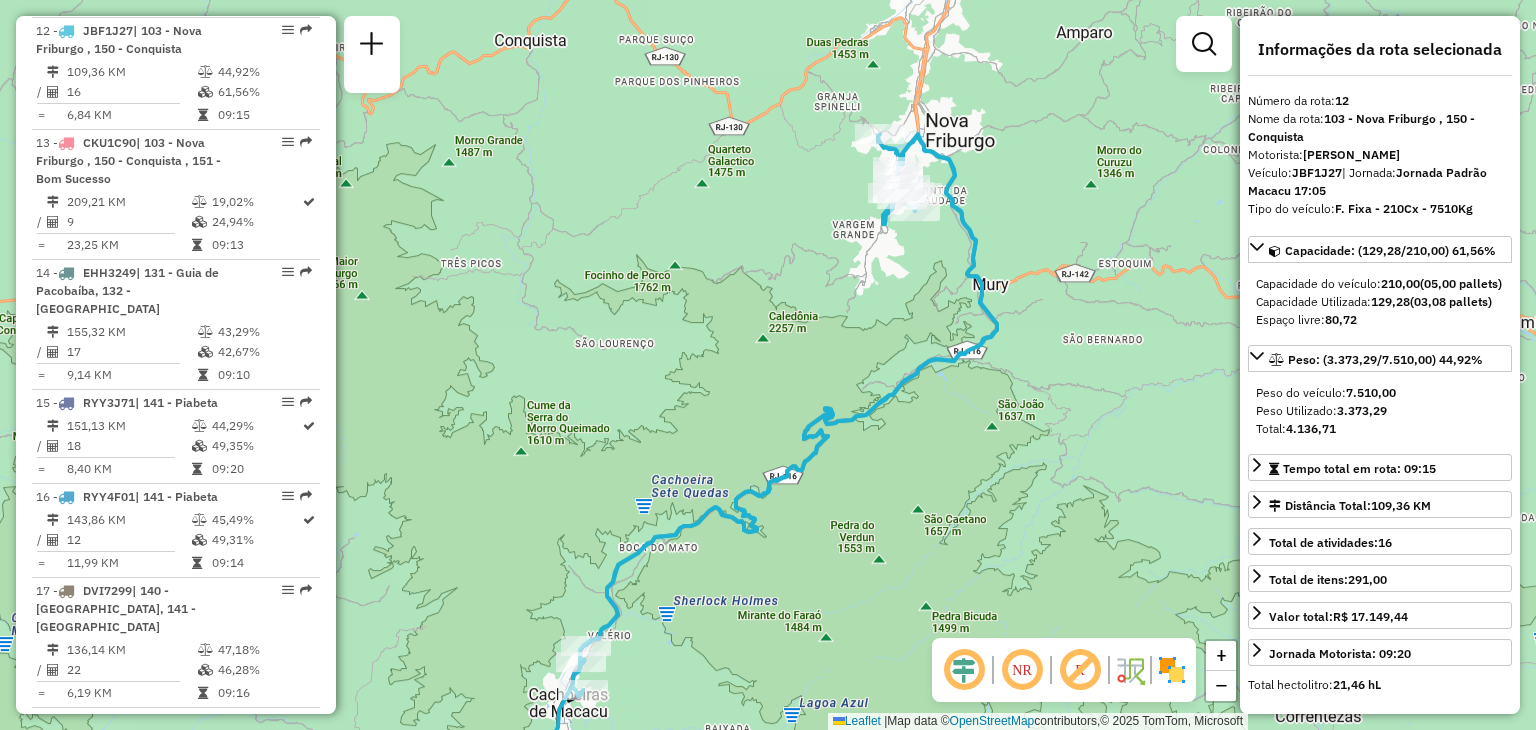 drag, startPoint x: 997, startPoint y: 278, endPoint x: 966, endPoint y: 335, distance: 64.884514 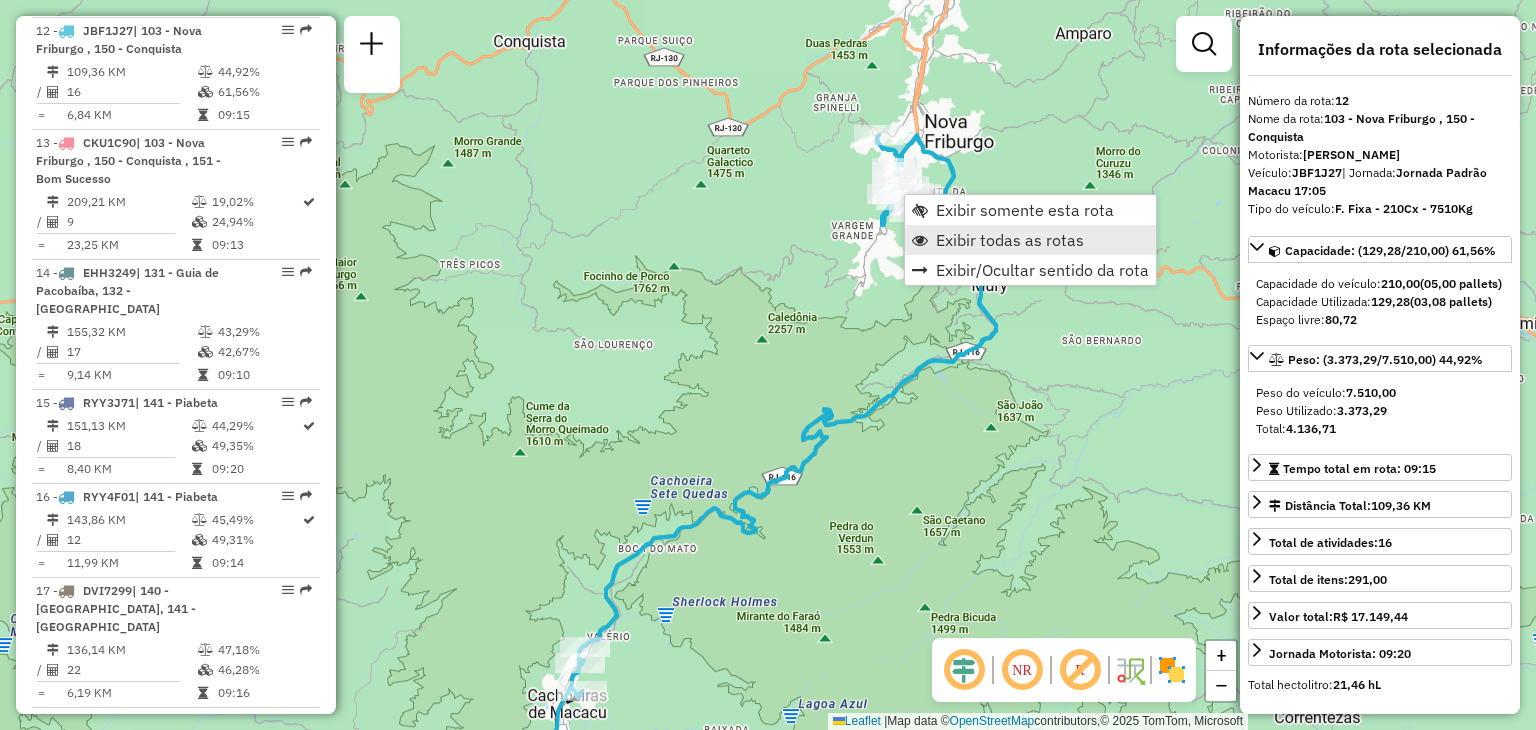 click on "Exibir todas as rotas" at bounding box center [1010, 240] 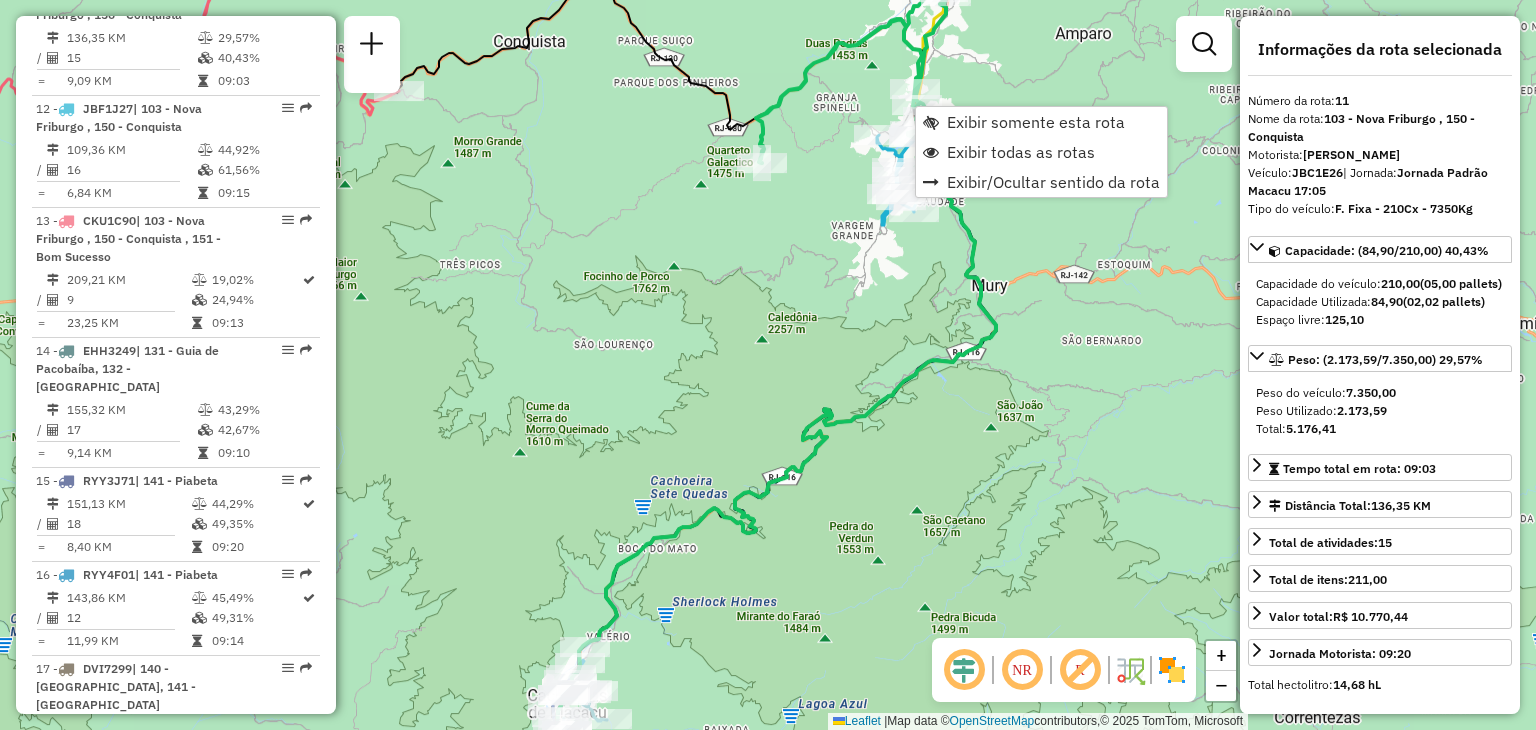 scroll, scrollTop: 1870, scrollLeft: 0, axis: vertical 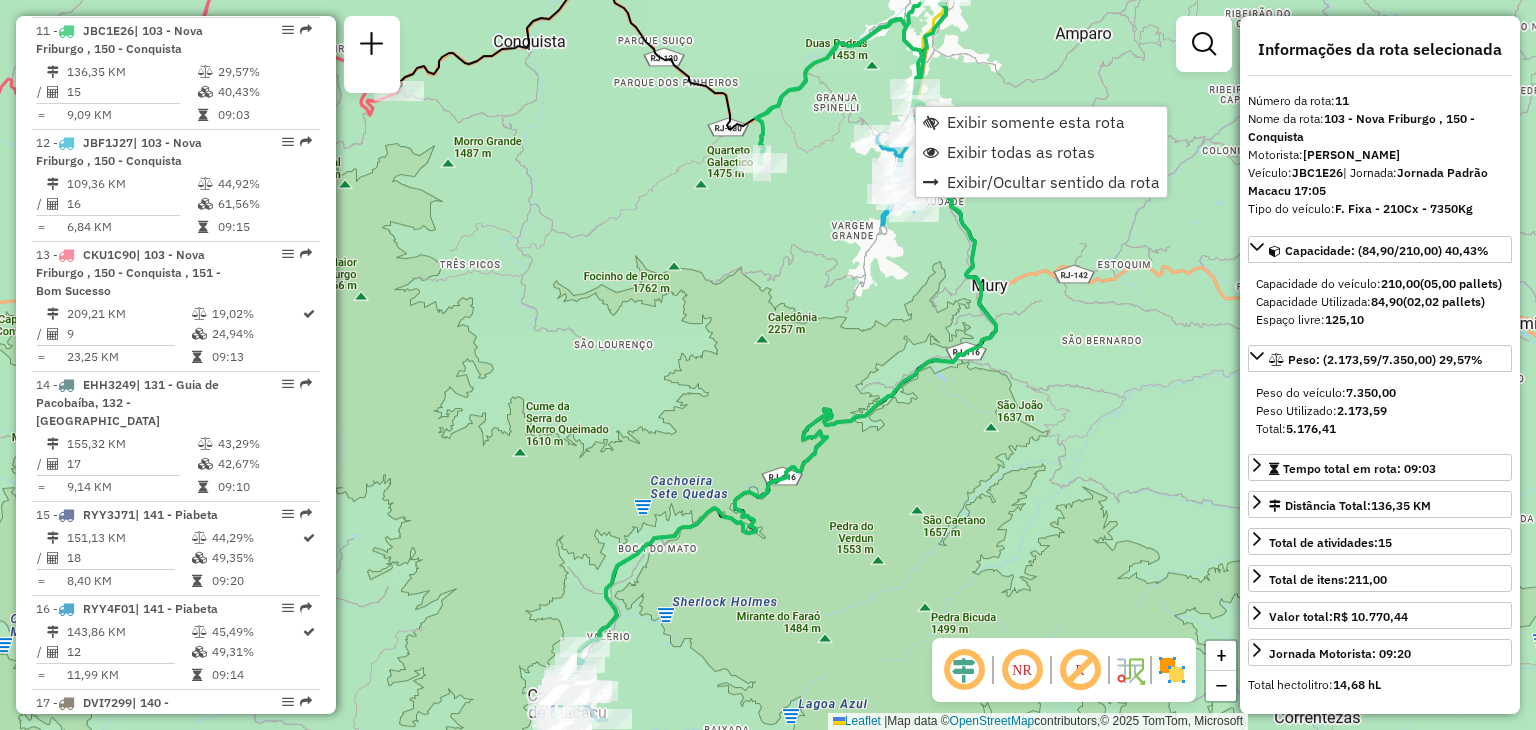 drag, startPoint x: 838, startPoint y: 93, endPoint x: 840, endPoint y: 169, distance: 76.02631 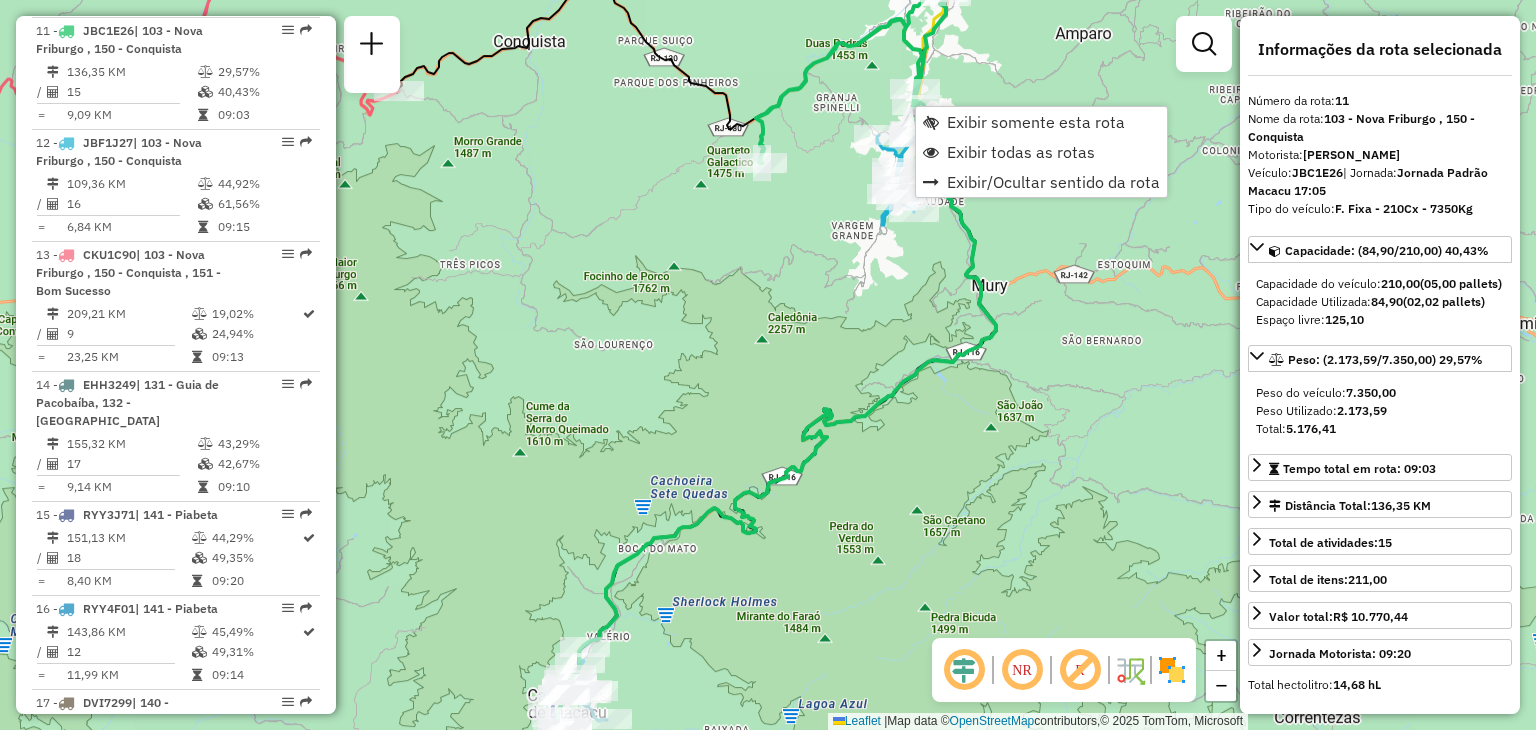 click on "Janela de atendimento Grade de atendimento Capacidade Transportadoras Veículos Cliente Pedidos  Rotas Selecione os dias de semana para filtrar as janelas de atendimento  Seg   Ter   Qua   Qui   Sex   Sáb   Dom  Informe o período da janela de atendimento: De: Até:  Filtrar exatamente a janela do cliente  Considerar janela de atendimento padrão  Selecione os dias de semana para filtrar as grades de atendimento  Seg   Ter   Qua   Qui   Sex   Sáb   Dom   Considerar clientes sem dia de atendimento cadastrado  Clientes fora do dia de atendimento selecionado Filtrar as atividades entre os valores definidos abaixo:  Peso mínimo:   Peso máximo:   Cubagem mínima:   Cubagem máxima:   De:   Até:  Filtrar as atividades entre o tempo de atendimento definido abaixo:  De:   Até:   Considerar capacidade total dos clientes não roteirizados Transportadora: Selecione um ou mais itens Tipo de veículo: Selecione um ou mais itens Veículo: Selecione um ou mais itens Motorista: Selecione um ou mais itens Nome: Rótulo:" 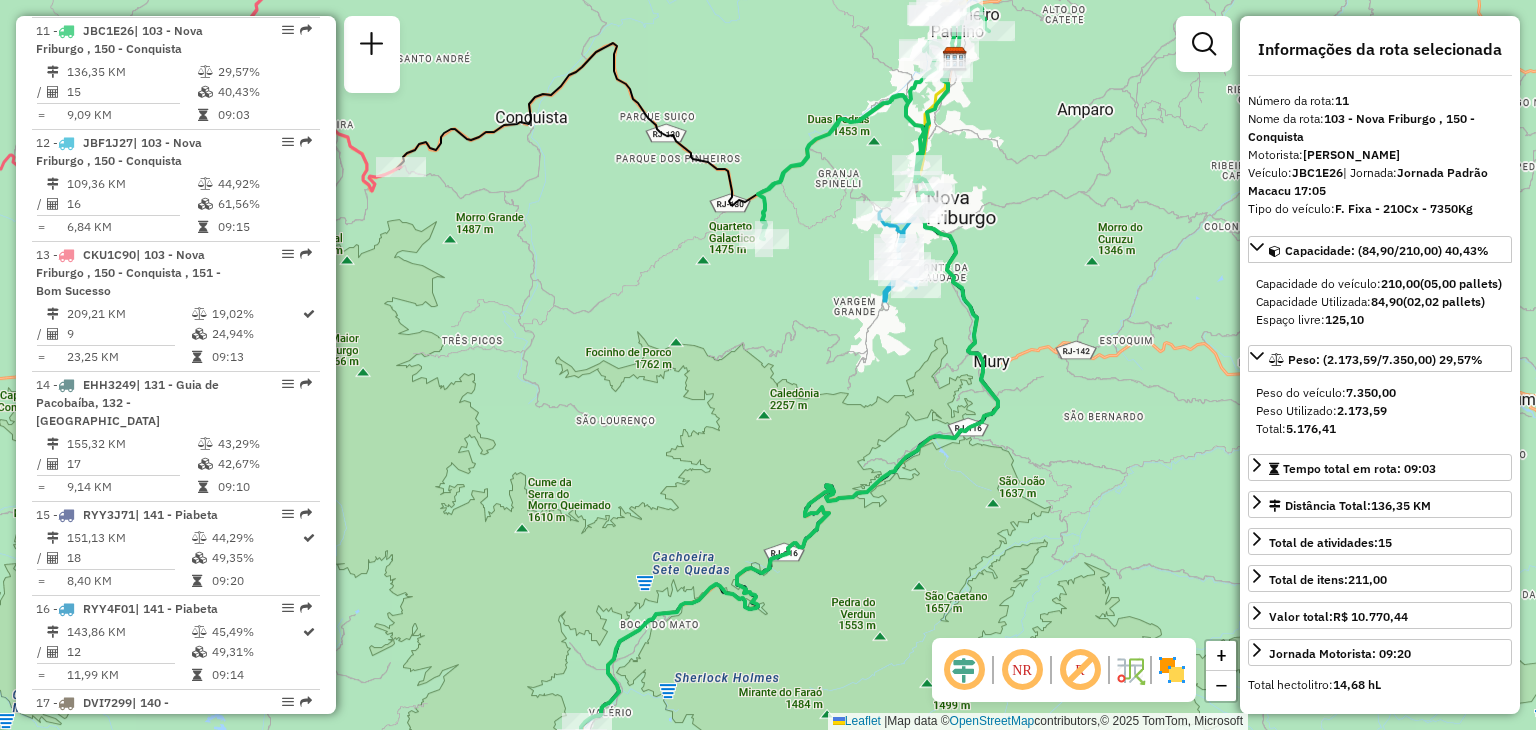 click on "Janela de atendimento Grade de atendimento Capacidade Transportadoras Veículos Cliente Pedidos  Rotas Selecione os dias de semana para filtrar as janelas de atendimento  Seg   Ter   Qua   Qui   Sex   Sáb   Dom  Informe o período da janela de atendimento: De: Até:  Filtrar exatamente a janela do cliente  Considerar janela de atendimento padrão  Selecione os dias de semana para filtrar as grades de atendimento  Seg   Ter   Qua   Qui   Sex   Sáb   Dom   Considerar clientes sem dia de atendimento cadastrado  Clientes fora do dia de atendimento selecionado Filtrar as atividades entre os valores definidos abaixo:  Peso mínimo:   Peso máximo:   Cubagem mínima:   Cubagem máxima:   De:   Até:  Filtrar as atividades entre o tempo de atendimento definido abaixo:  De:   Até:   Considerar capacidade total dos clientes não roteirizados Transportadora: Selecione um ou mais itens Tipo de veículo: Selecione um ou mais itens Veículo: Selecione um ou mais itens Motorista: Selecione um ou mais itens Nome: Rótulo:" 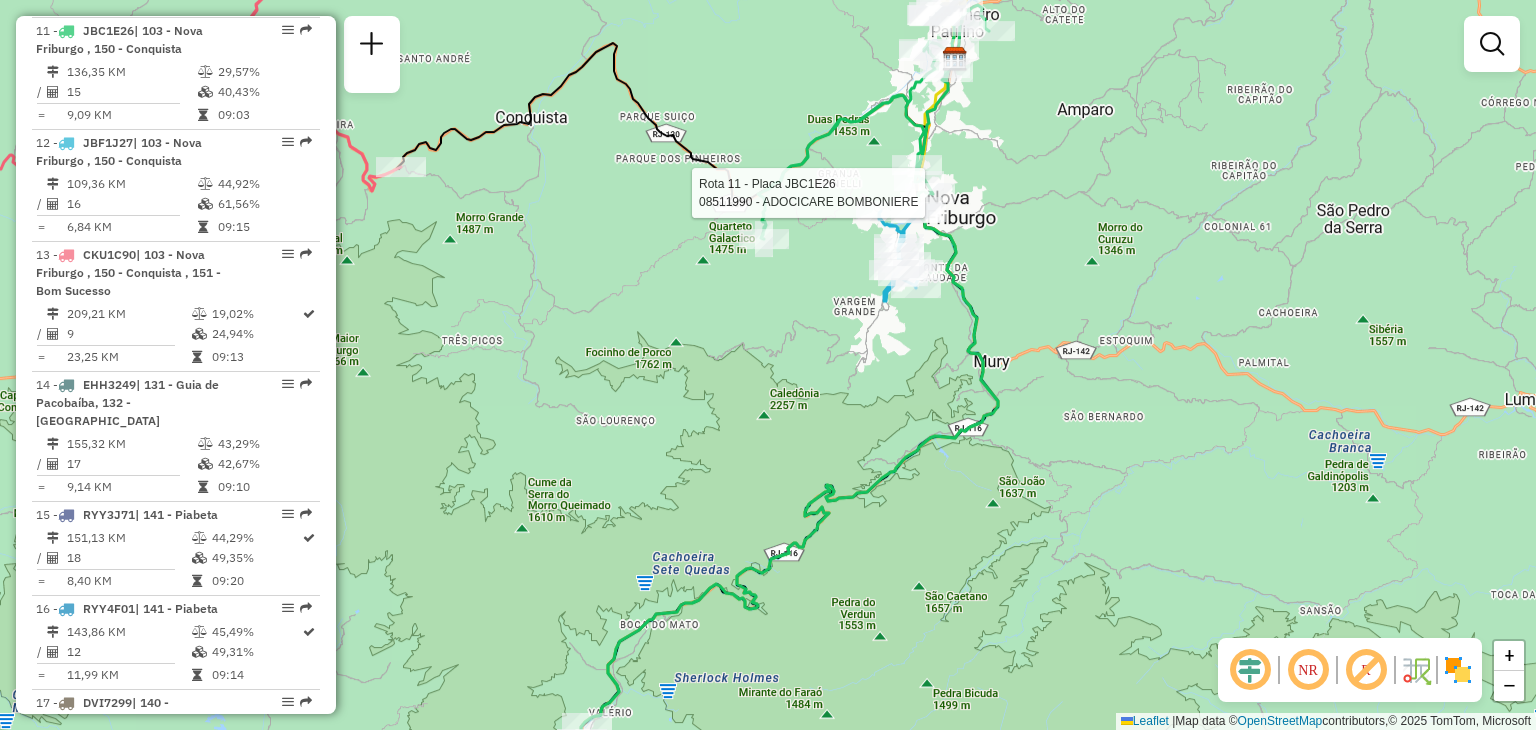 select on "*********" 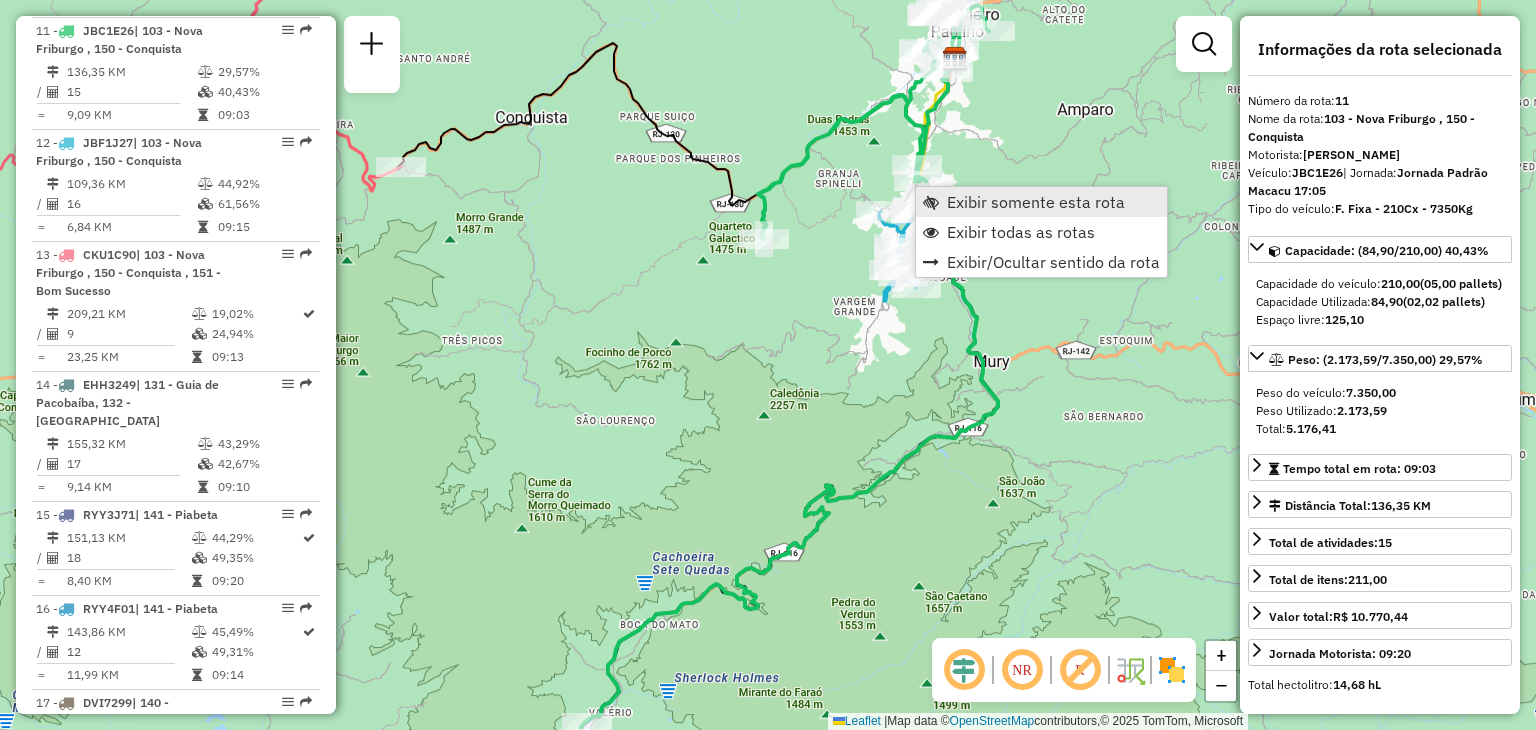 click on "Exibir somente esta rota" at bounding box center (1036, 202) 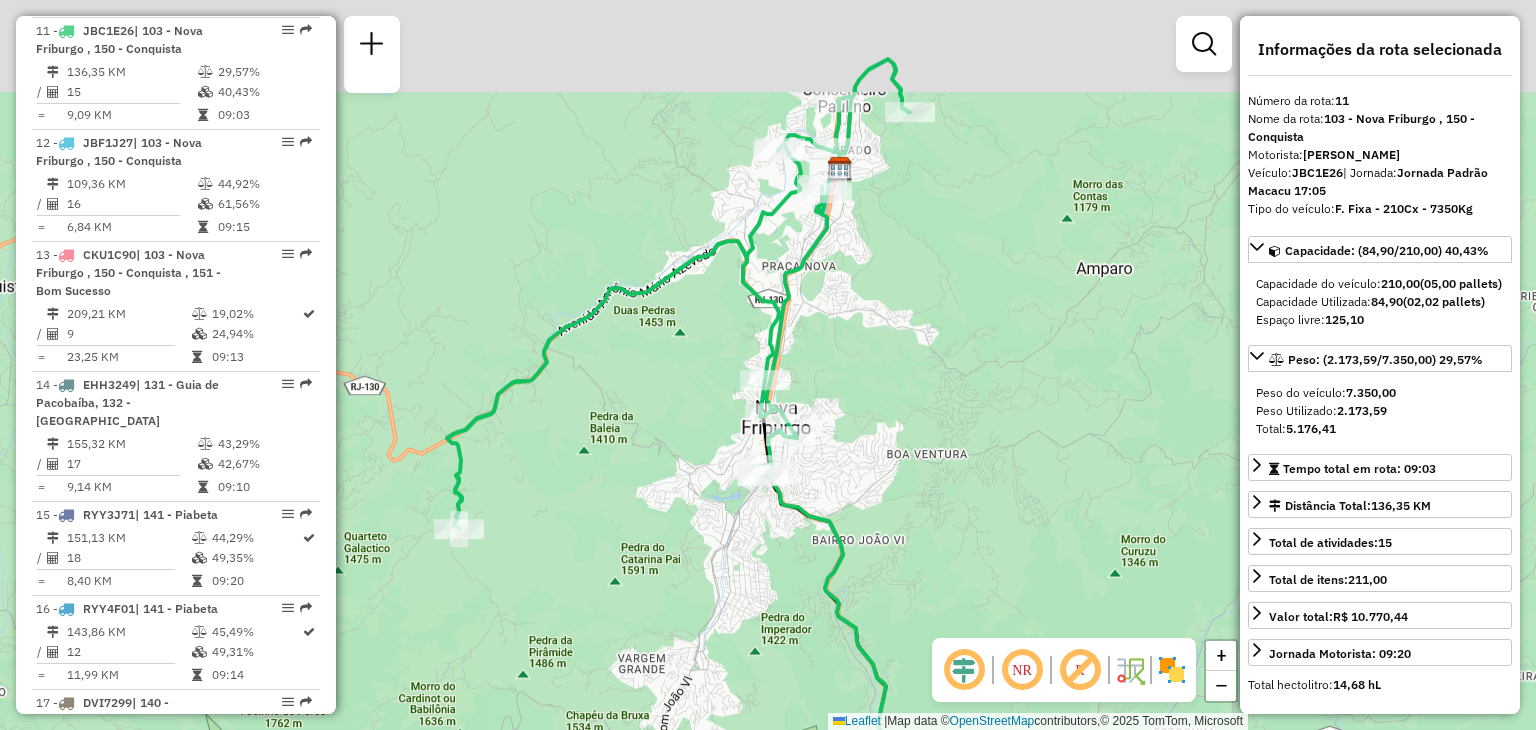 drag, startPoint x: 895, startPoint y: 180, endPoint x: 893, endPoint y: 316, distance: 136.01471 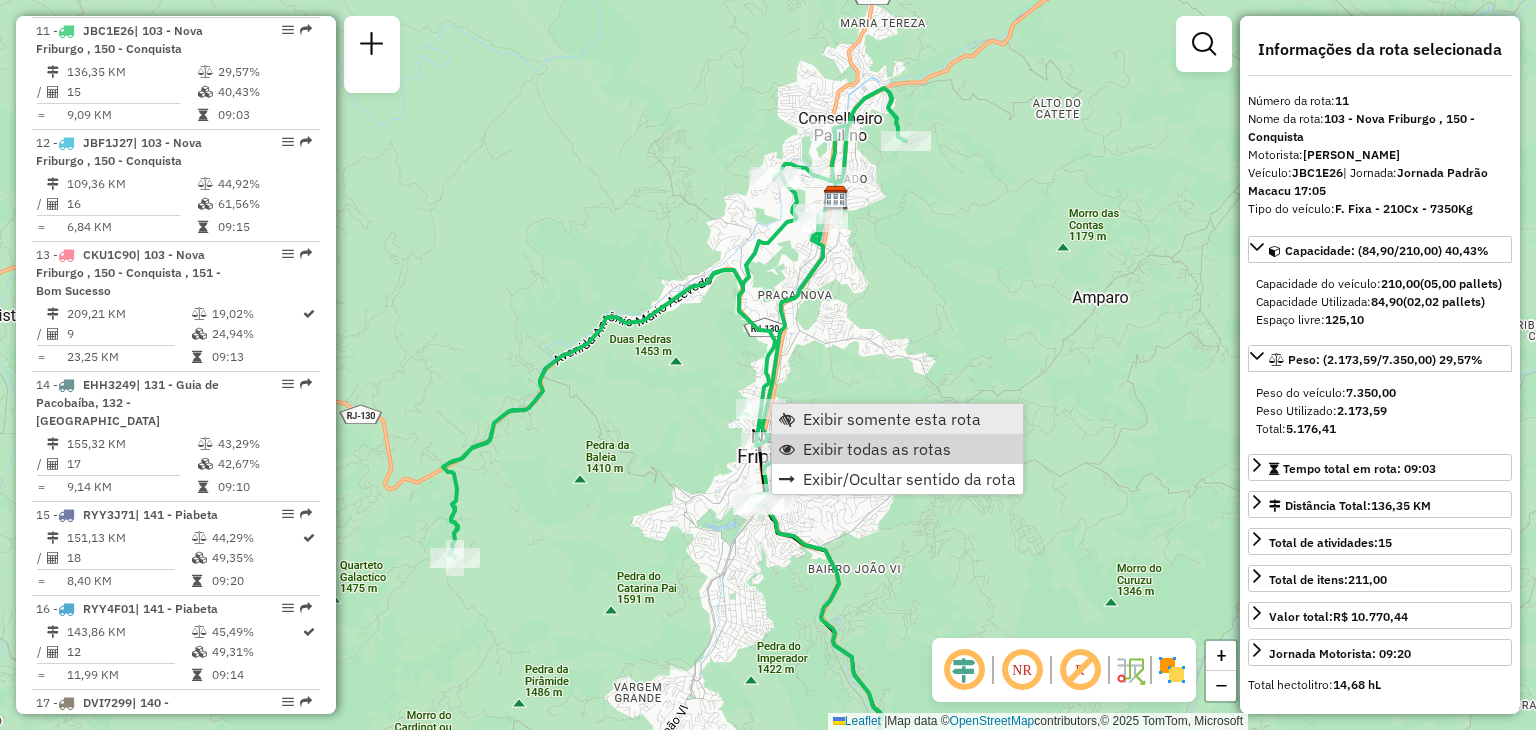 click on "Exibir todas as rotas" at bounding box center [877, 449] 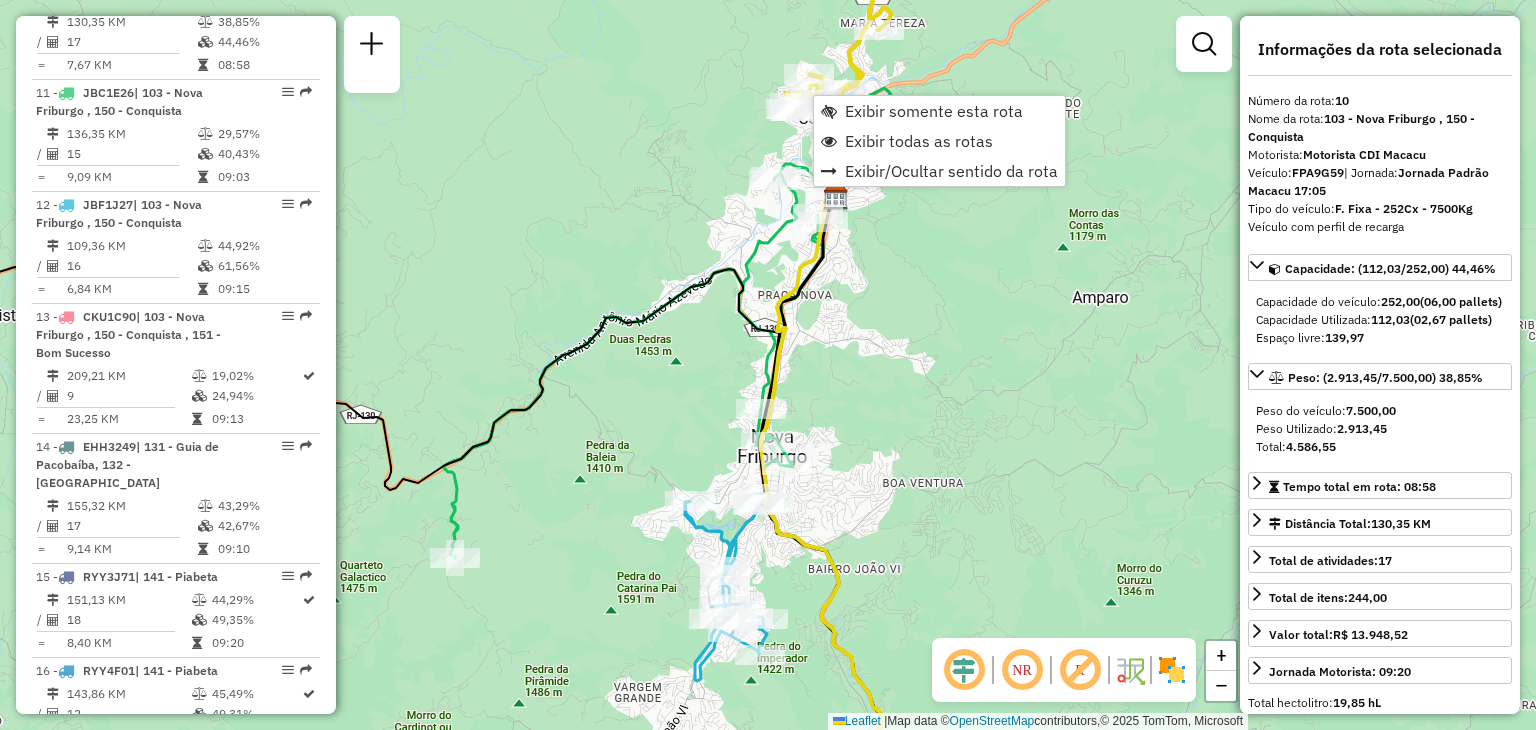 scroll, scrollTop: 1758, scrollLeft: 0, axis: vertical 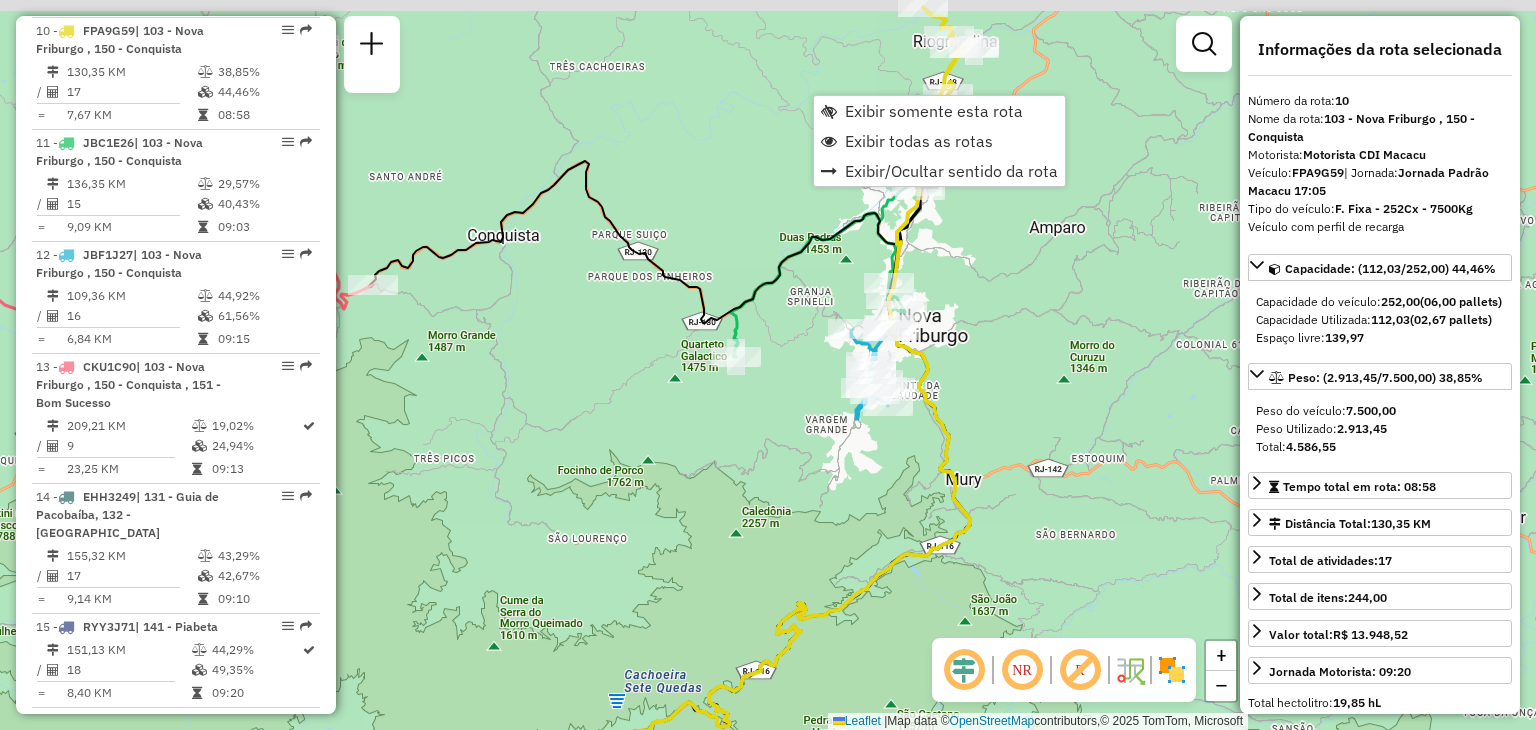 drag, startPoint x: 1006, startPoint y: 258, endPoint x: 1013, endPoint y: 505, distance: 247.09917 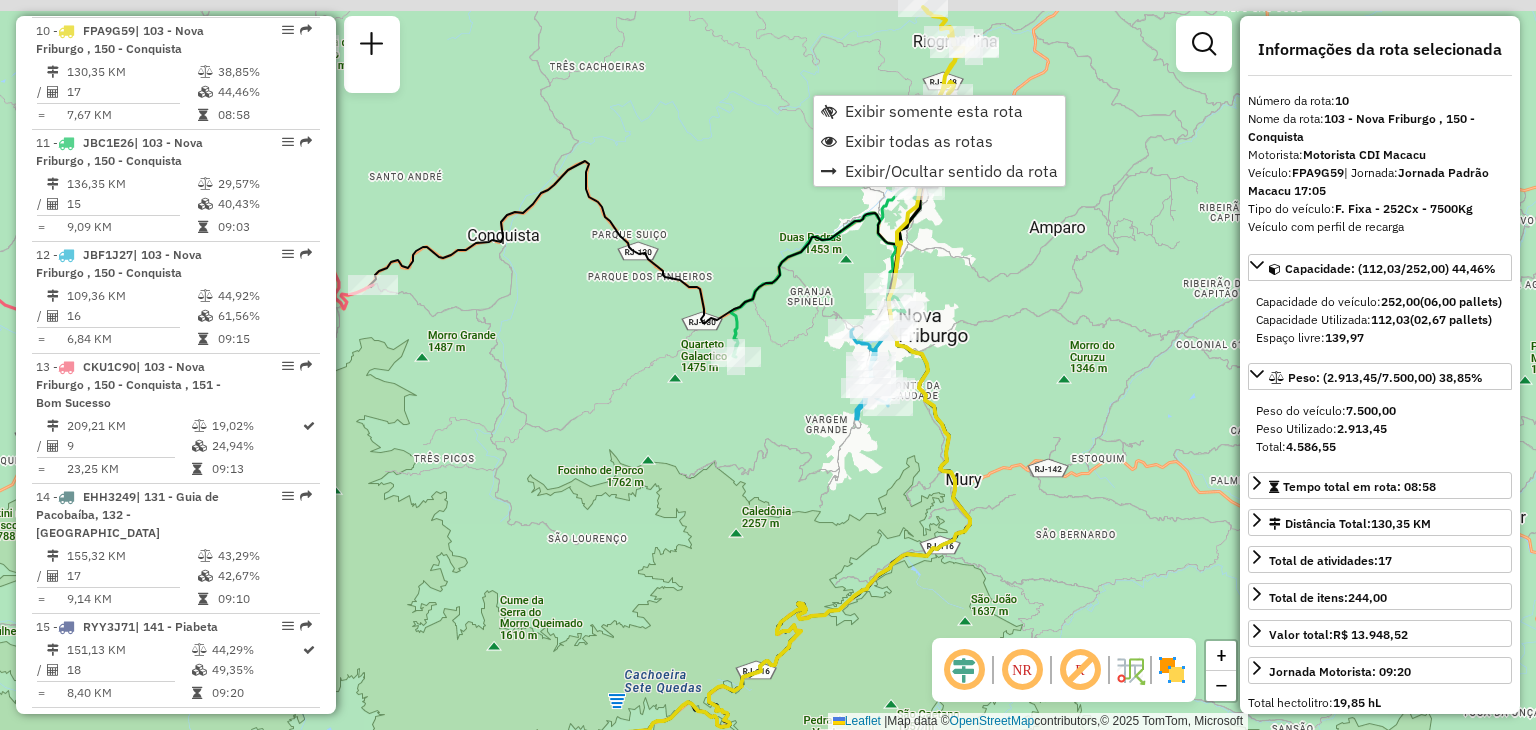 click on "Janela de atendimento Grade de atendimento Capacidade Transportadoras Veículos Cliente Pedidos  Rotas Selecione os dias de semana para filtrar as janelas de atendimento  Seg   Ter   Qua   Qui   Sex   Sáb   Dom  Informe o período da janela de atendimento: De: Até:  Filtrar exatamente a janela do cliente  Considerar janela de atendimento padrão  Selecione os dias de semana para filtrar as grades de atendimento  Seg   Ter   Qua   Qui   Sex   Sáb   Dom   Considerar clientes sem dia de atendimento cadastrado  Clientes fora do dia de atendimento selecionado Filtrar as atividades entre os valores definidos abaixo:  Peso mínimo:   Peso máximo:   Cubagem mínima:   Cubagem máxima:   De:   Até:  Filtrar as atividades entre o tempo de atendimento definido abaixo:  De:   Até:   Considerar capacidade total dos clientes não roteirizados Transportadora: Selecione um ou mais itens Tipo de veículo: Selecione um ou mais itens Veículo: Selecione um ou mais itens Motorista: Selecione um ou mais itens Nome: Rótulo:" 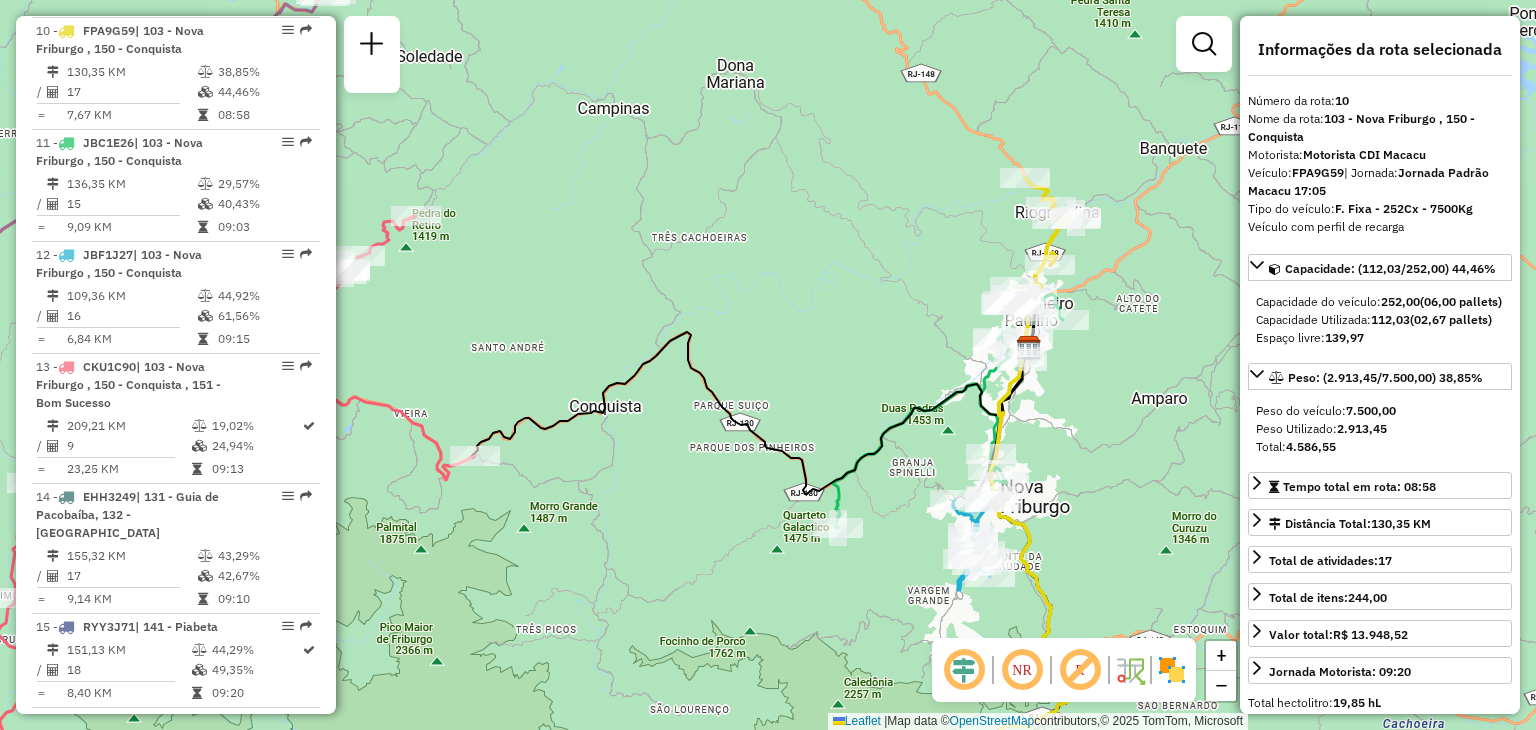 drag, startPoint x: 703, startPoint y: 457, endPoint x: 1159, endPoint y: 273, distance: 491.7235 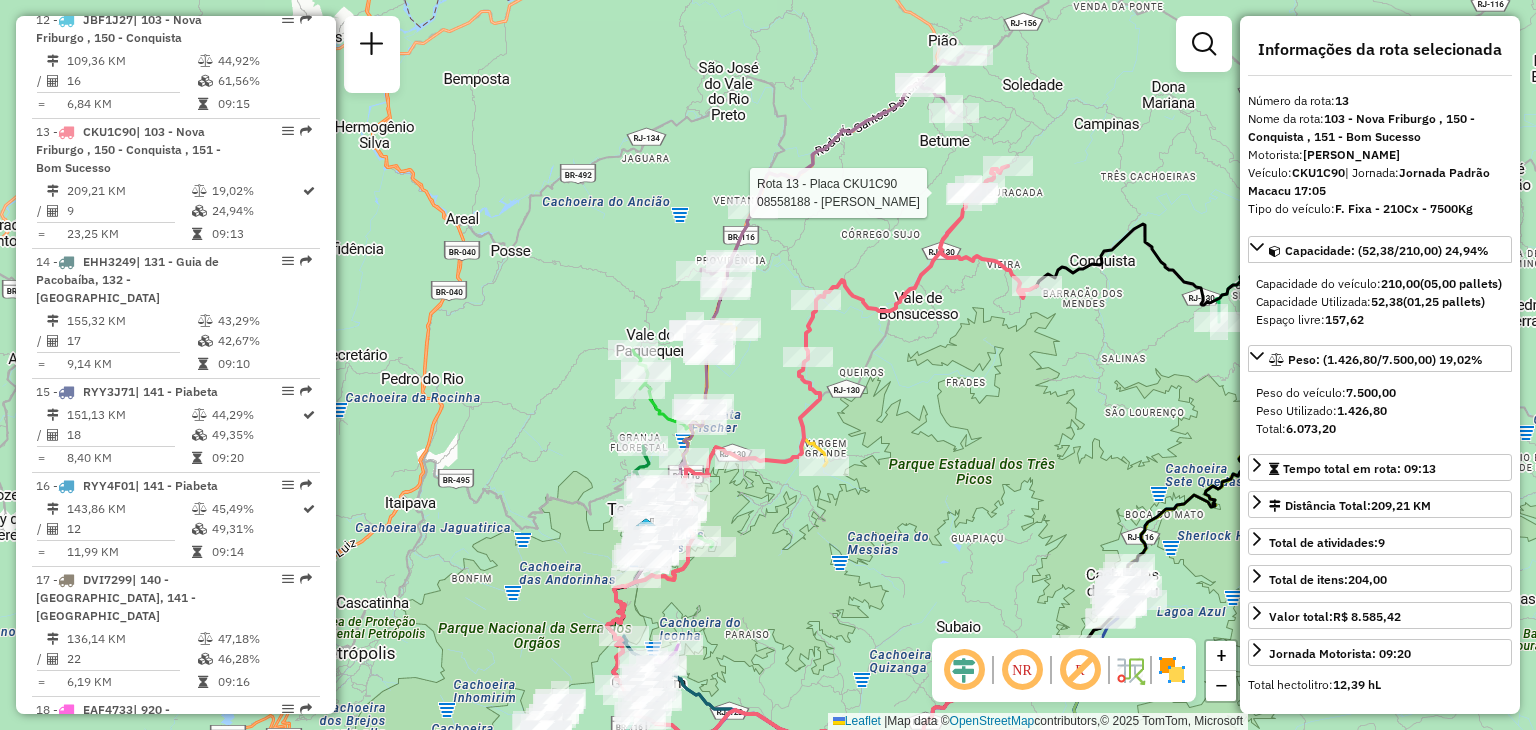 scroll, scrollTop: 2094, scrollLeft: 0, axis: vertical 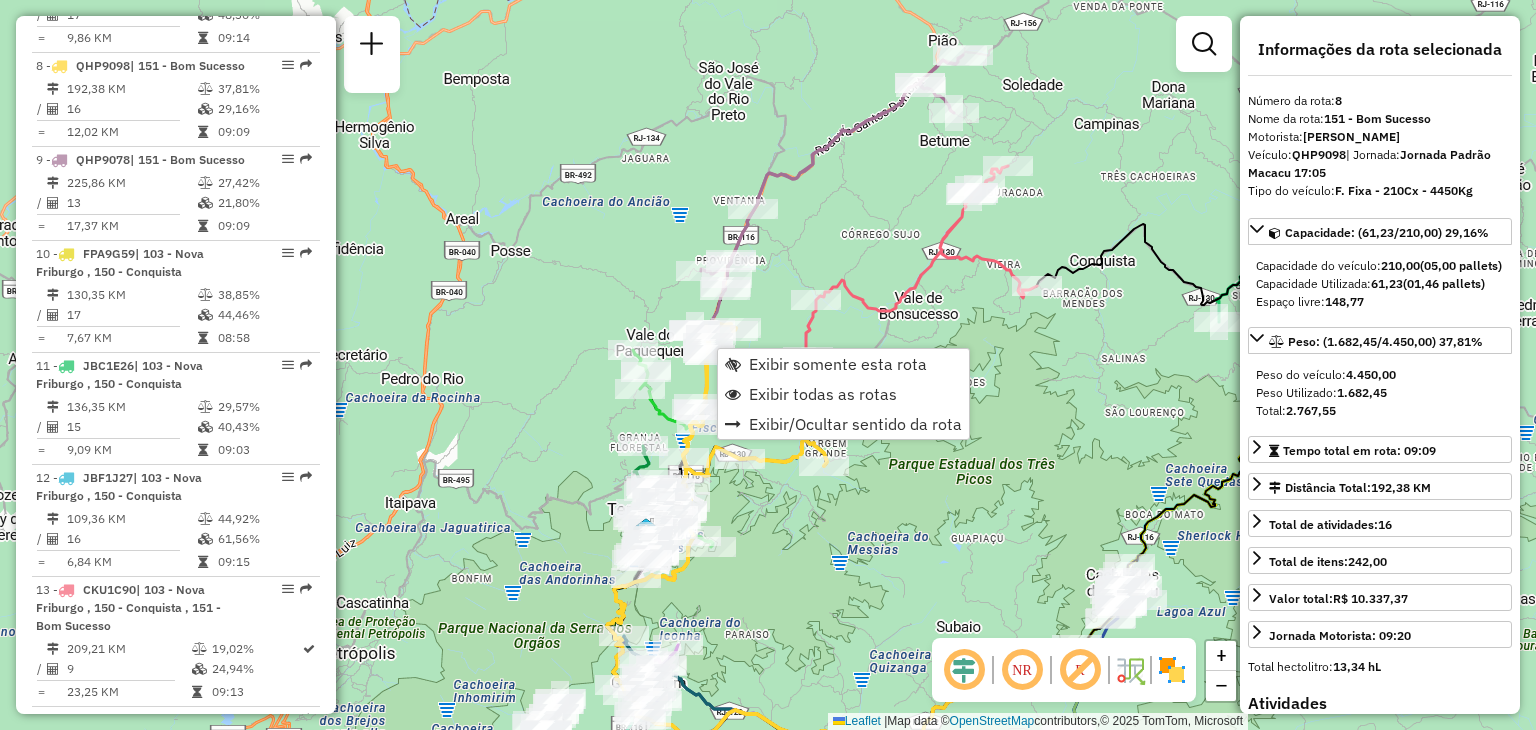 click on "Rota 8 - Placa QHP9098  08514147 - [PERSON_NAME] Rota 7 - Placa QHP9128  08513565 - BAR DA [PERSON_NAME] 7 - Placa QHP9128  08514107 - 55.101.640 [PERSON_NAME] DE AZEVEDO Janela de atendimento Grade de atendimento Capacidade Transportadoras Veículos Cliente Pedidos  Rotas Selecione os dias de semana para filtrar as janelas de atendimento  Seg   Ter   Qua   Qui   Sex   Sáb   Dom  Informe o período da janela de atendimento: De: Até:  Filtrar exatamente a janela do cliente  Considerar janela de atendimento padrão  Selecione os dias de semana para filtrar as grades de atendimento  Seg   Ter   Qua   Qui   Sex   Sáb   Dom   Considerar clientes sem dia de atendimento cadastrado  Clientes fora do dia de atendimento selecionado Filtrar as atividades entre os valores definidos abaixo:  Peso mínimo:   Peso máximo:   Cubagem mínima:   Cubagem máxima:   De:   Até:  Filtrar as atividades entre o tempo de atendimento definido abaixo:  De:   Até:  Transportadora: Selecione um ou mais itens Veículo: De:" 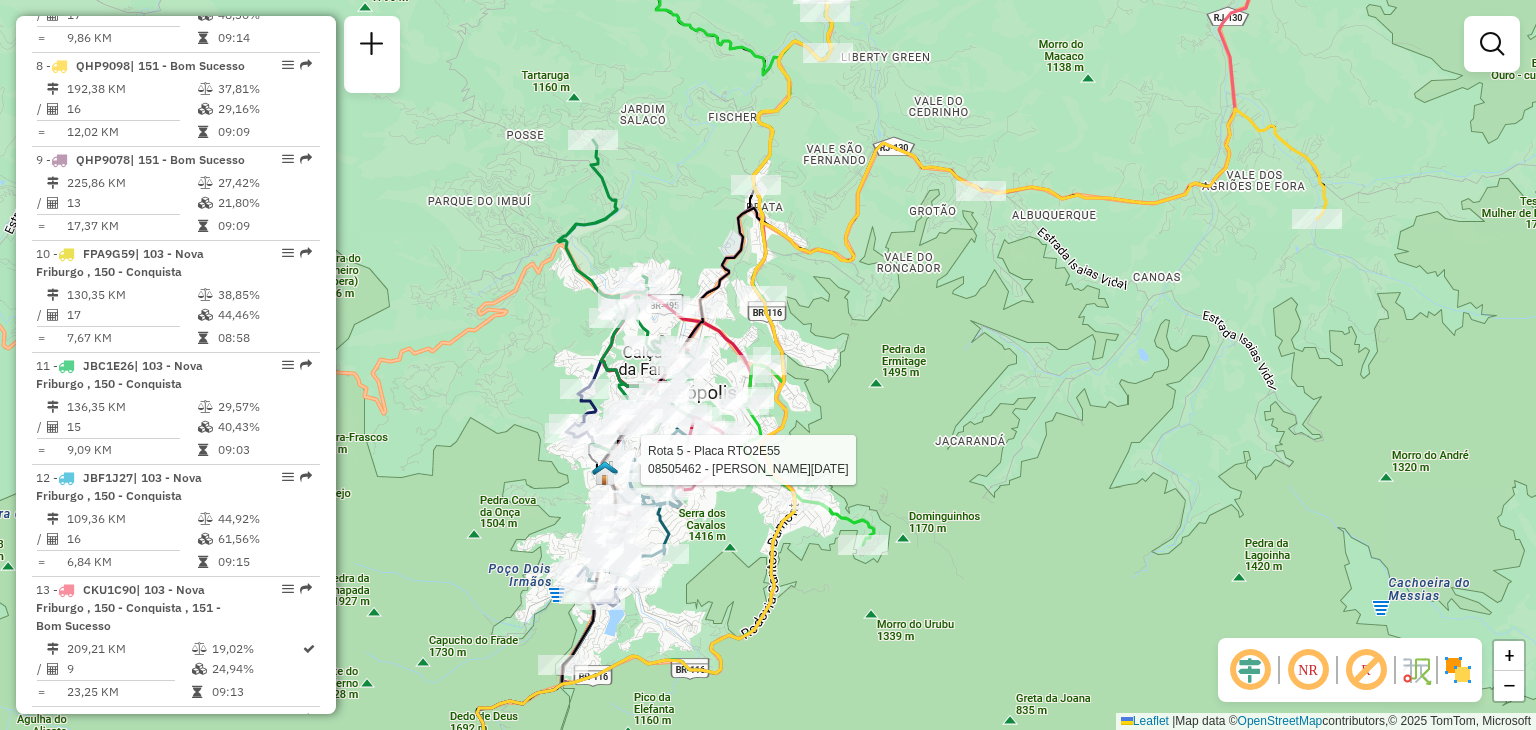select on "*********" 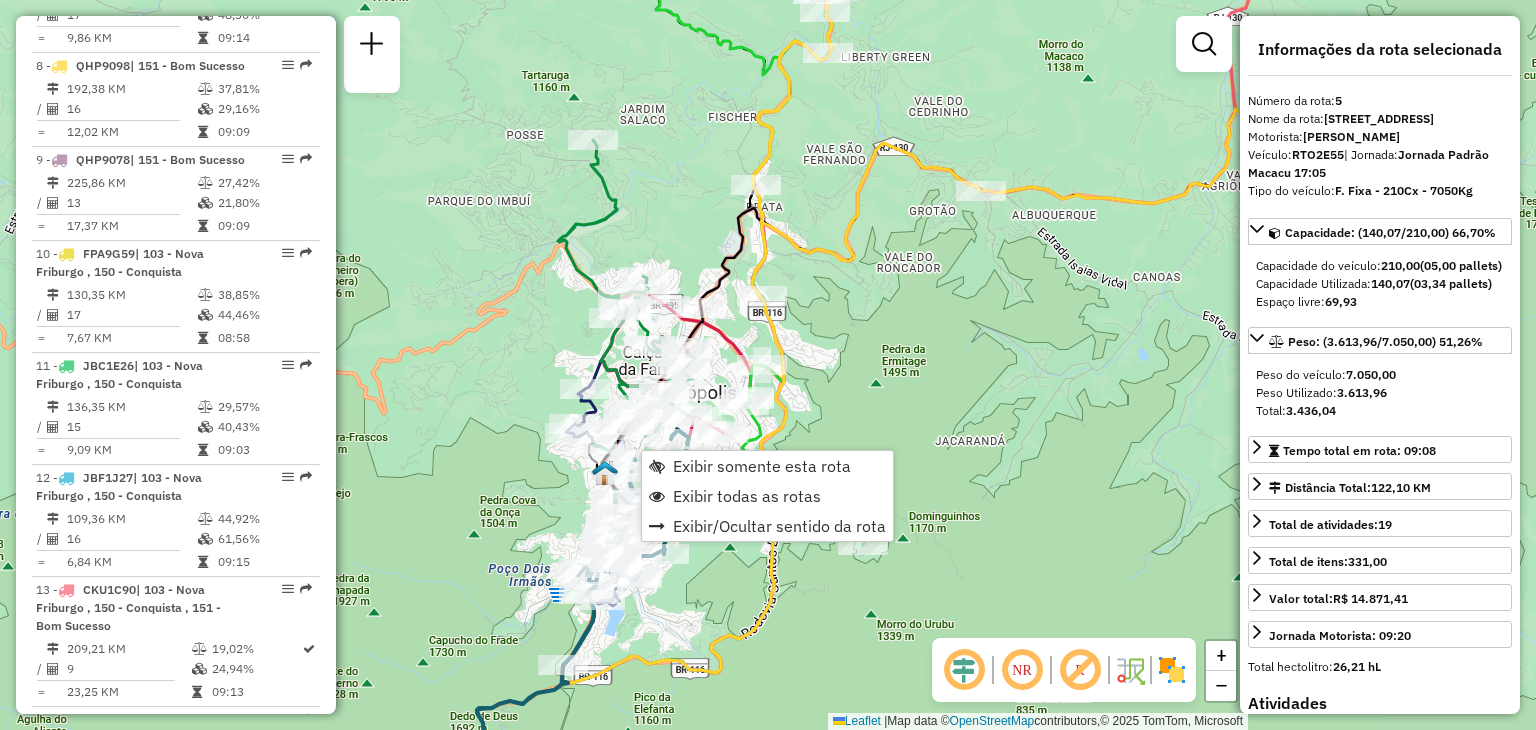 scroll, scrollTop: 1199, scrollLeft: 0, axis: vertical 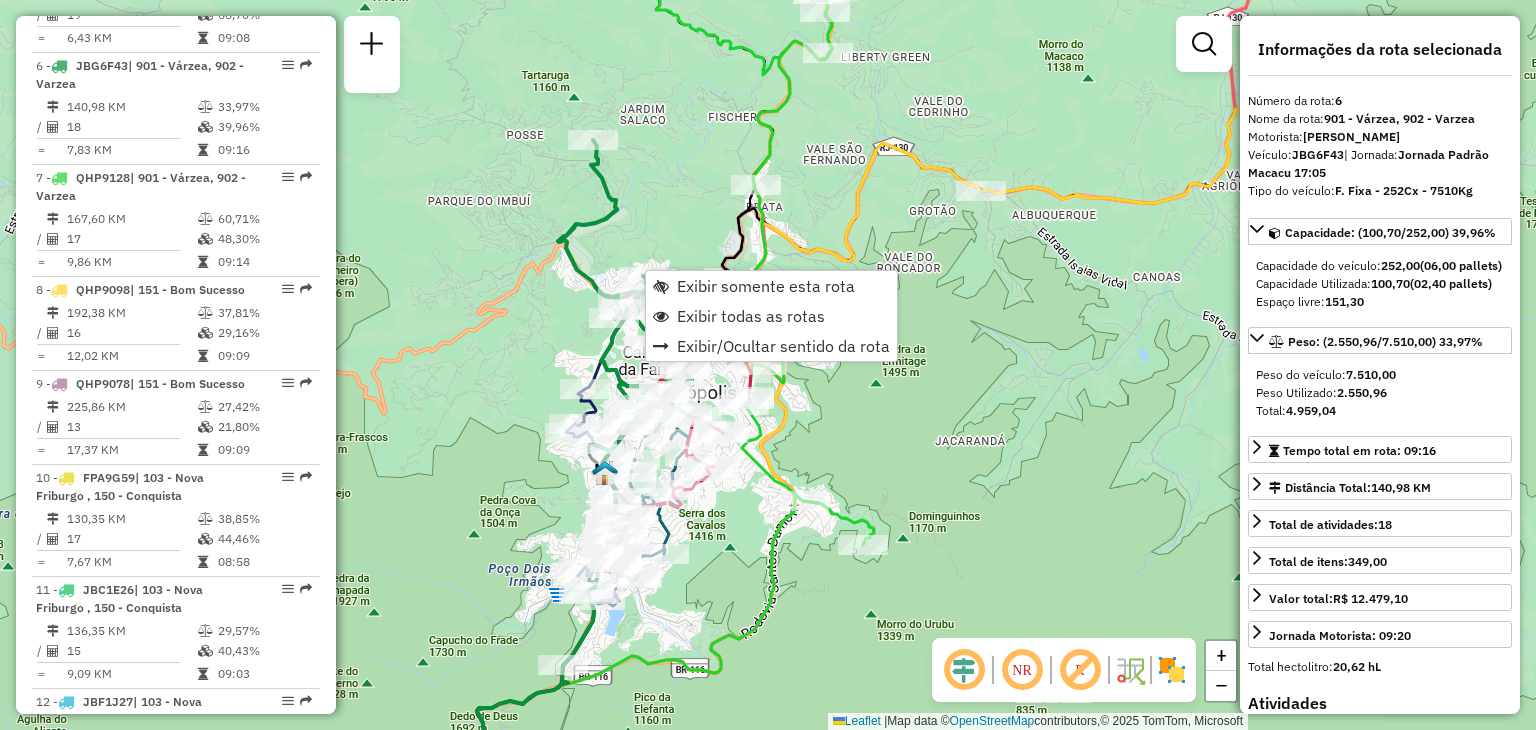 click on "Janela de atendimento Grade de atendimento Capacidade Transportadoras Veículos Cliente Pedidos  Rotas Selecione os dias de semana para filtrar as janelas de atendimento  Seg   Ter   Qua   Qui   Sex   Sáb   Dom  Informe o período da janela de atendimento: De: Até:  Filtrar exatamente a janela do cliente  Considerar janela de atendimento padrão  Selecione os dias de semana para filtrar as grades de atendimento  Seg   Ter   Qua   Qui   Sex   Sáb   Dom   Considerar clientes sem dia de atendimento cadastrado  Clientes fora do dia de atendimento selecionado Filtrar as atividades entre os valores definidos abaixo:  Peso mínimo:   Peso máximo:   Cubagem mínima:   Cubagem máxima:   De:   Até:  Filtrar as atividades entre o tempo de atendimento definido abaixo:  De:   Até:   Considerar capacidade total dos clientes não roteirizados Transportadora: Selecione um ou mais itens Tipo de veículo: Selecione um ou mais itens Veículo: Selecione um ou mais itens Motorista: Selecione um ou mais itens Nome: Rótulo:" 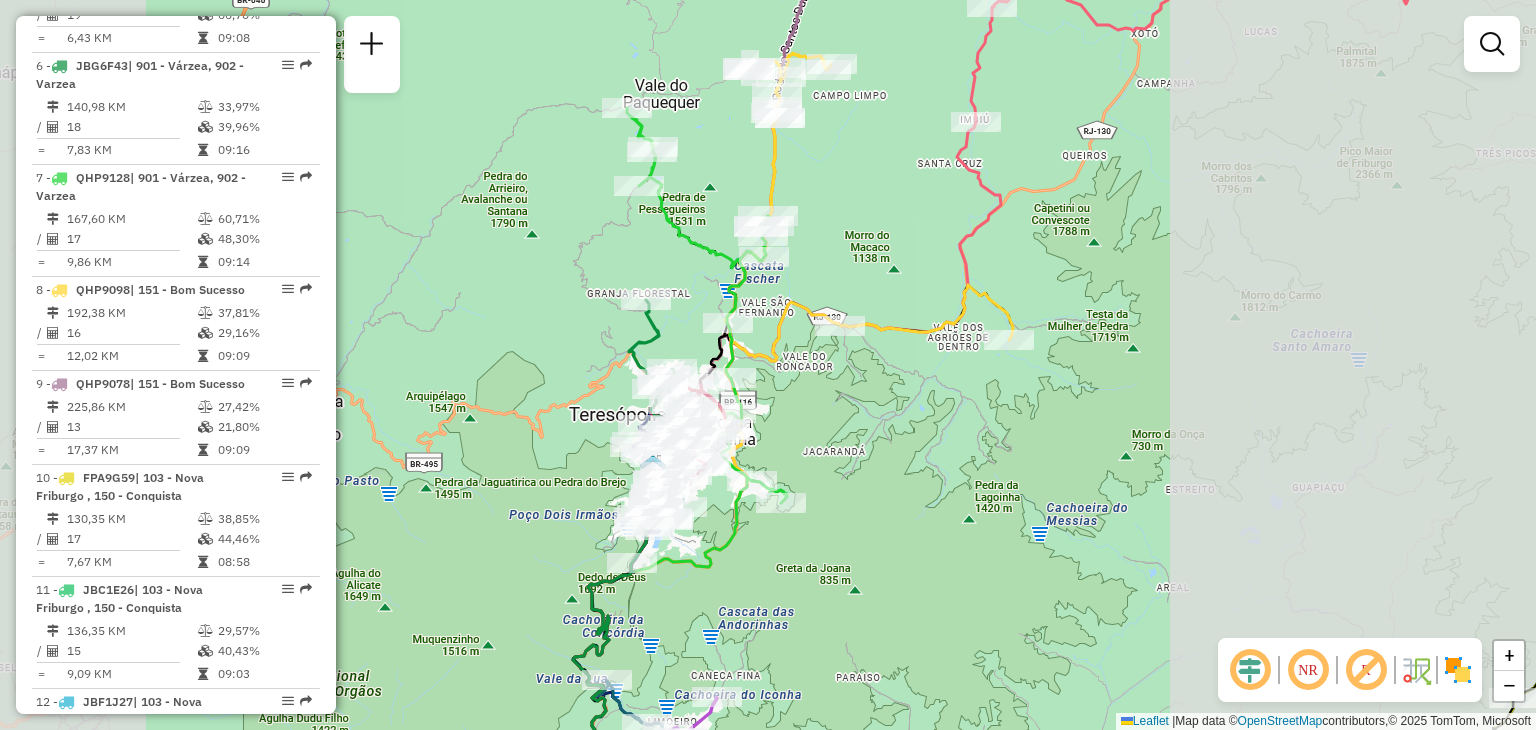 drag, startPoint x: 942, startPoint y: 433, endPoint x: 1050, endPoint y: 241, distance: 220.29071 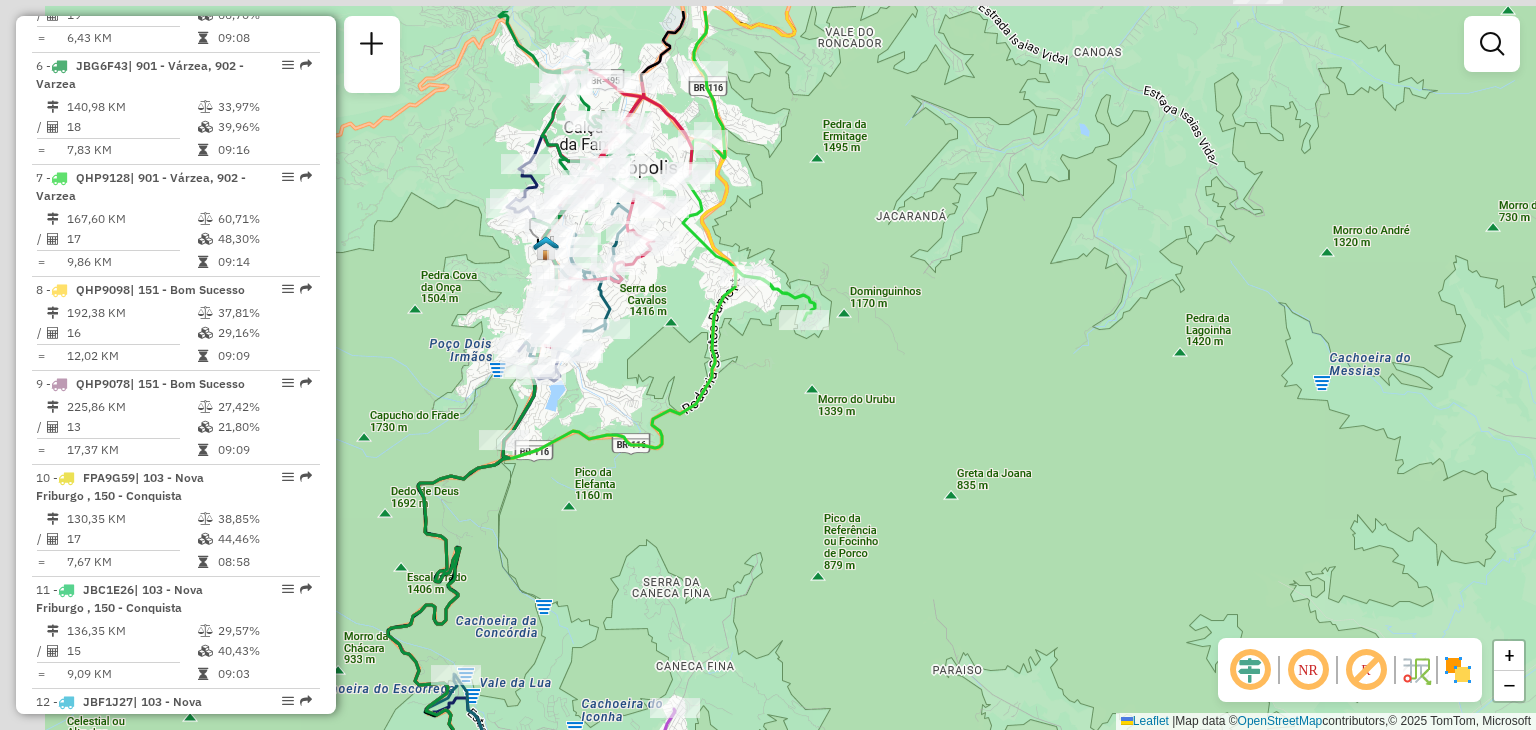 drag, startPoint x: 1008, startPoint y: 343, endPoint x: 1152, endPoint y: 497, distance: 210.83643 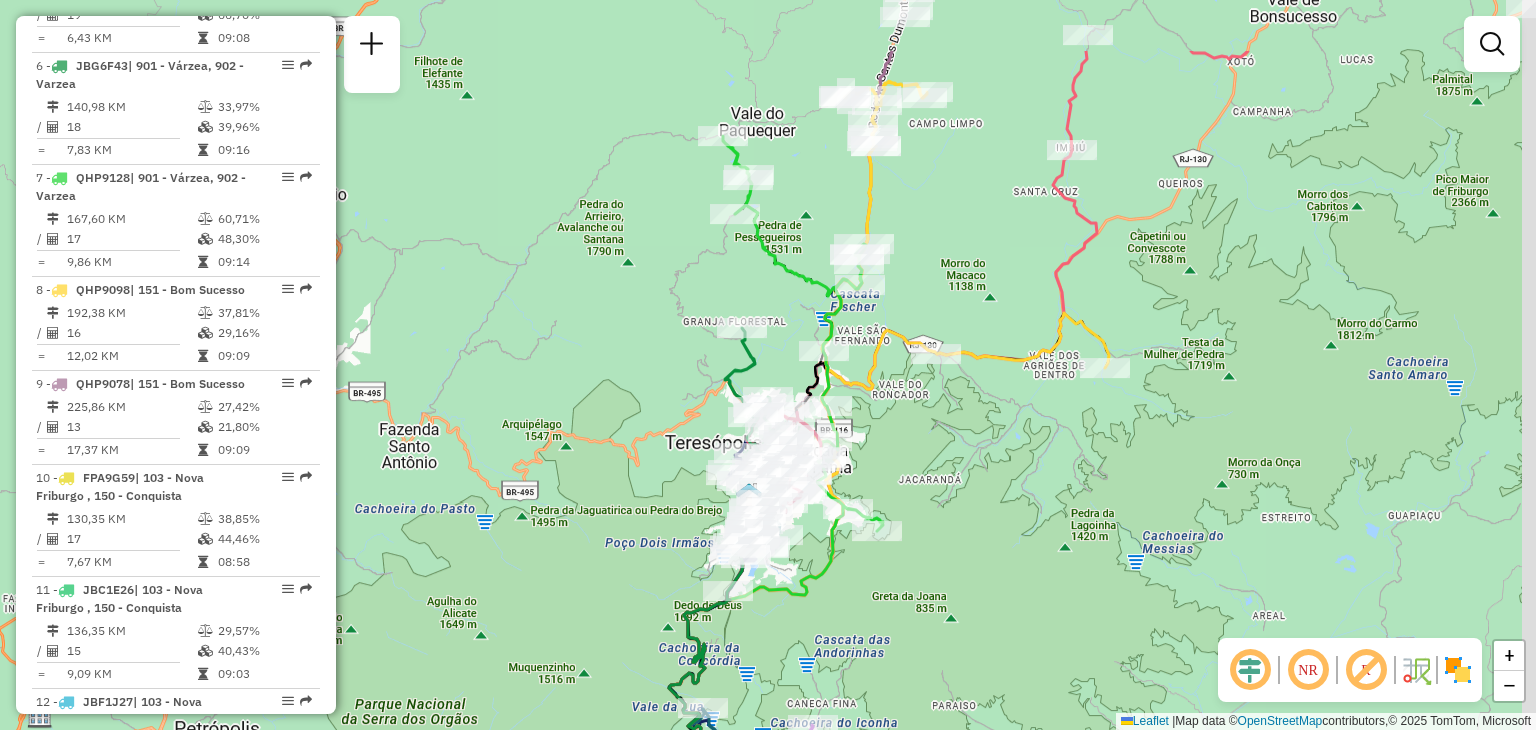 drag, startPoint x: 811, startPoint y: 133, endPoint x: 702, endPoint y: 353, distance: 245.5219 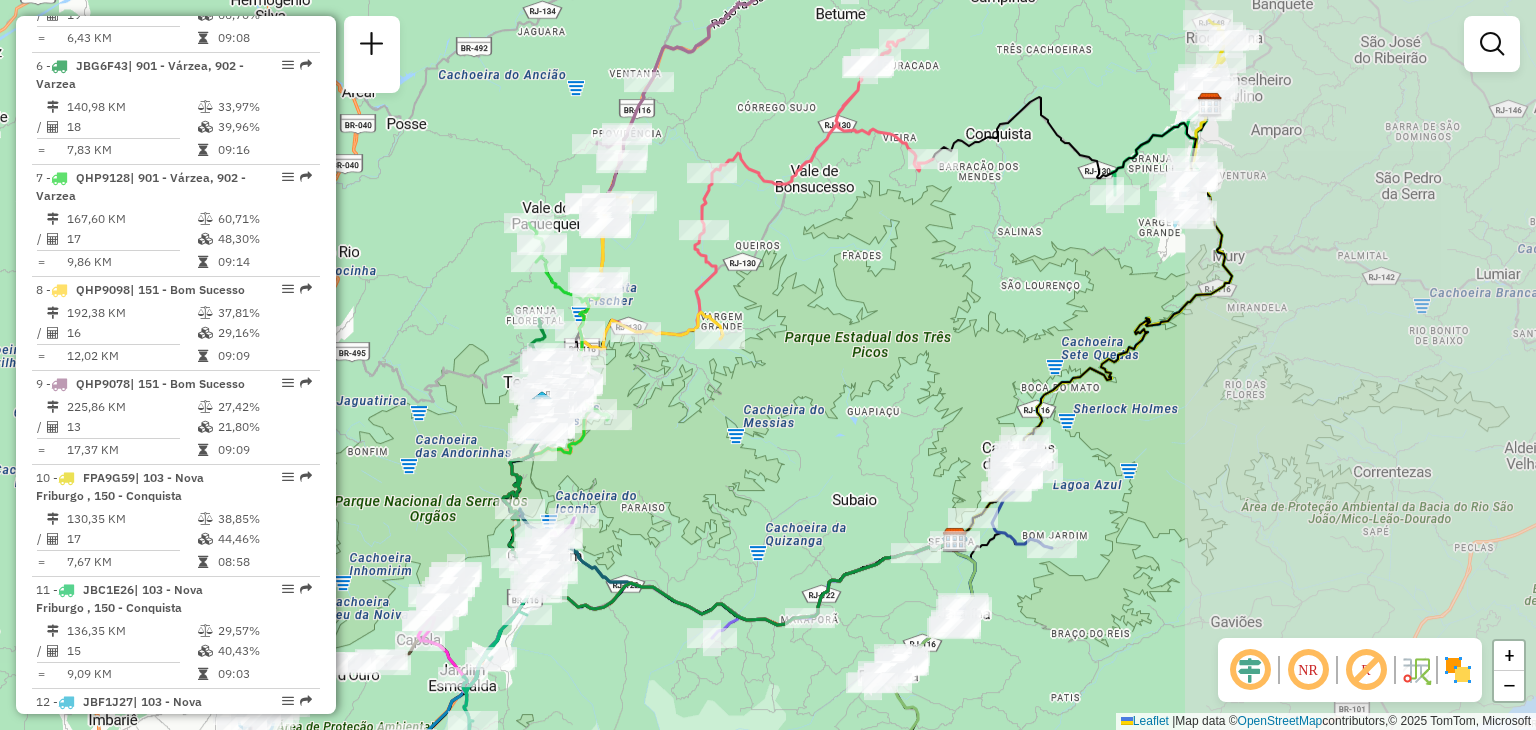 drag, startPoint x: 1403, startPoint y: 373, endPoint x: 1004, endPoint y: 329, distance: 401.41873 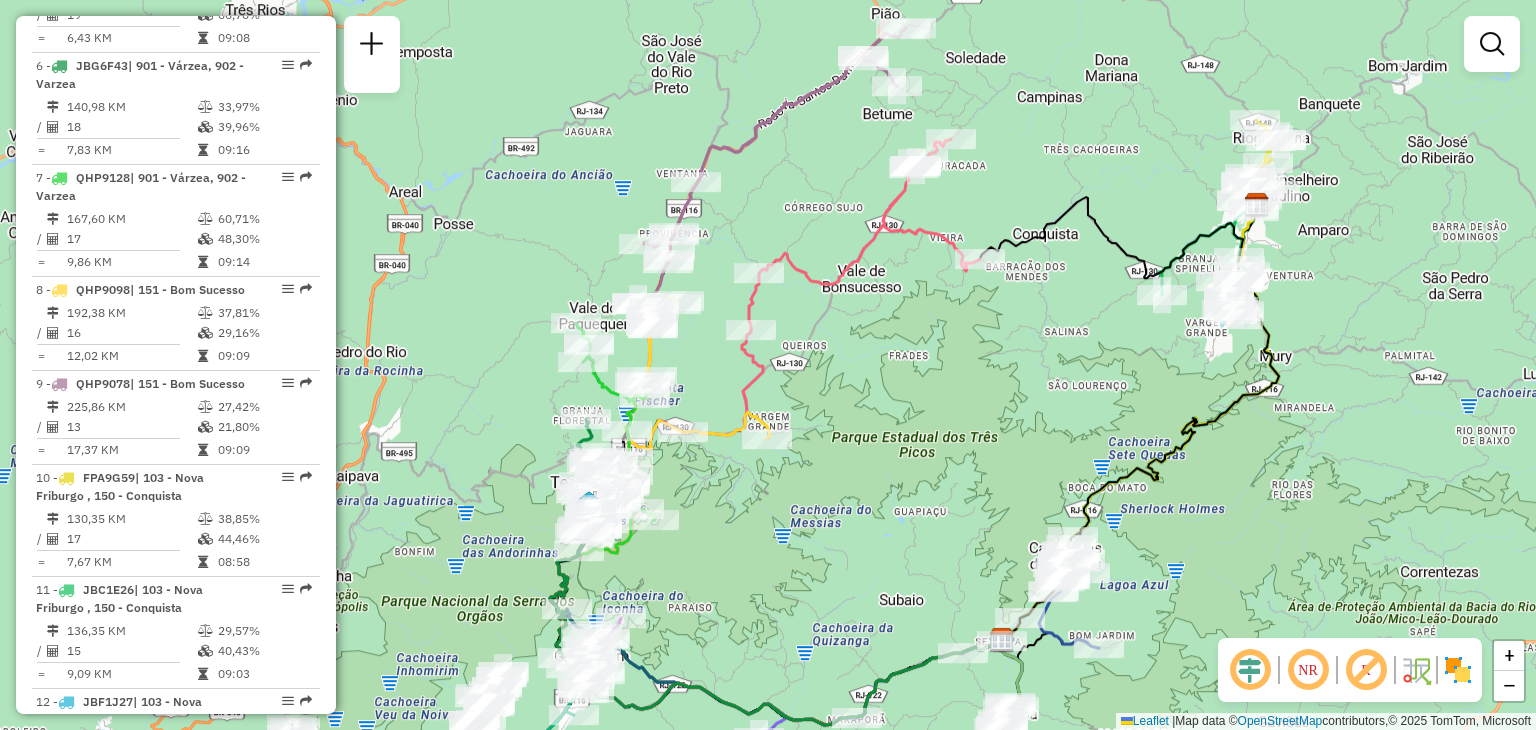 drag, startPoint x: 767, startPoint y: 154, endPoint x: 784, endPoint y: 240, distance: 87.66413 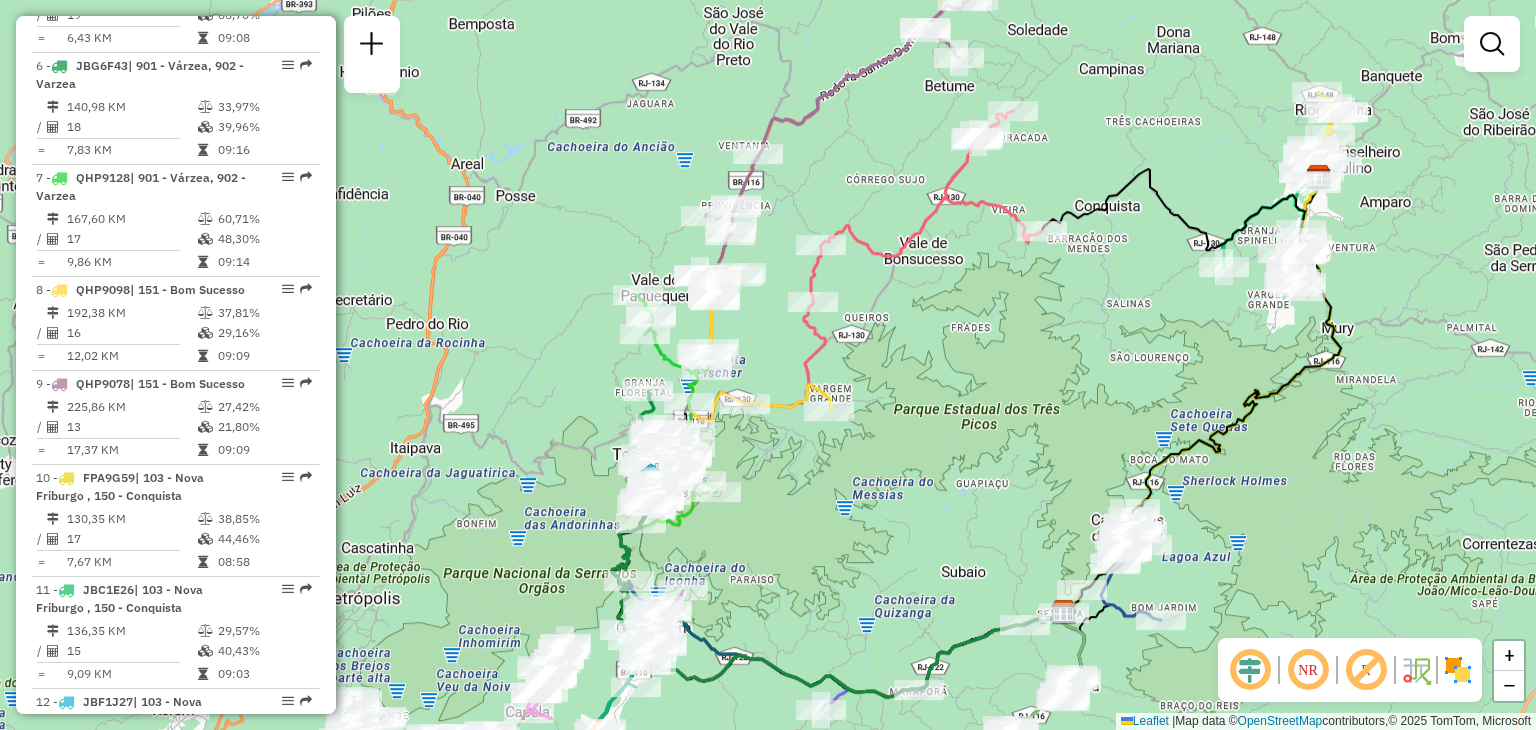 drag, startPoint x: 716, startPoint y: 657, endPoint x: 802, endPoint y: 461, distance: 214.03738 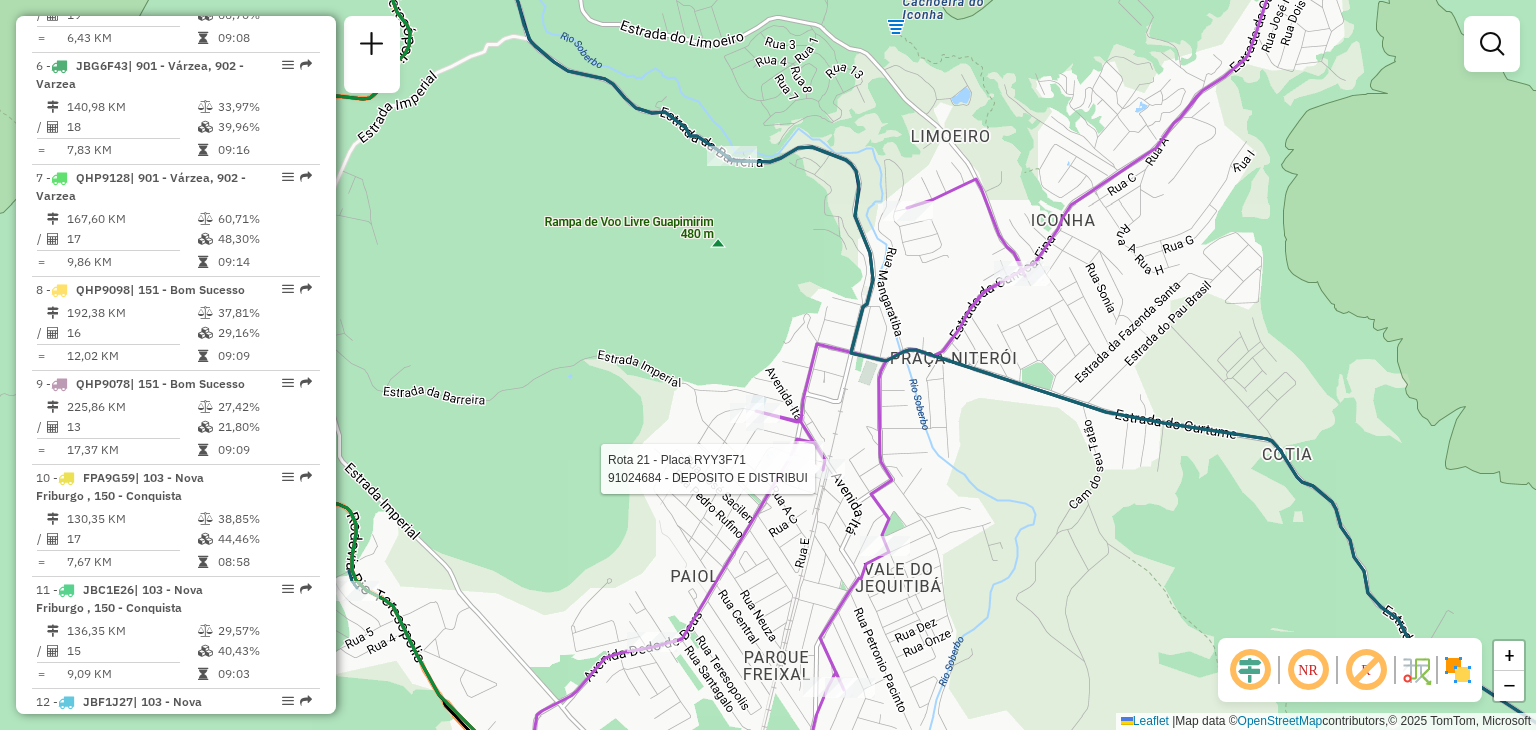 select on "*********" 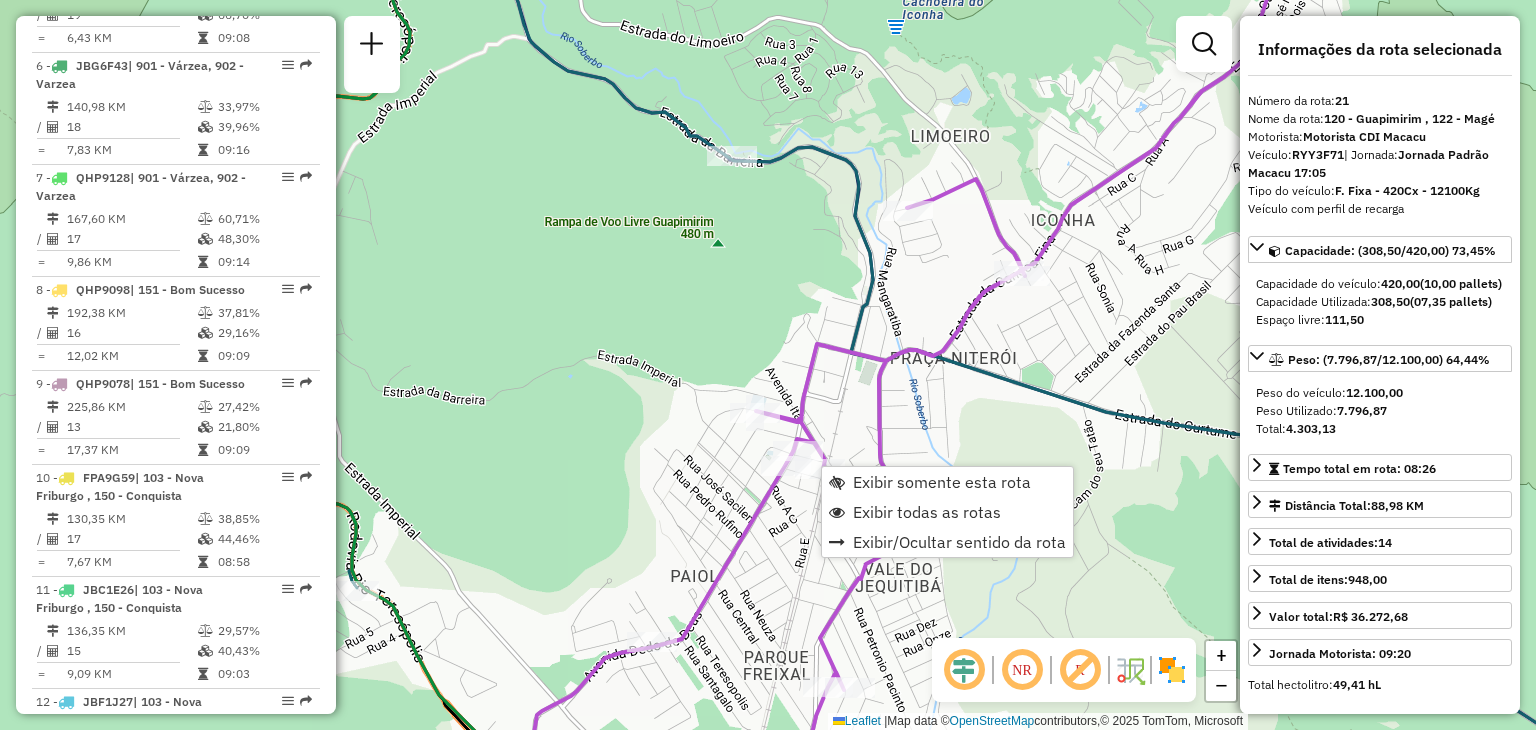 scroll, scrollTop: 2970, scrollLeft: 0, axis: vertical 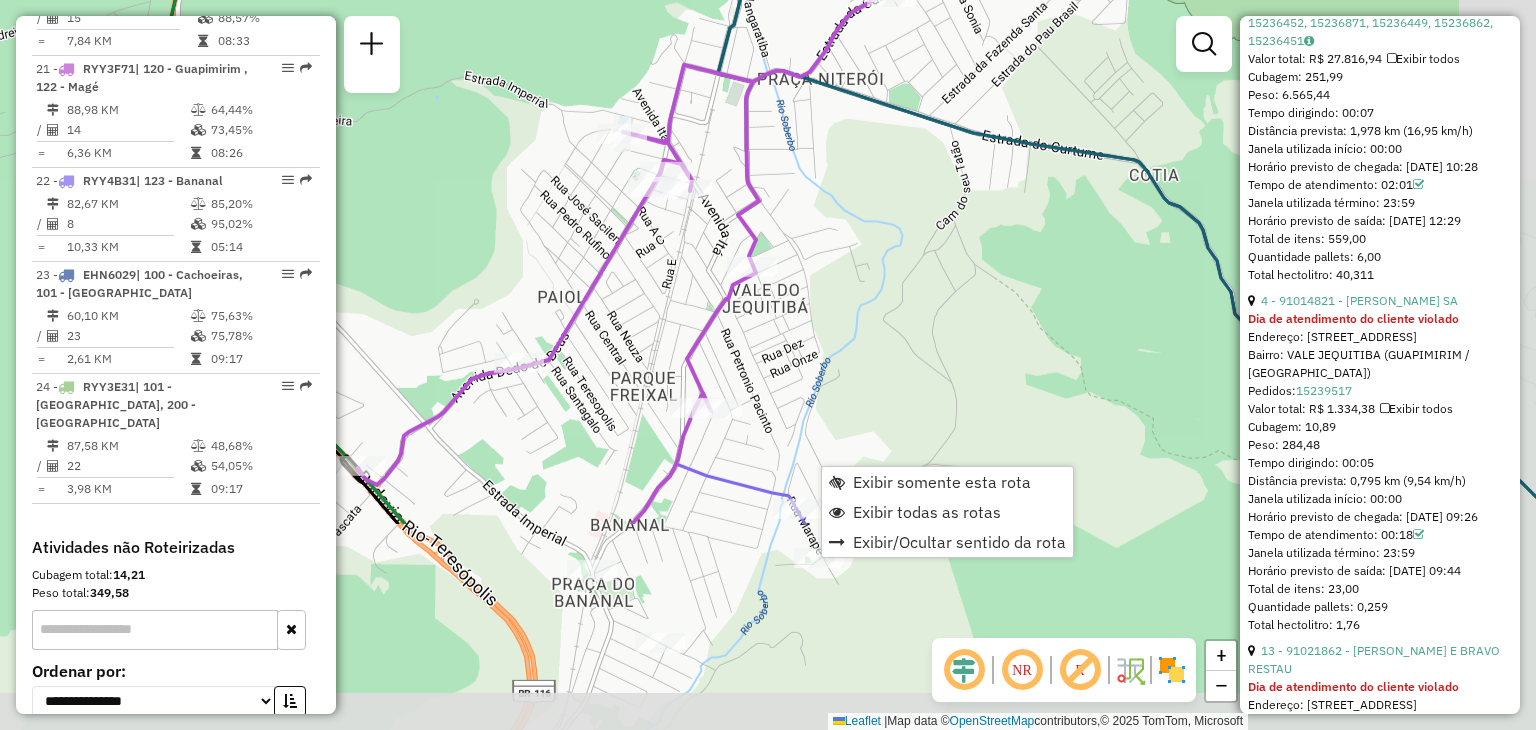 drag, startPoint x: 781, startPoint y: 573, endPoint x: 668, endPoint y: 277, distance: 316.8359 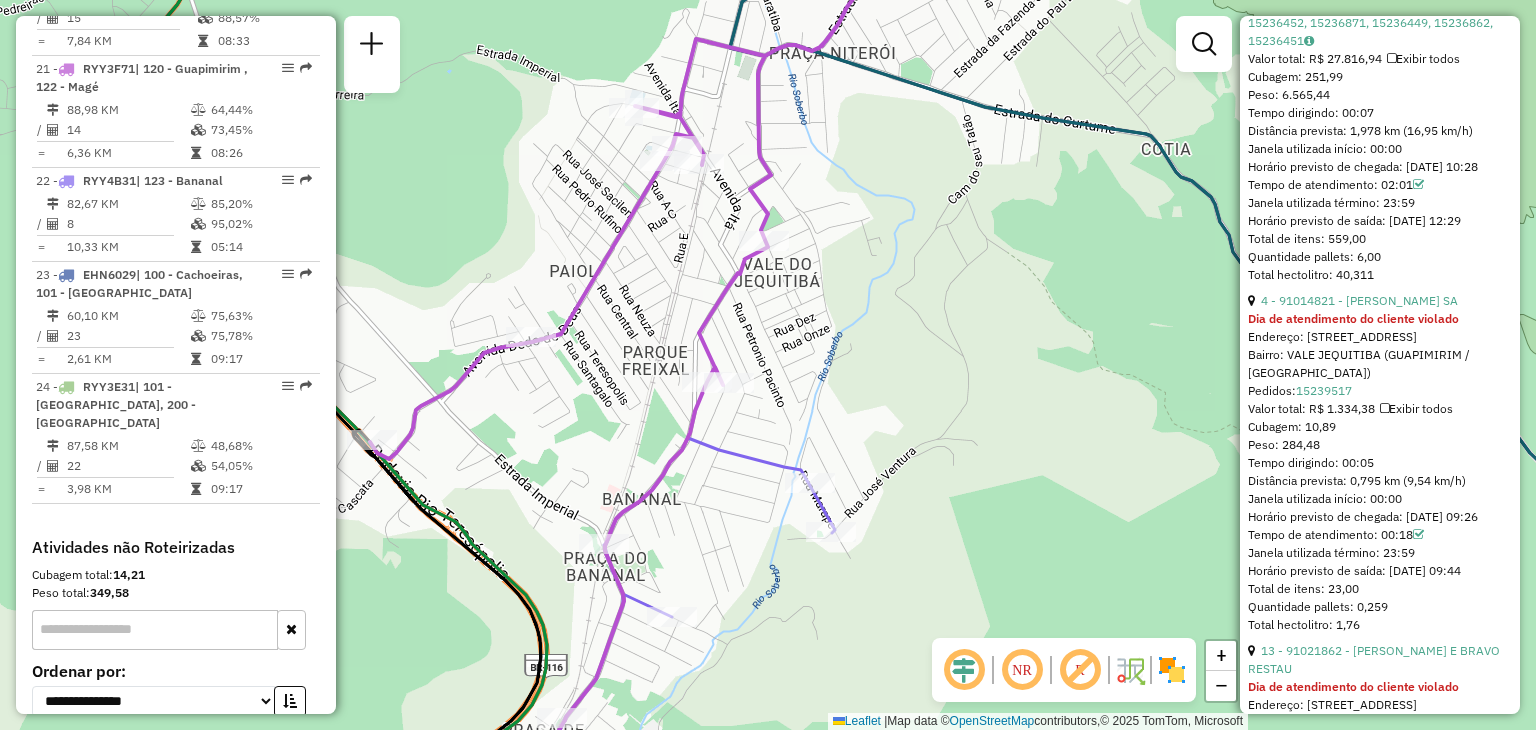 scroll, scrollTop: 800, scrollLeft: 0, axis: vertical 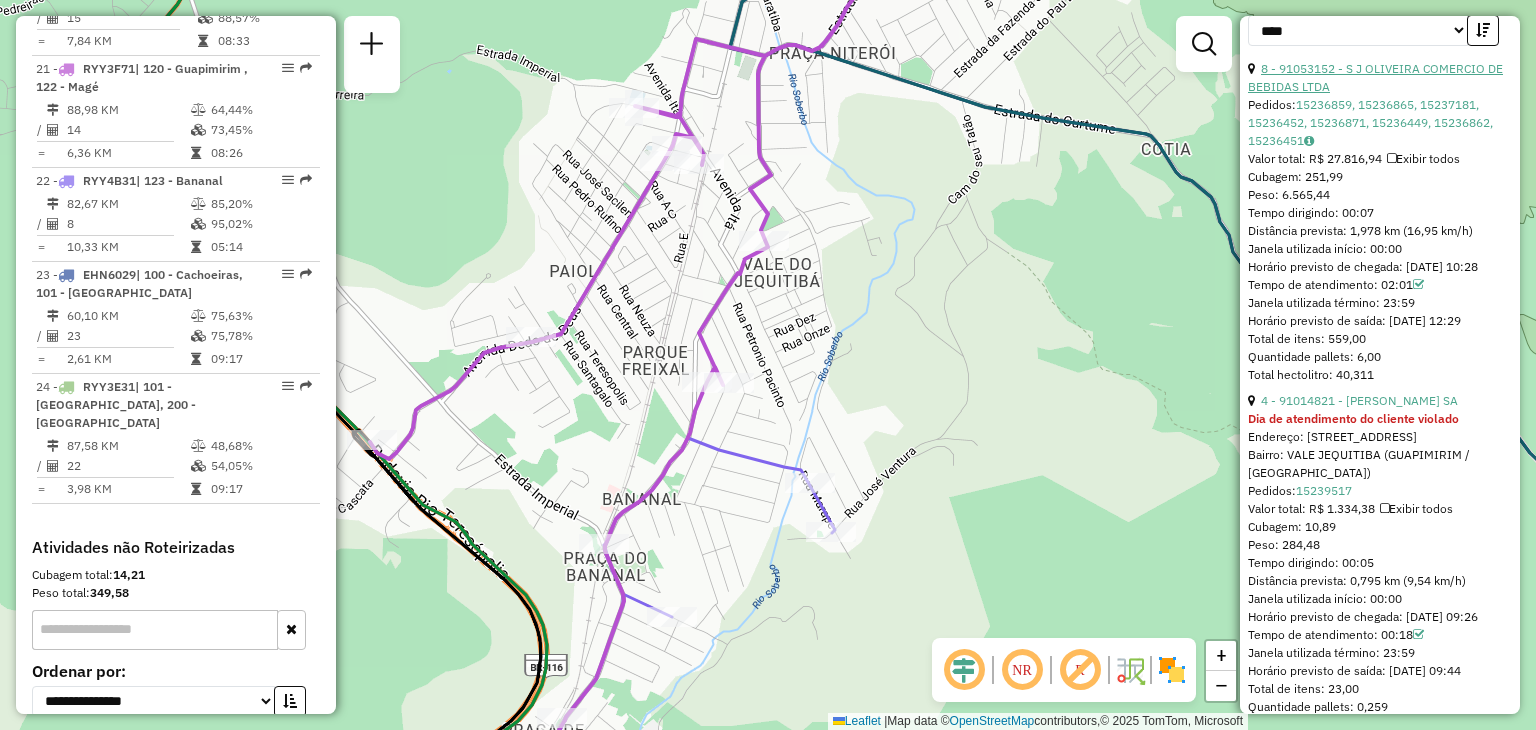 click on "8 - 91053152 - S J OLIVEIRA COMERCIO DE BEBIDAS LTDA" at bounding box center (1375, 77) 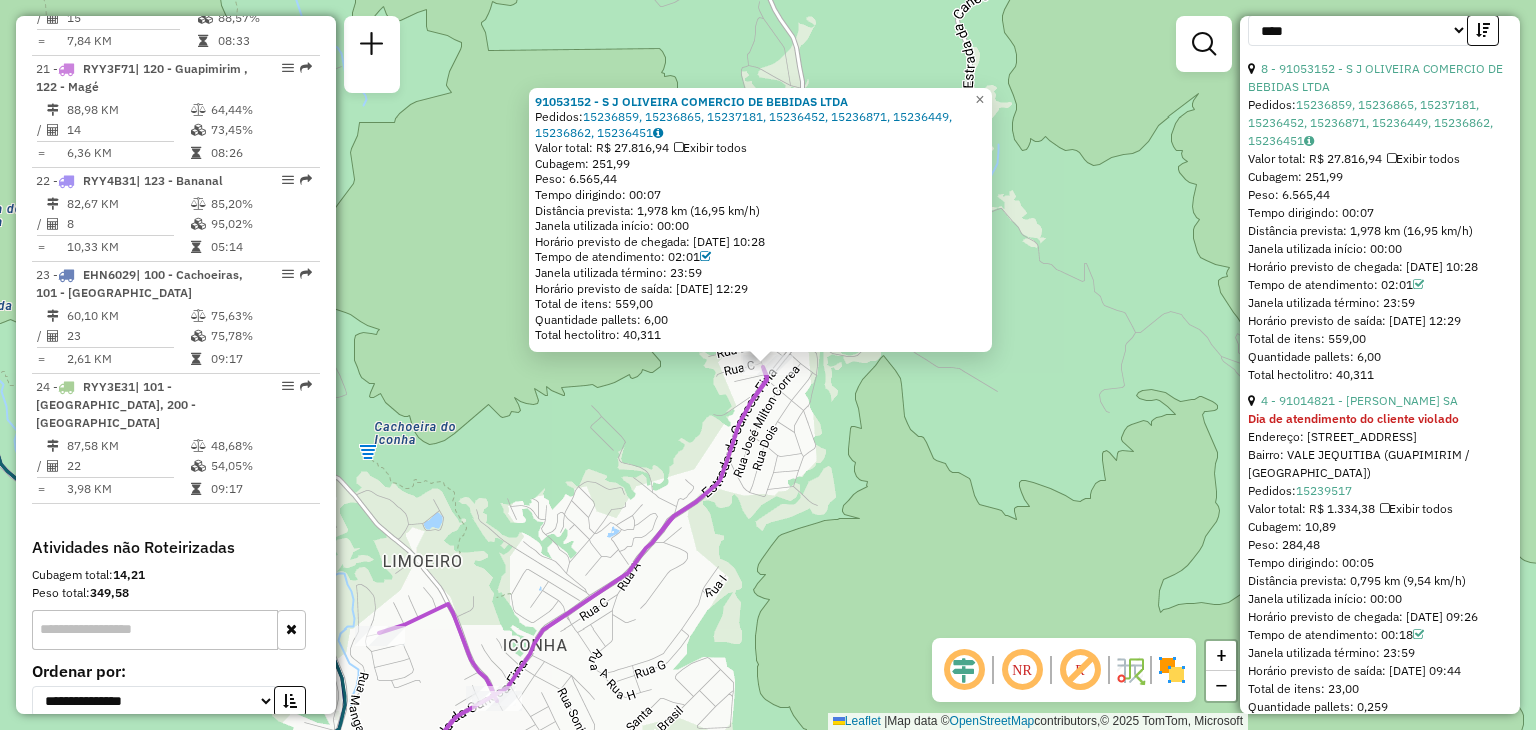 click on "91053152 - S J OLIVEIRA COMERCIO DE BEBIDAS LTDA  Pedidos:  15236859, 15236865, 15237181, 15236452, 15236871, 15236449, 15236862, 15236451   Valor total: R$ 27.816,94   Exibir todos   Cubagem: 251,99  Peso: 6.565,44  Tempo dirigindo: 00:07   Distância prevista: 1,978 km (16,95 km/h)   Janela utilizada início: 00:00   Horário previsto de chegada: [DATE] 10:28   Tempo de atendimento: 02:01   Janela utilizada término: 23:59   Horário previsto de saída: [DATE] 12:29   Total de itens: 559,00   Quantidade pallets: 6,00   Total hectolitro: 40,311  × Janela de atendimento Grade de atendimento Capacidade Transportadoras Veículos Cliente Pedidos  Rotas Selecione os dias de semana para filtrar as janelas de atendimento  Seg   Ter   Qua   Qui   Sex   Sáb   Dom  Informe o período da janela de atendimento: De: Até:  Filtrar exatamente a janela do cliente  Considerar janela de atendimento padrão  Selecione os dias de semana para filtrar as grades de atendimento  Seg   Ter   Qua   Qui   Sex   Sáb   Dom" 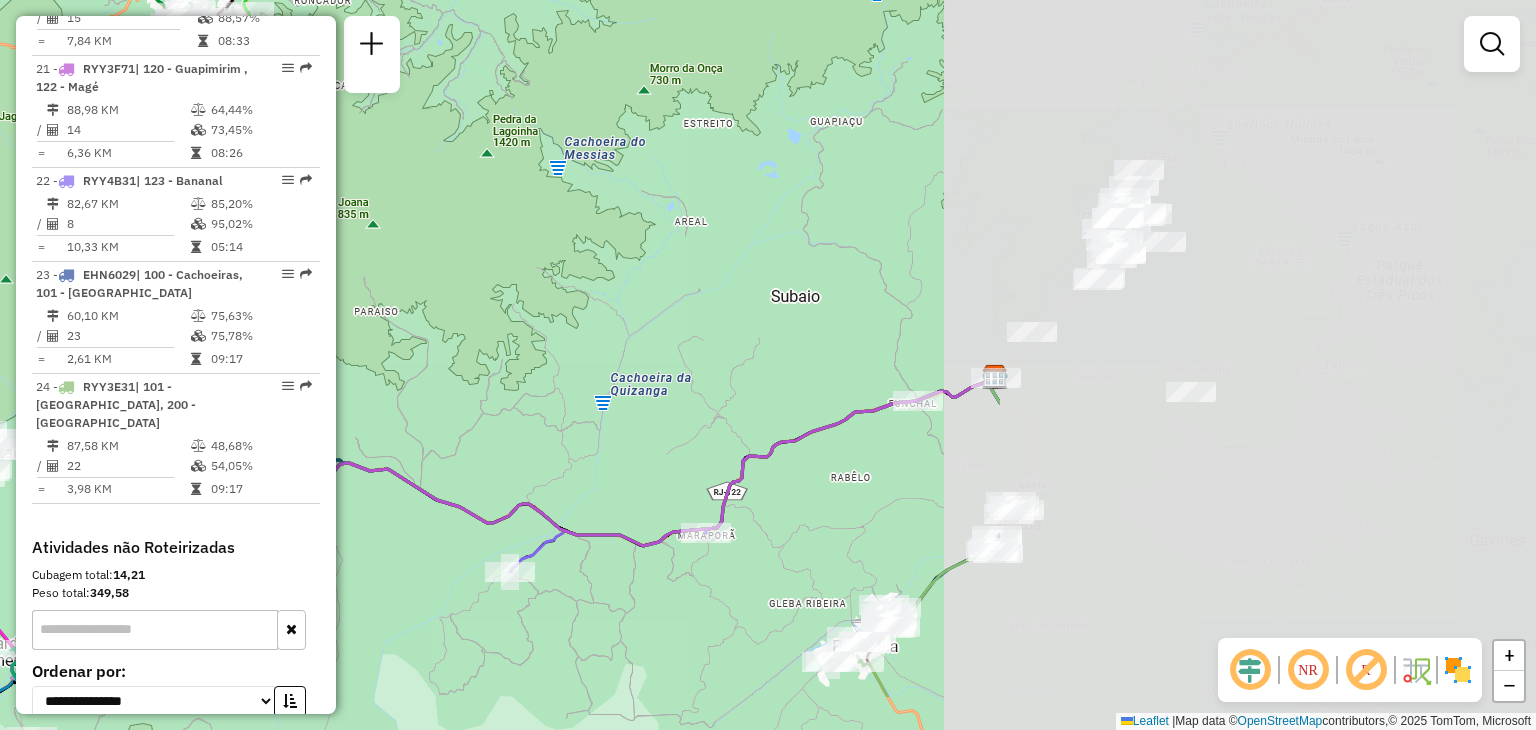 drag, startPoint x: 1323, startPoint y: 443, endPoint x: 648, endPoint y: 335, distance: 683.5854 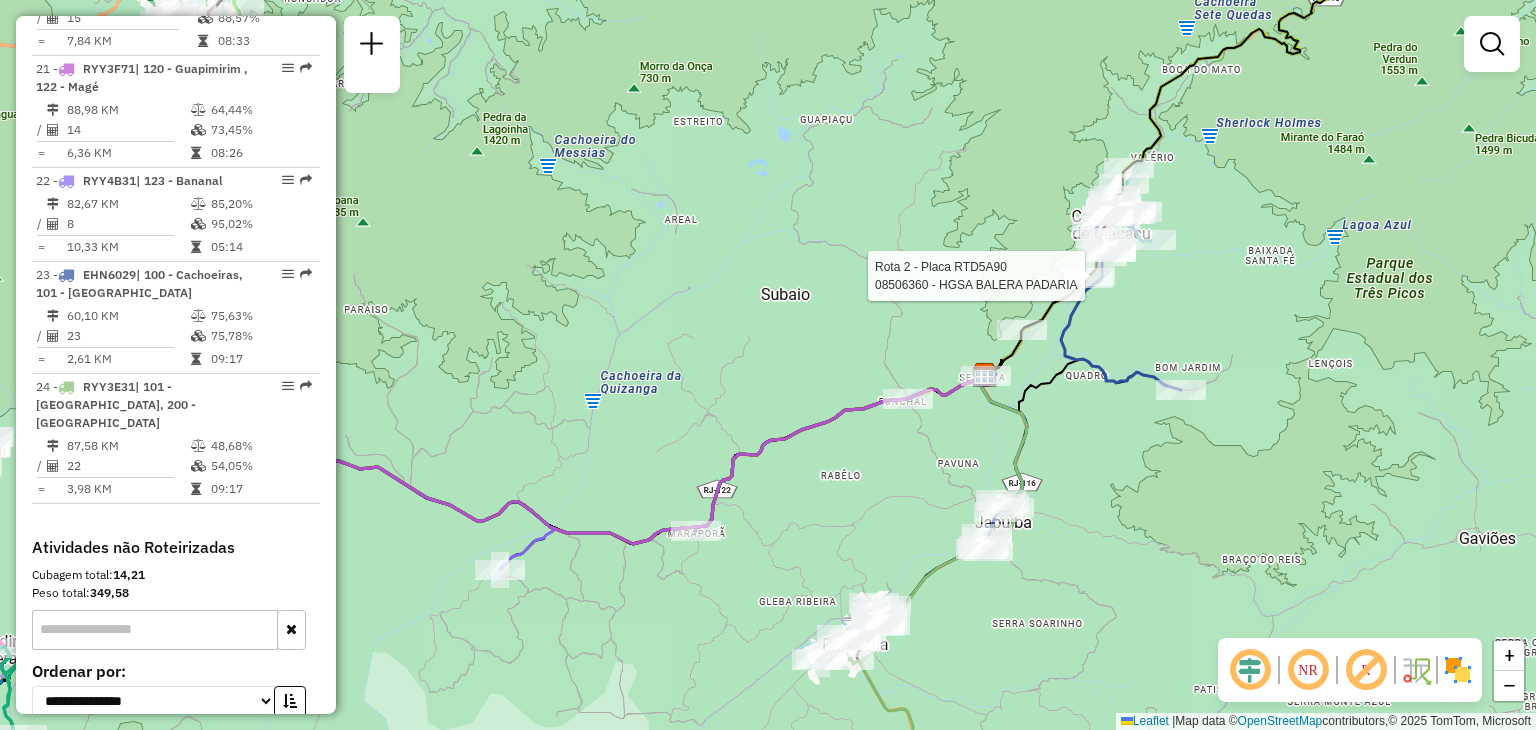 select on "*********" 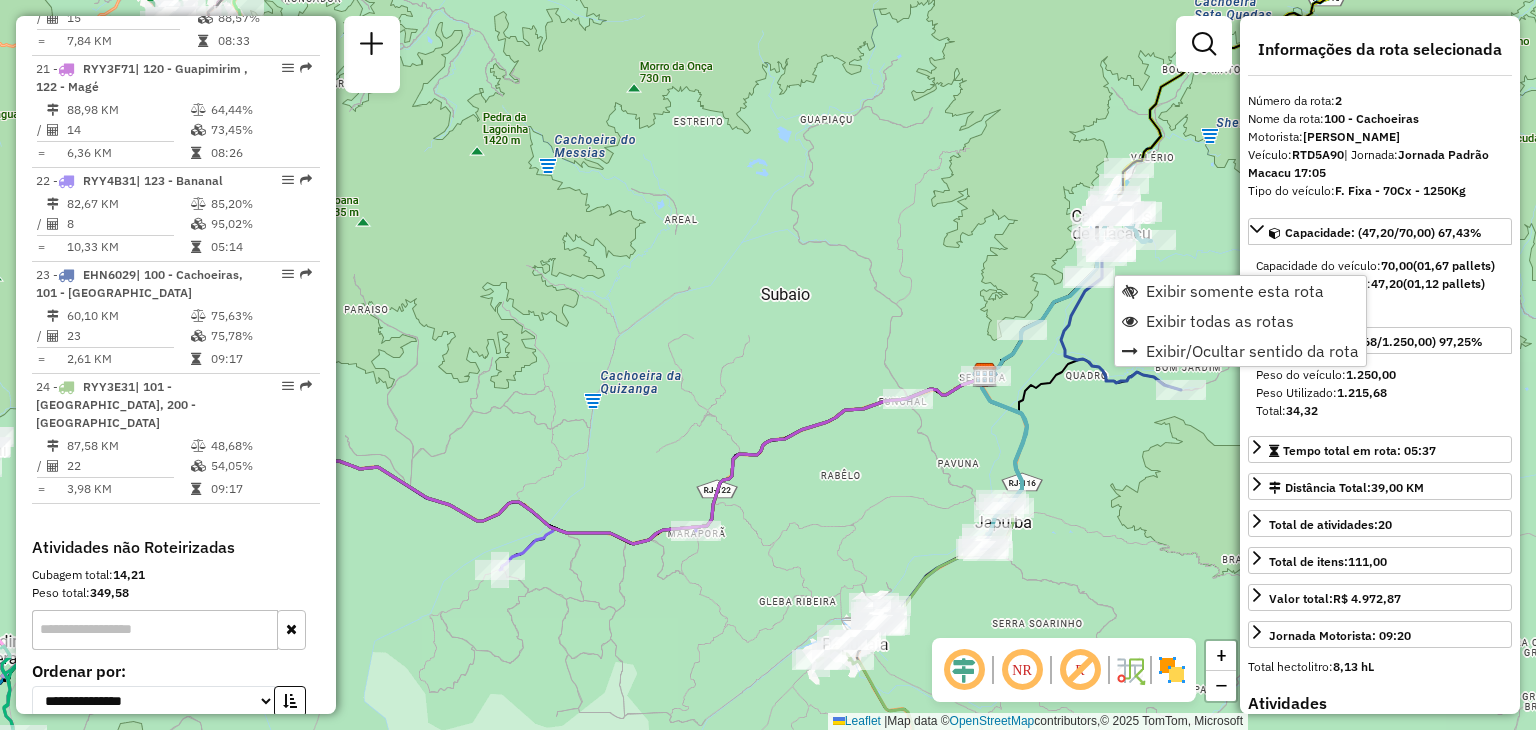 scroll, scrollTop: 882, scrollLeft: 0, axis: vertical 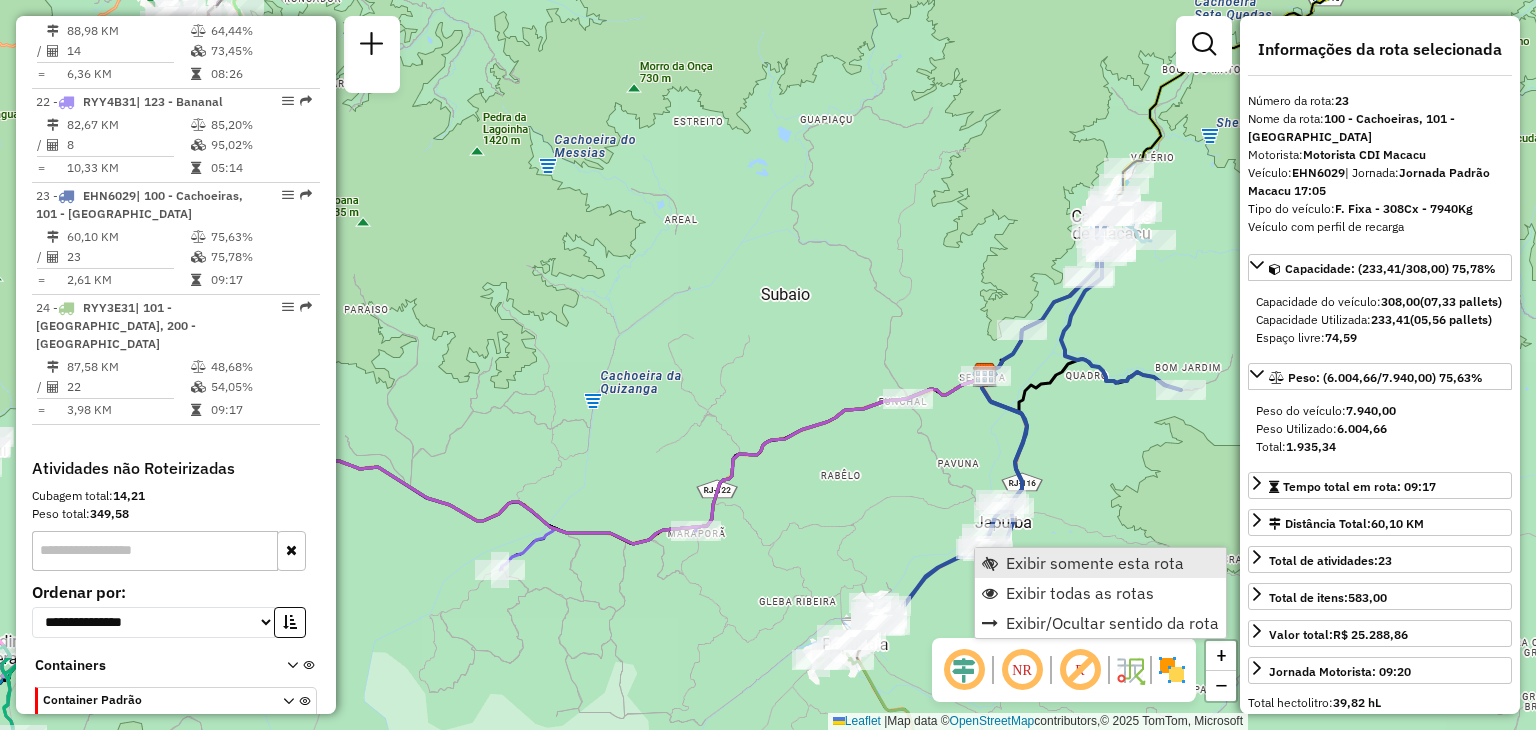 click on "Exibir somente esta rota" at bounding box center (1095, 563) 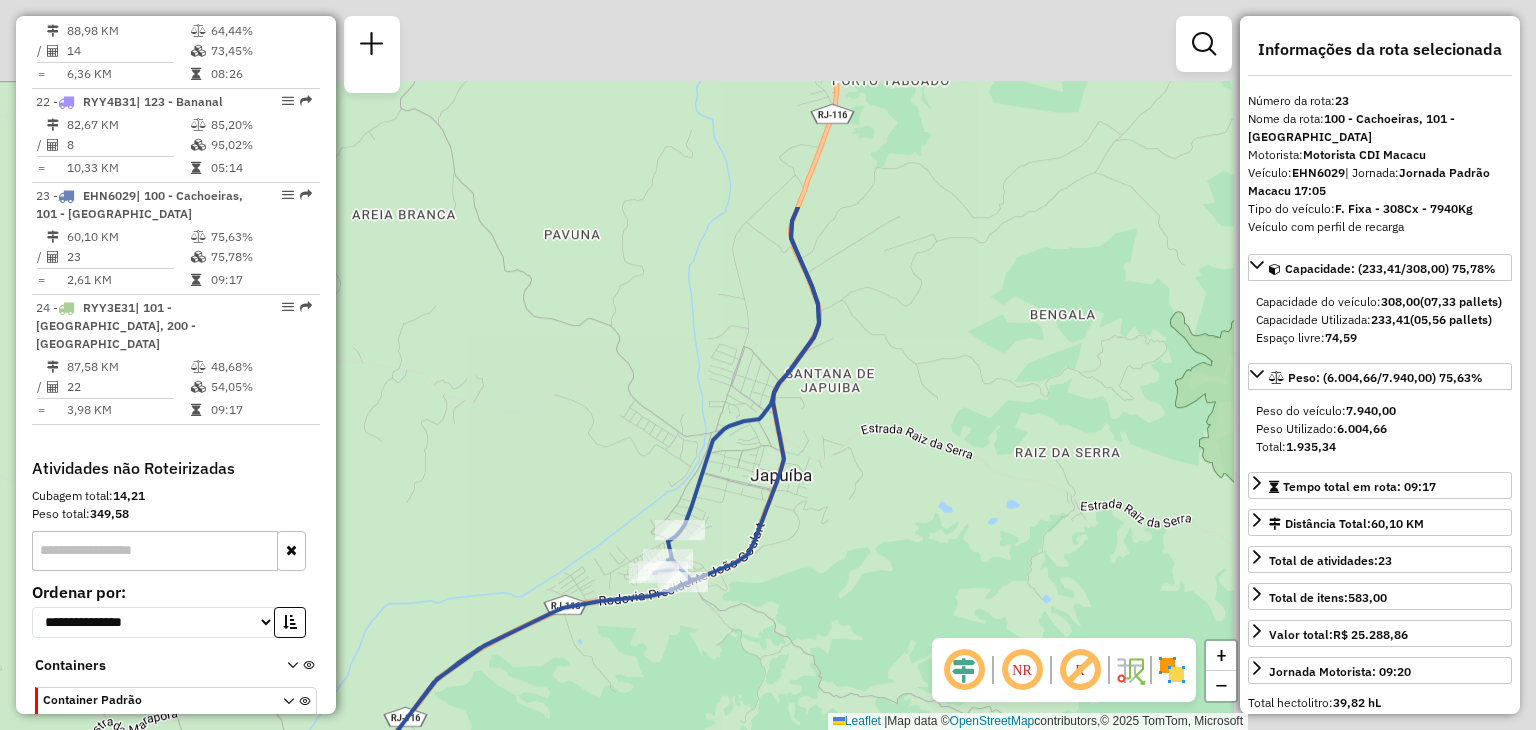 drag, startPoint x: 1044, startPoint y: 351, endPoint x: 720, endPoint y: 615, distance: 417.9378 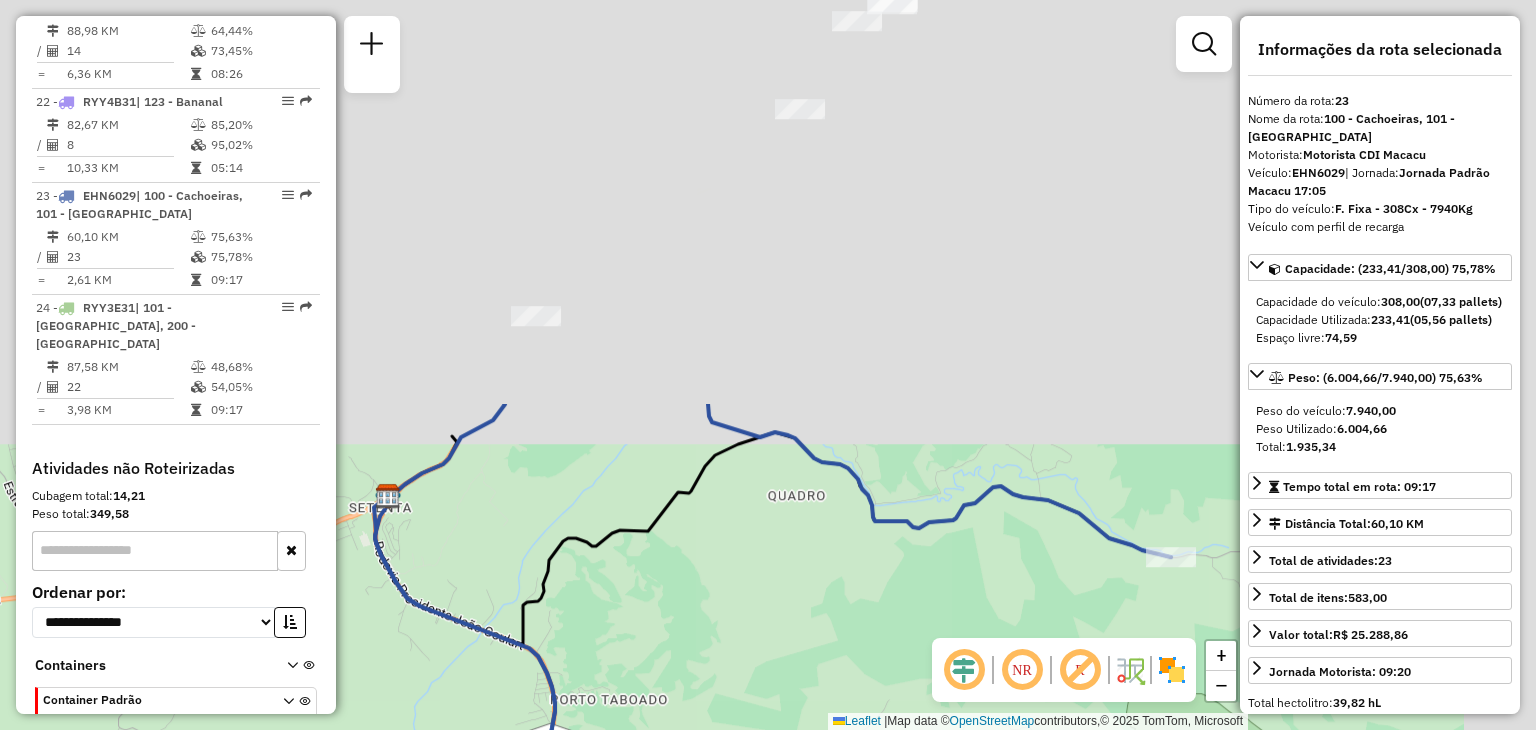 drag, startPoint x: 906, startPoint y: 226, endPoint x: 751, endPoint y: 683, distance: 482.5702 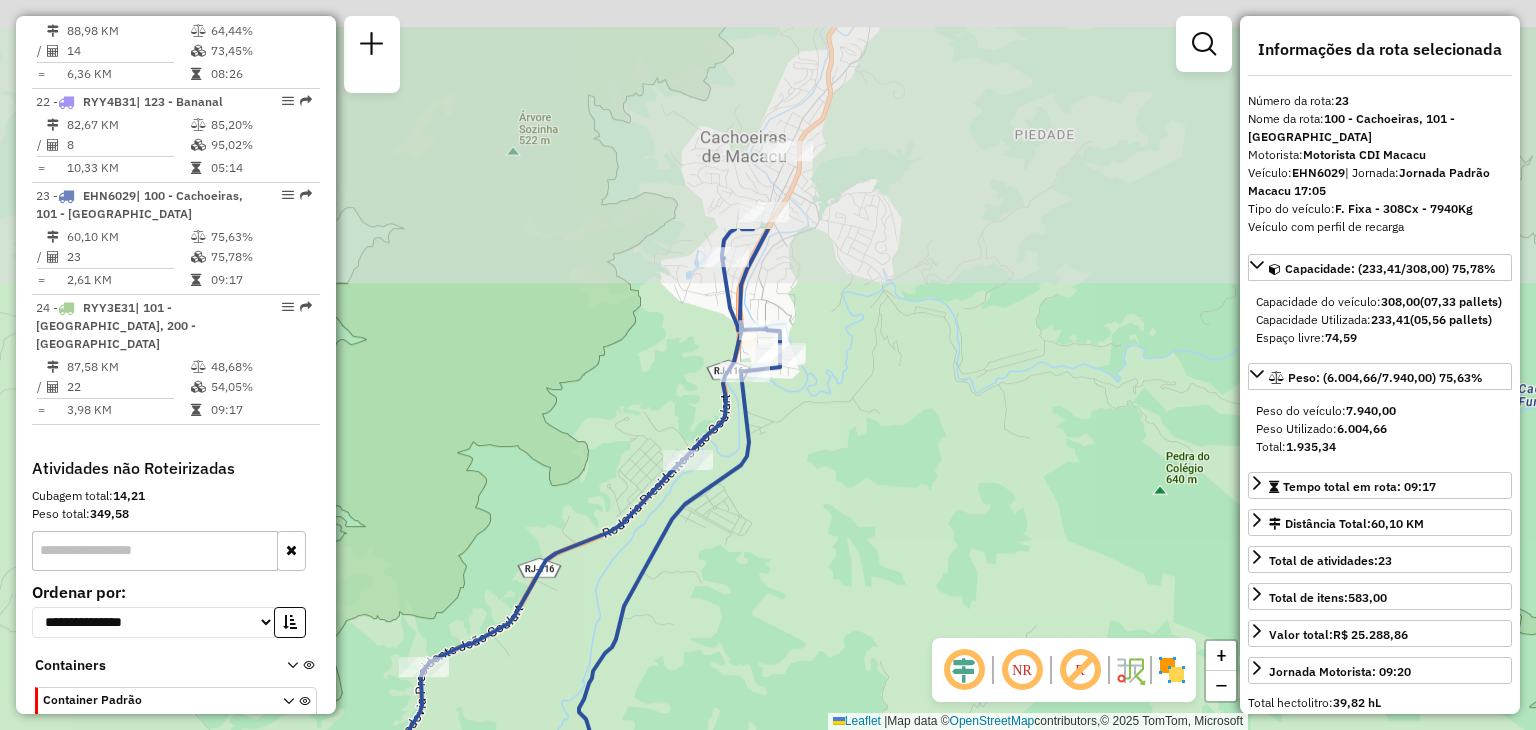drag, startPoint x: 793, startPoint y: 411, endPoint x: 670, endPoint y: 722, distance: 334.43982 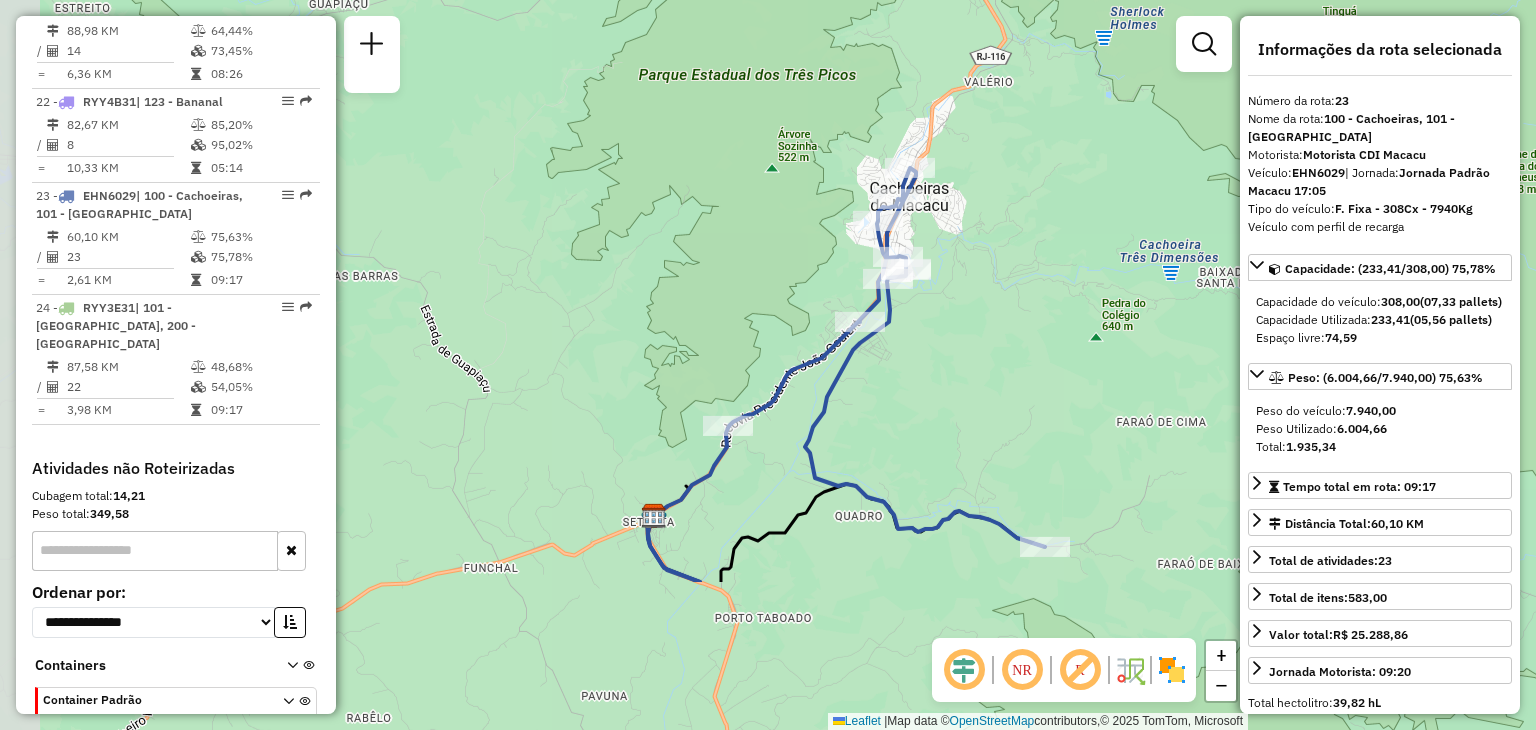 drag, startPoint x: 848, startPoint y: 605, endPoint x: 976, endPoint y: 326, distance: 306.9609 